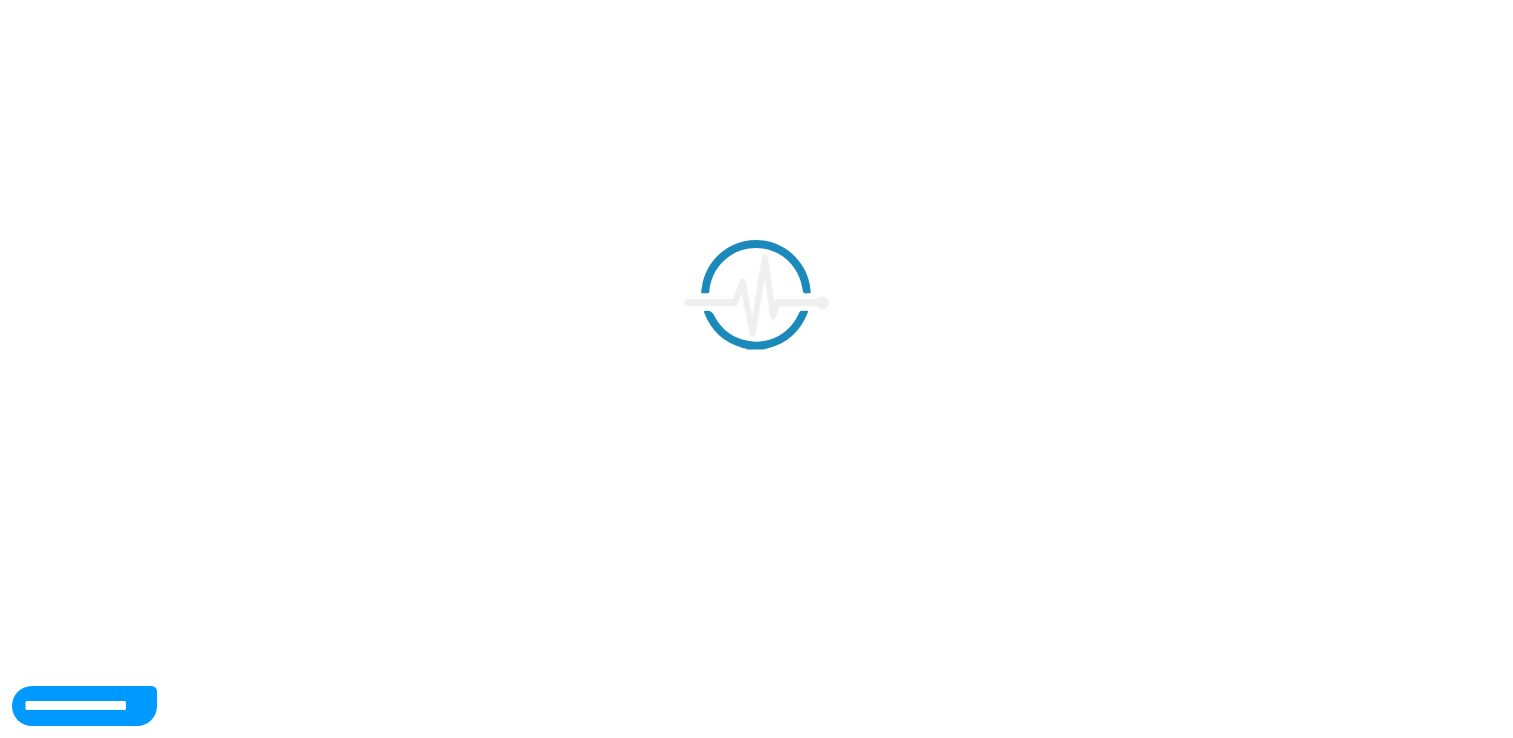 scroll, scrollTop: 0, scrollLeft: 0, axis: both 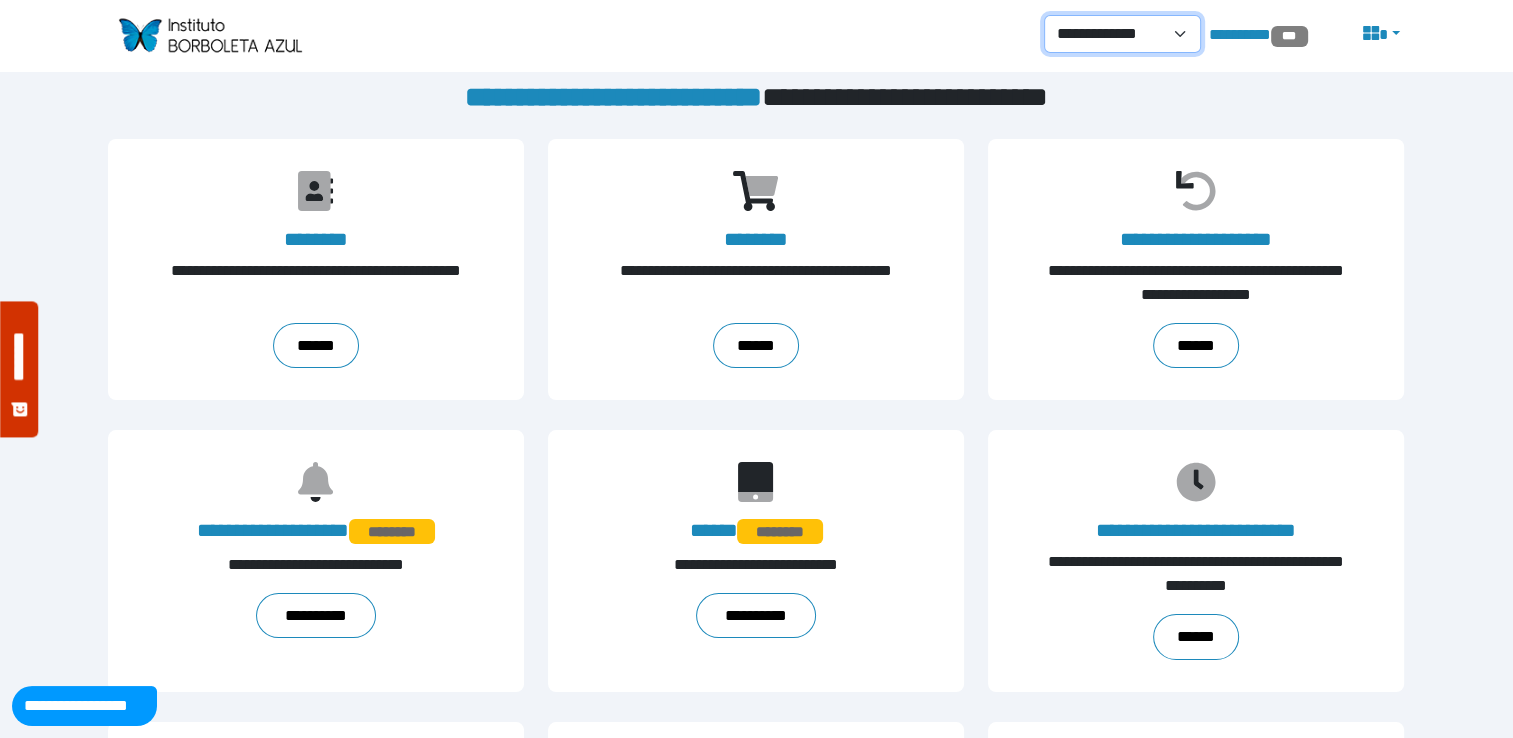 click on "**********" at bounding box center (1122, 34) 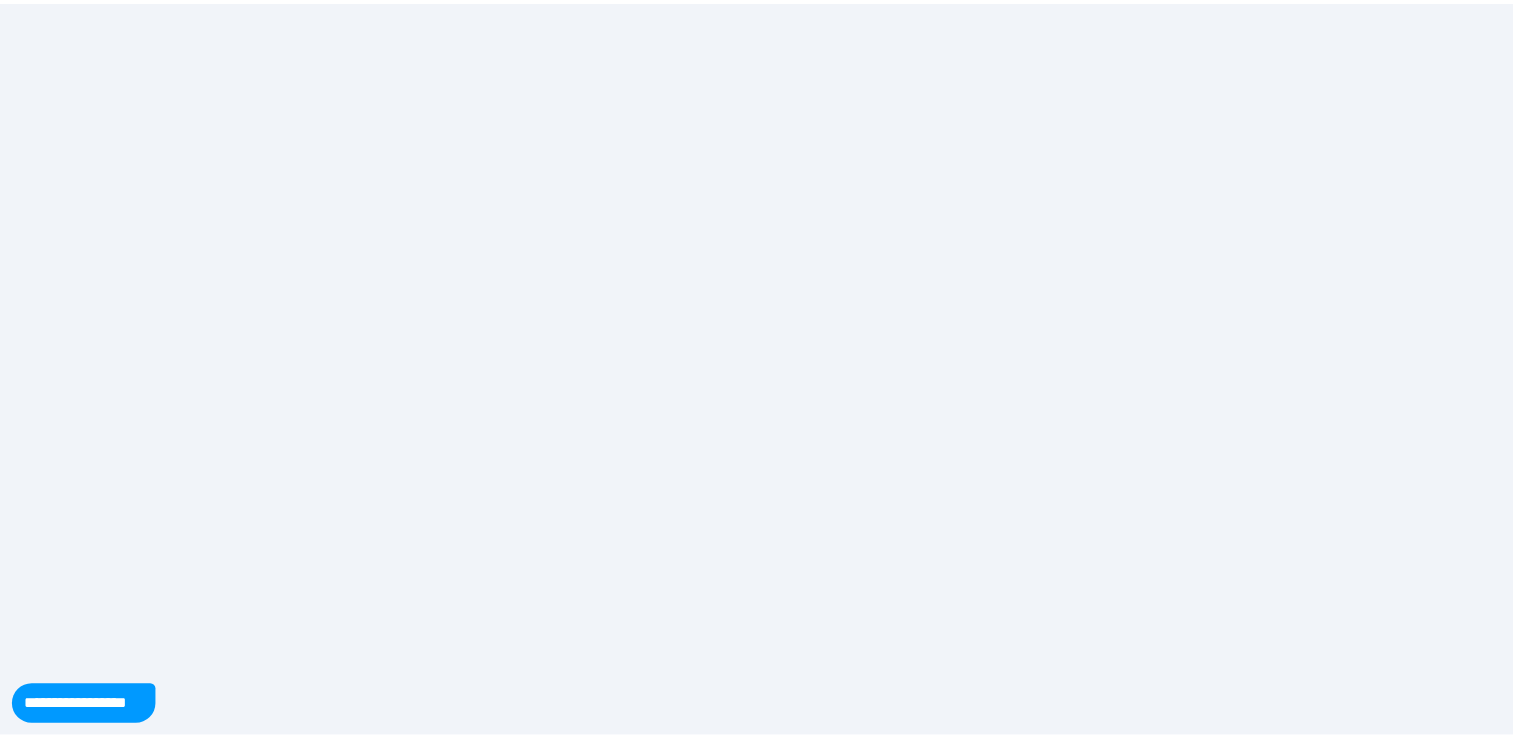 scroll, scrollTop: 0, scrollLeft: 0, axis: both 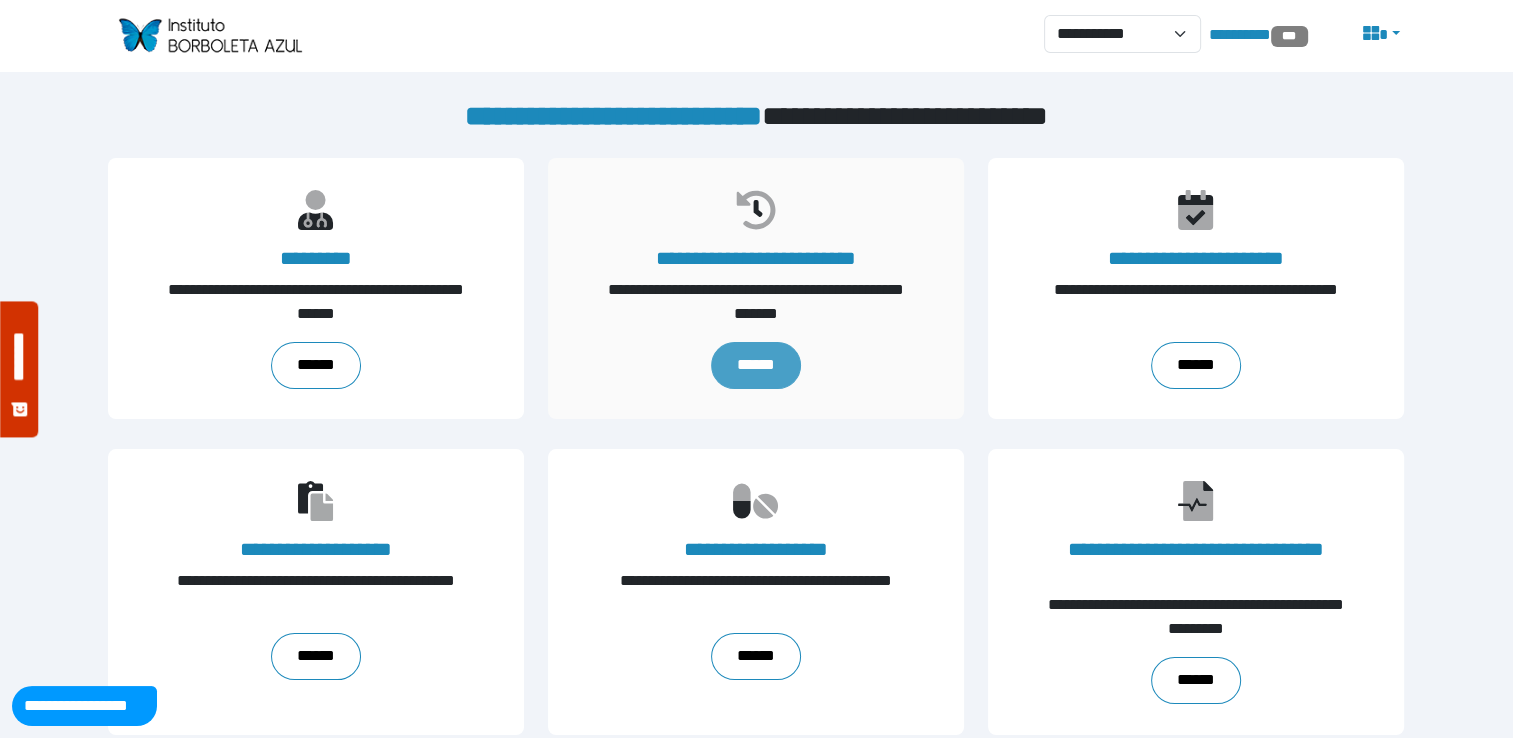 click on "******" at bounding box center (756, 365) 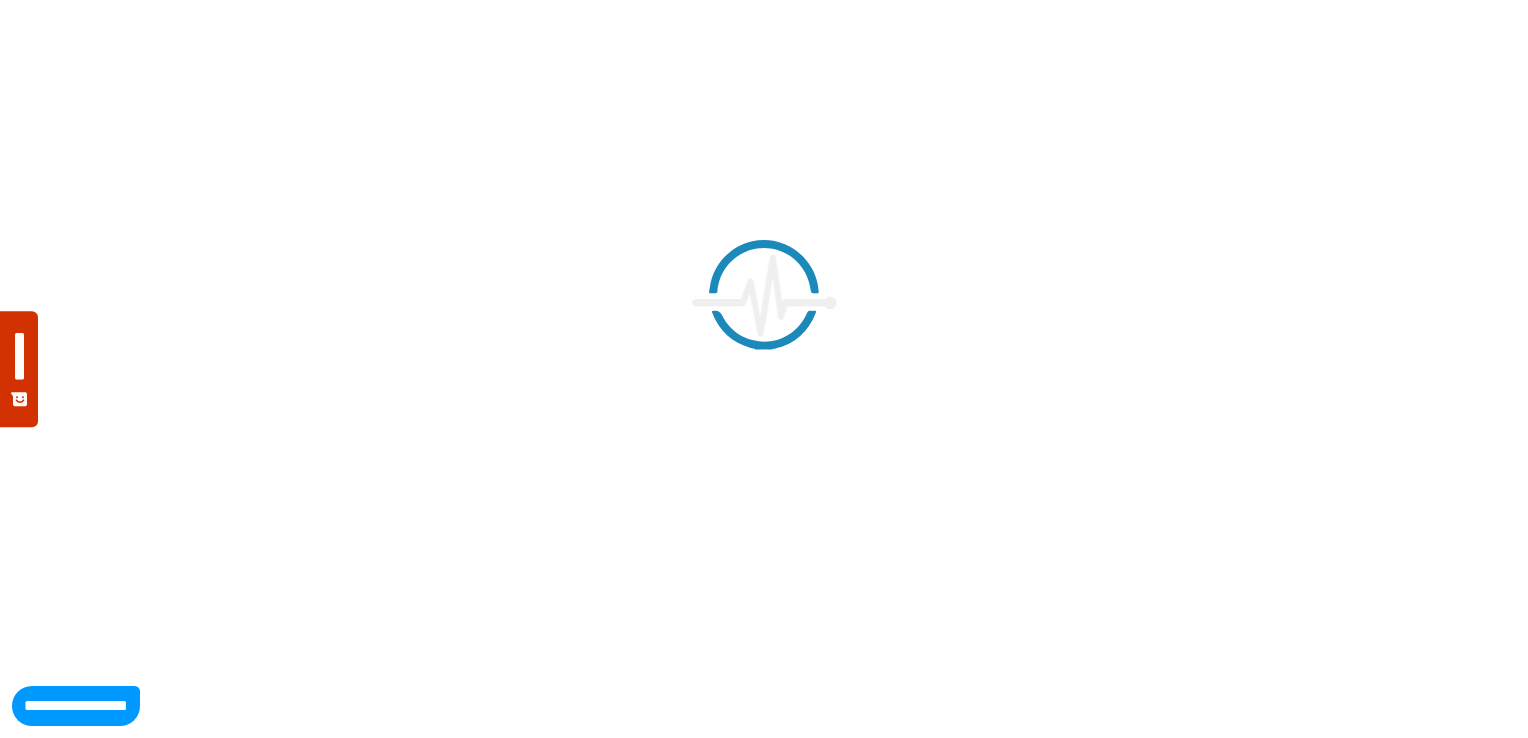 select on "**" 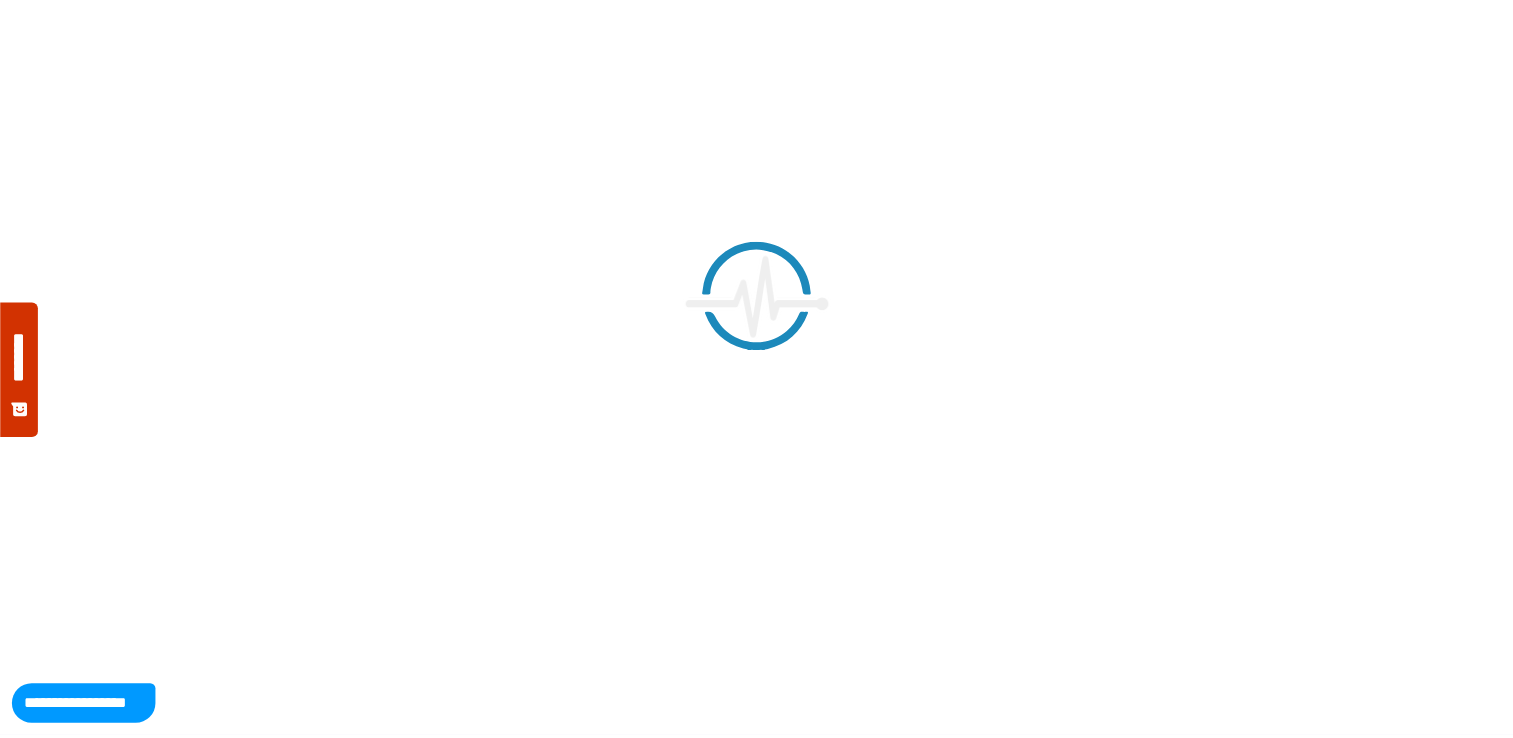 scroll, scrollTop: 0, scrollLeft: 0, axis: both 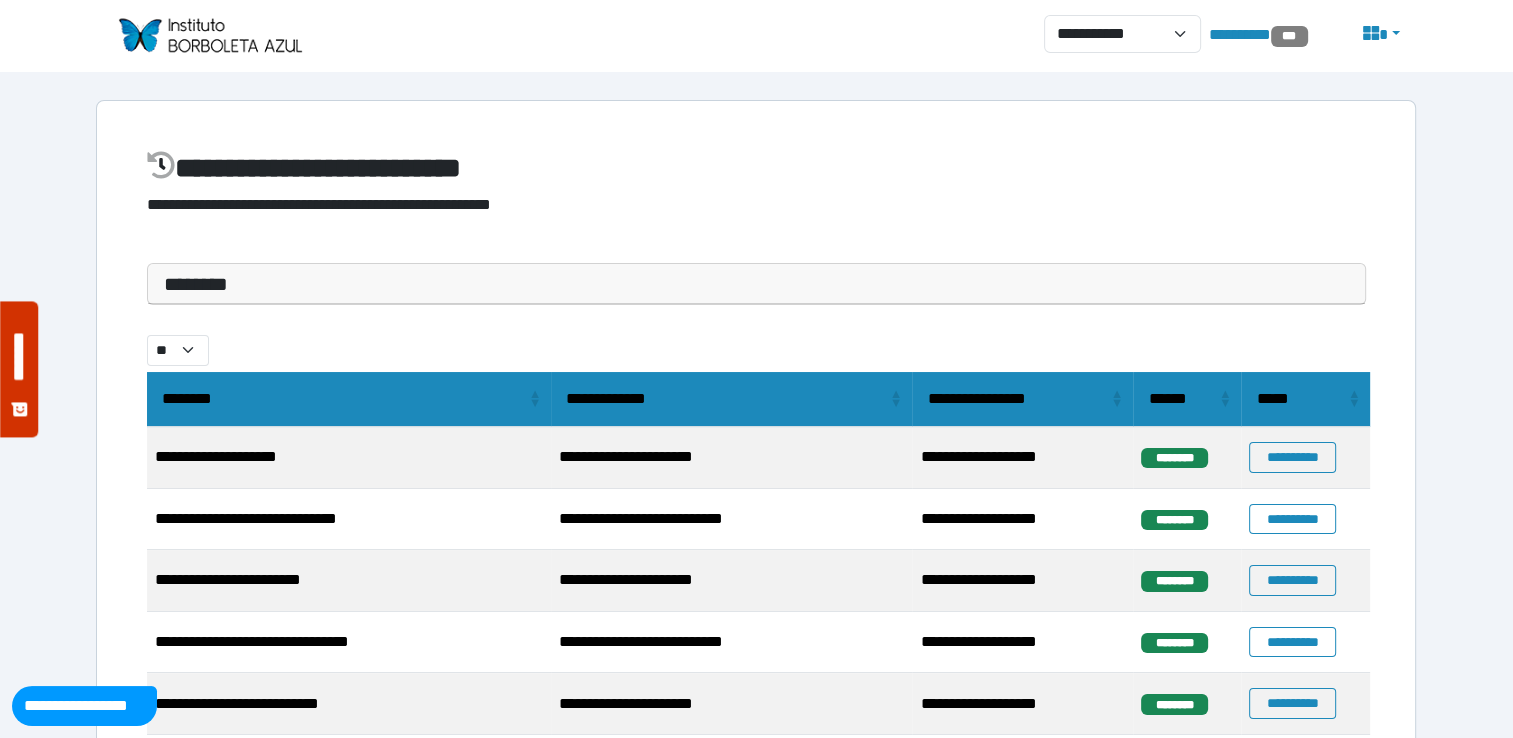 click on "********" at bounding box center (756, 284) 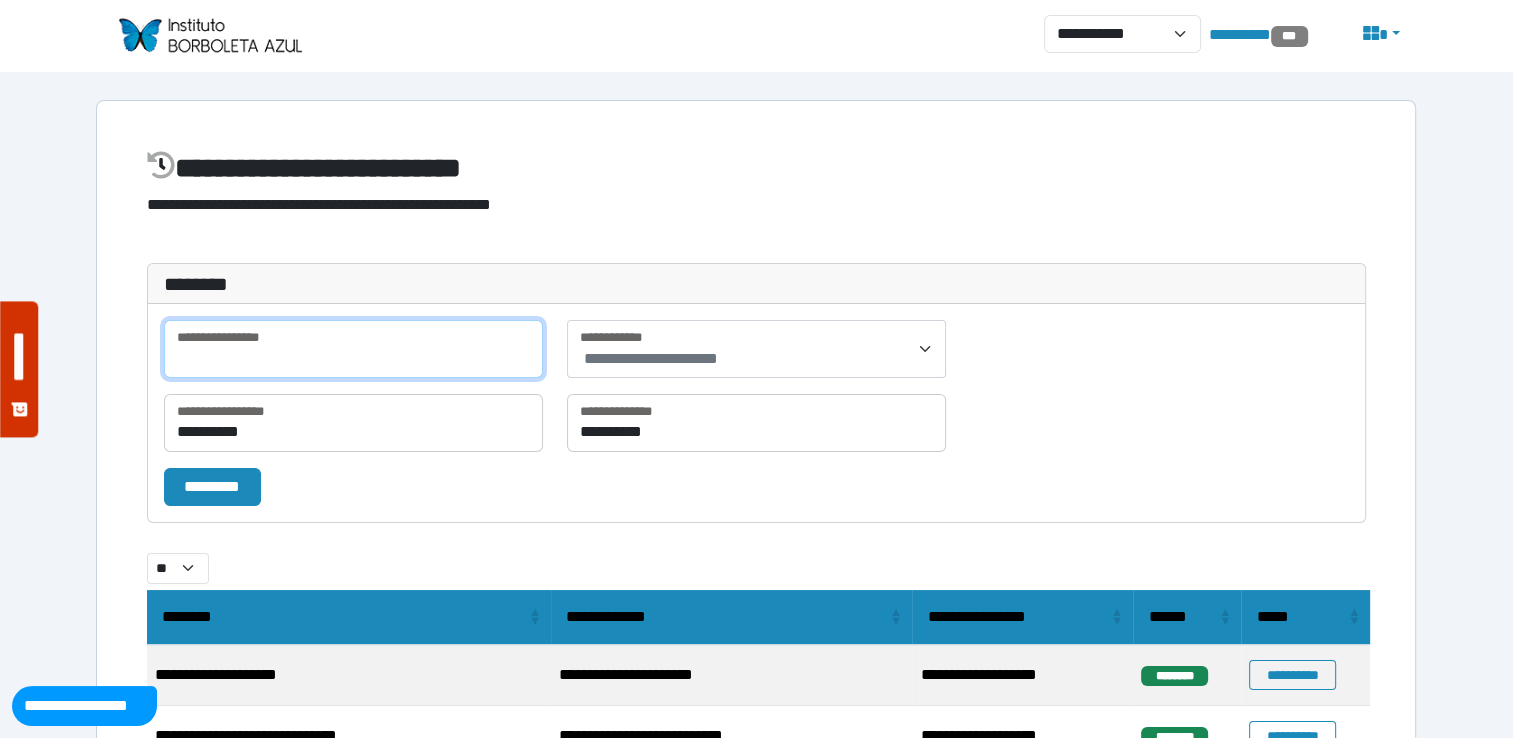 click at bounding box center [353, 349] 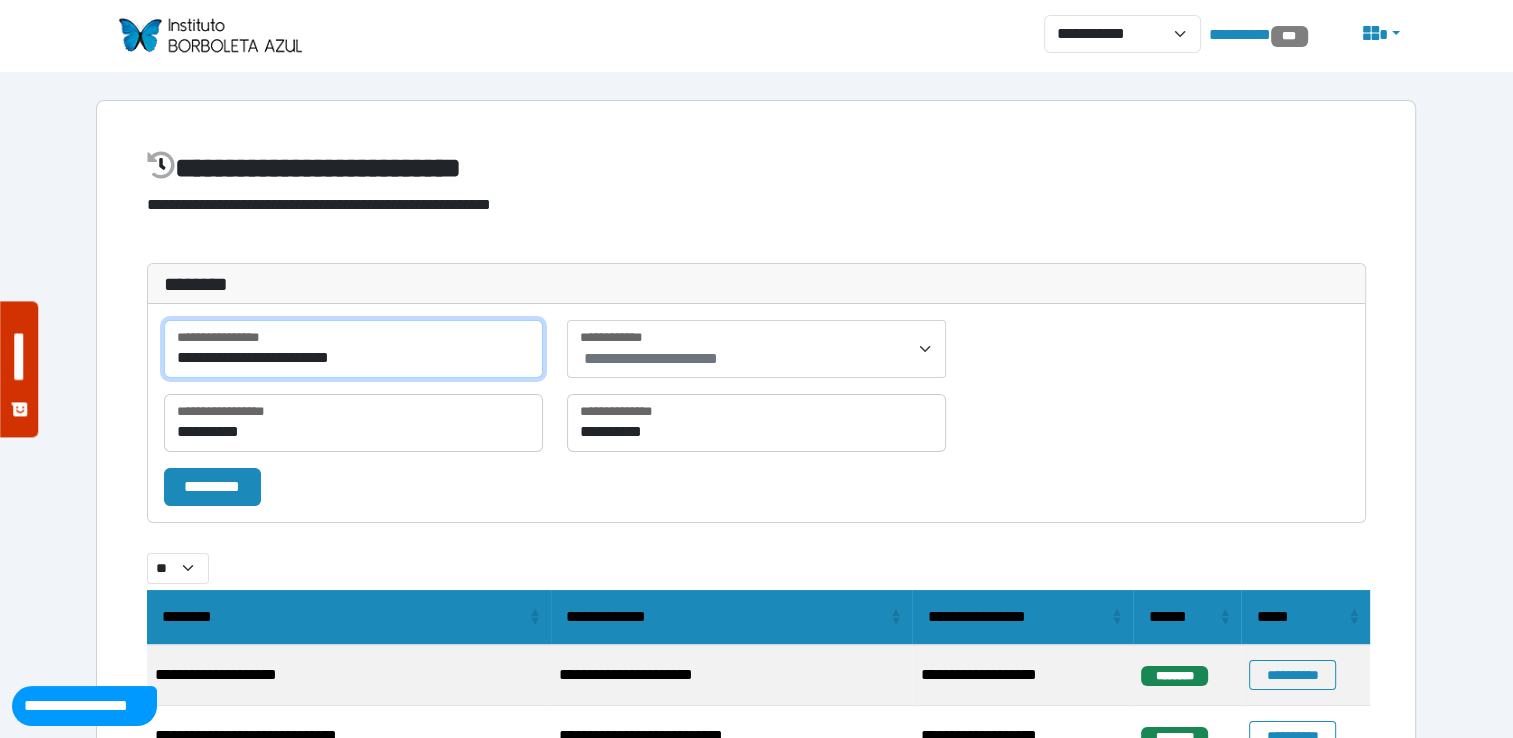 type on "**********" 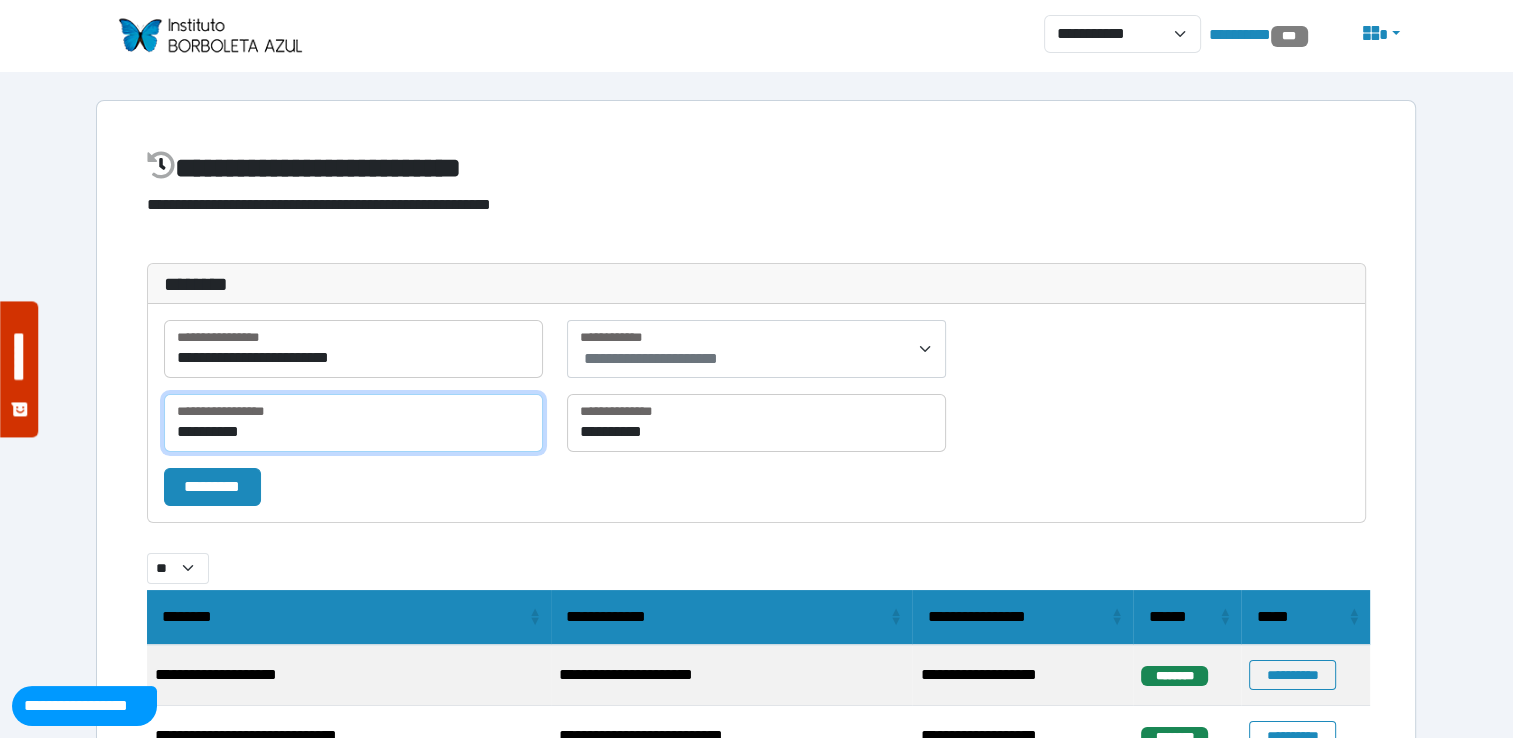 drag, startPoint x: 289, startPoint y: 419, endPoint x: 288, endPoint y: 435, distance: 16.03122 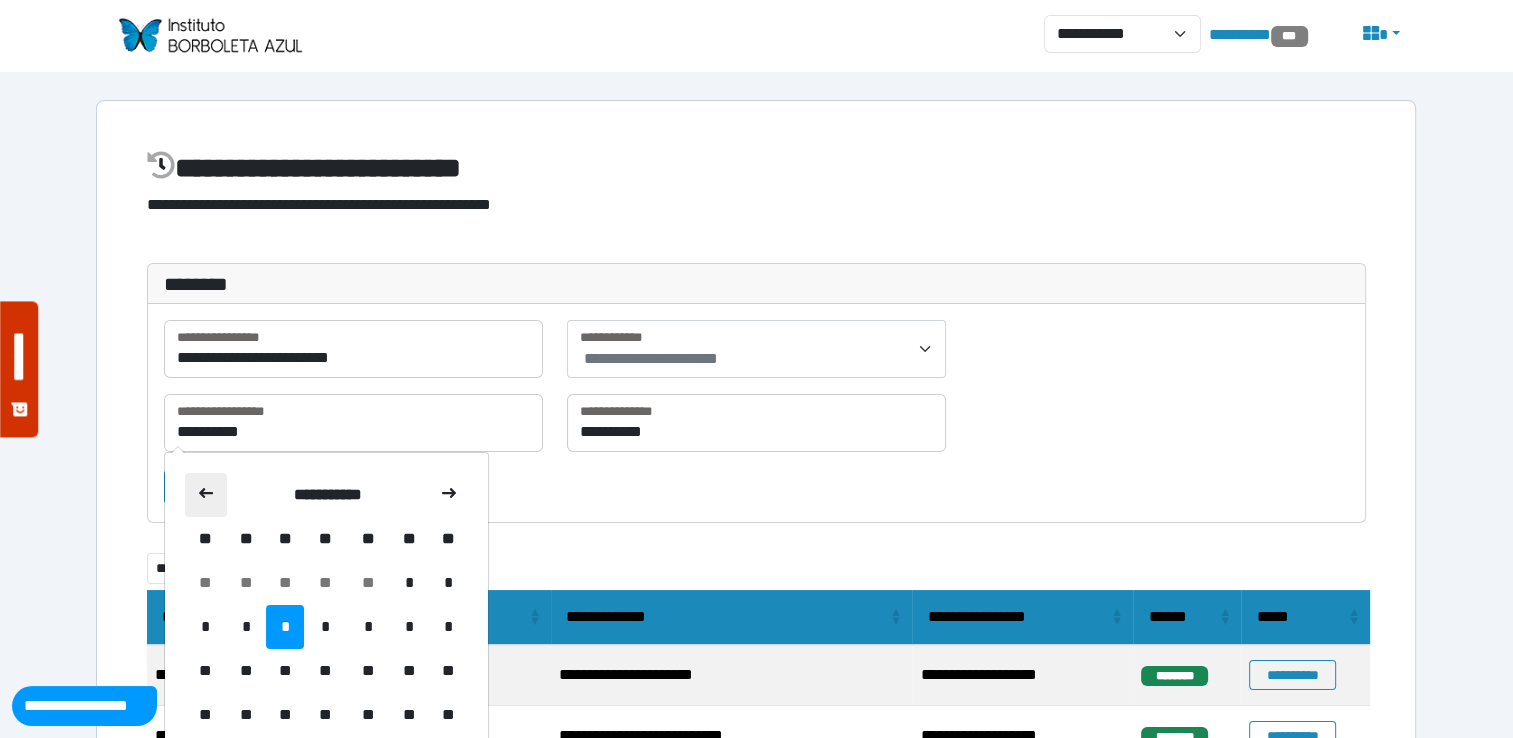 click 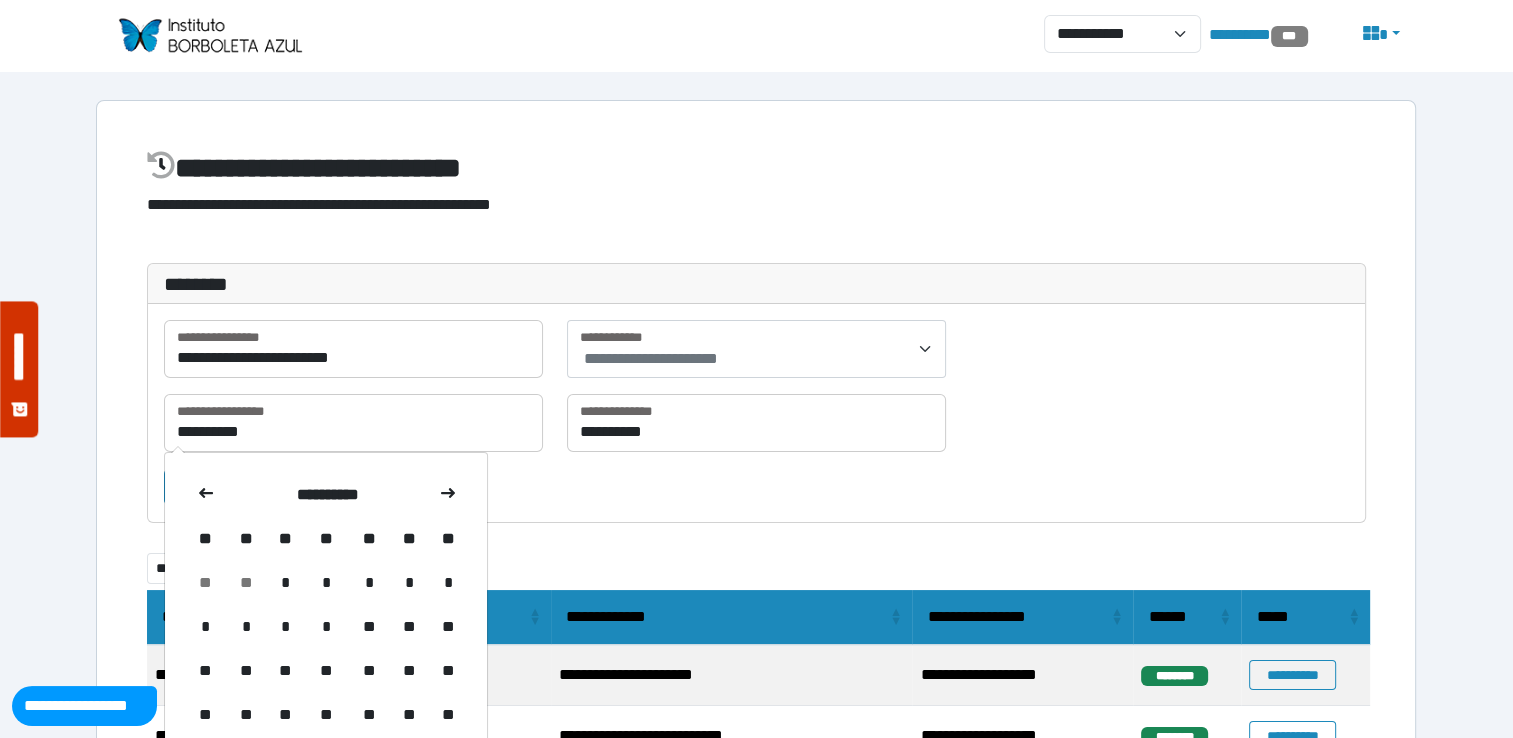 click 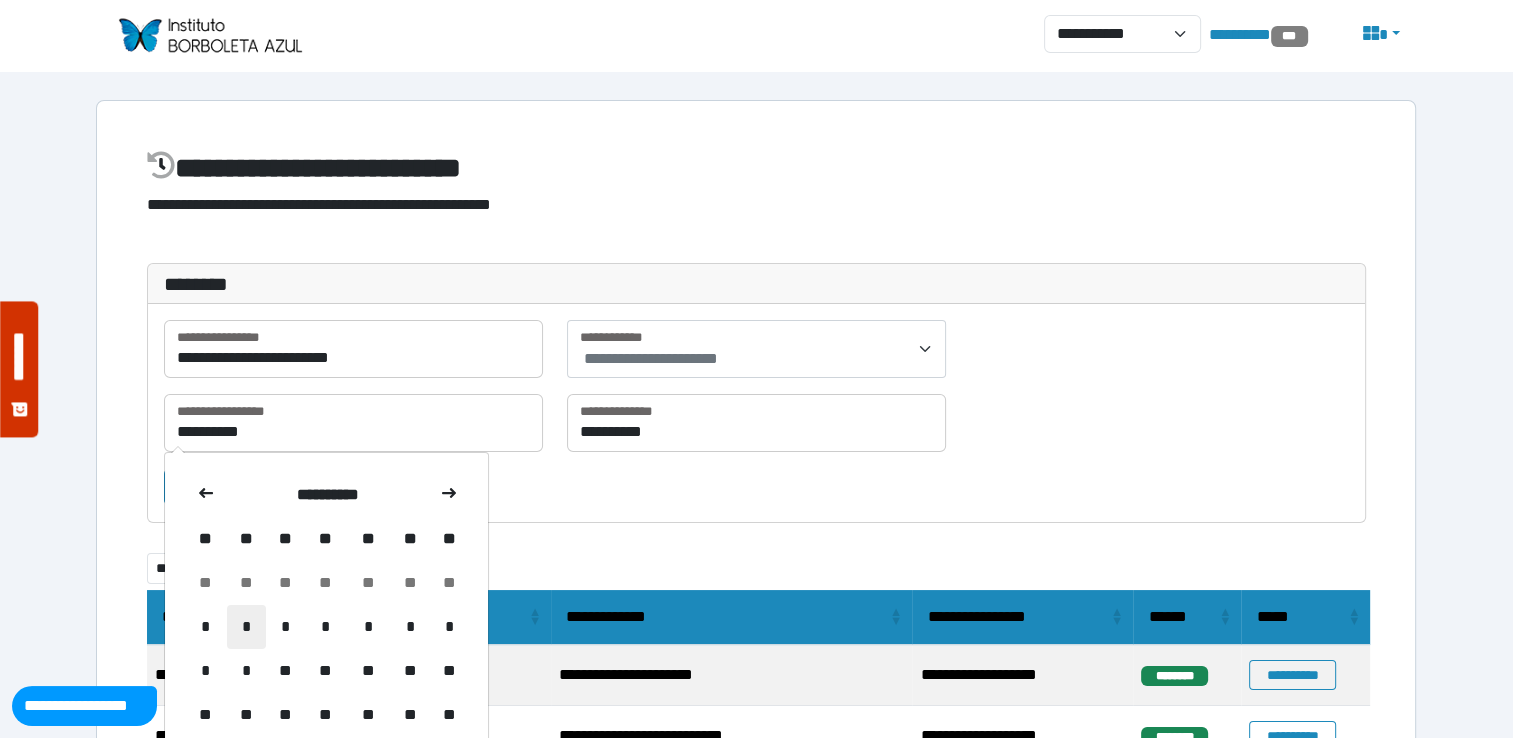 click on "*" at bounding box center [246, 627] 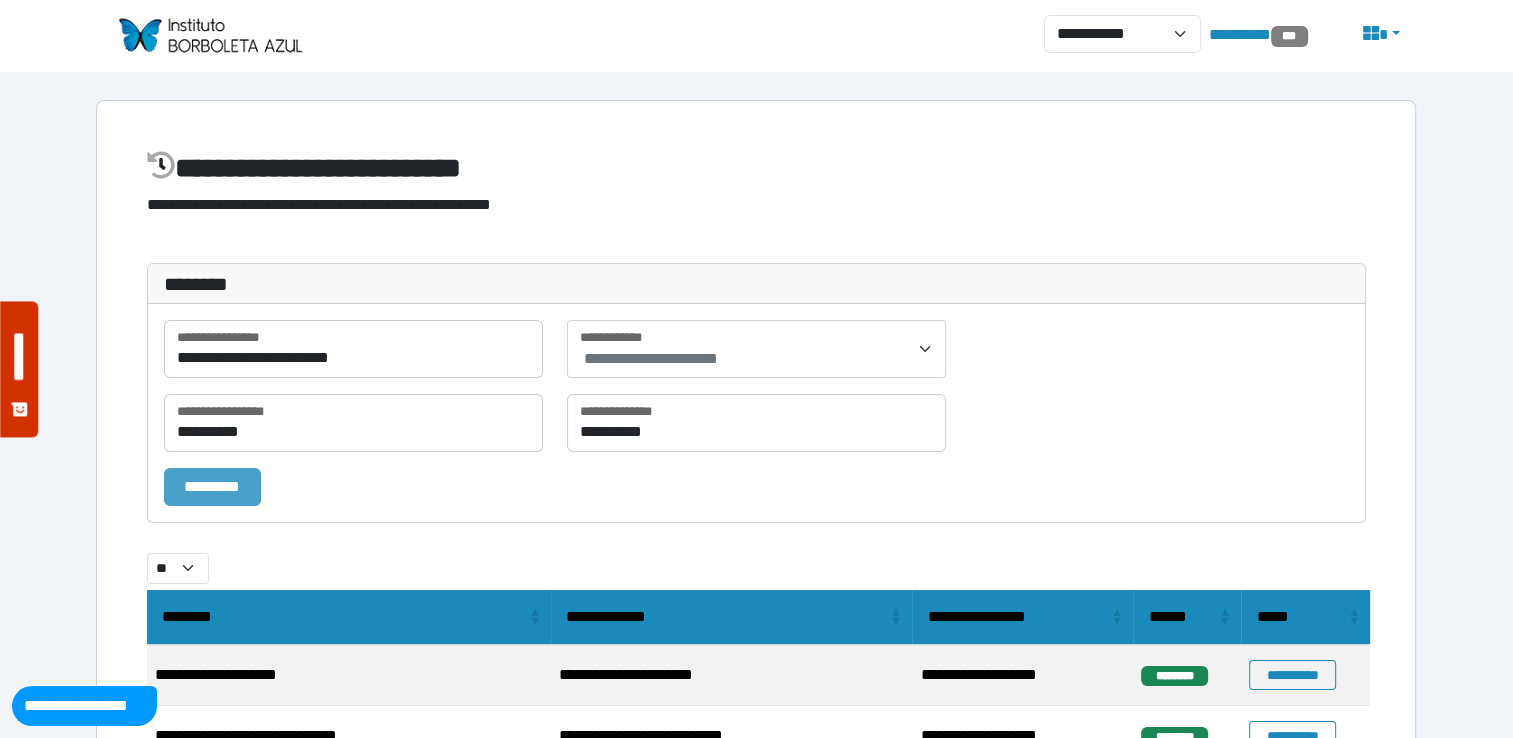 click on "*********" at bounding box center (212, 487) 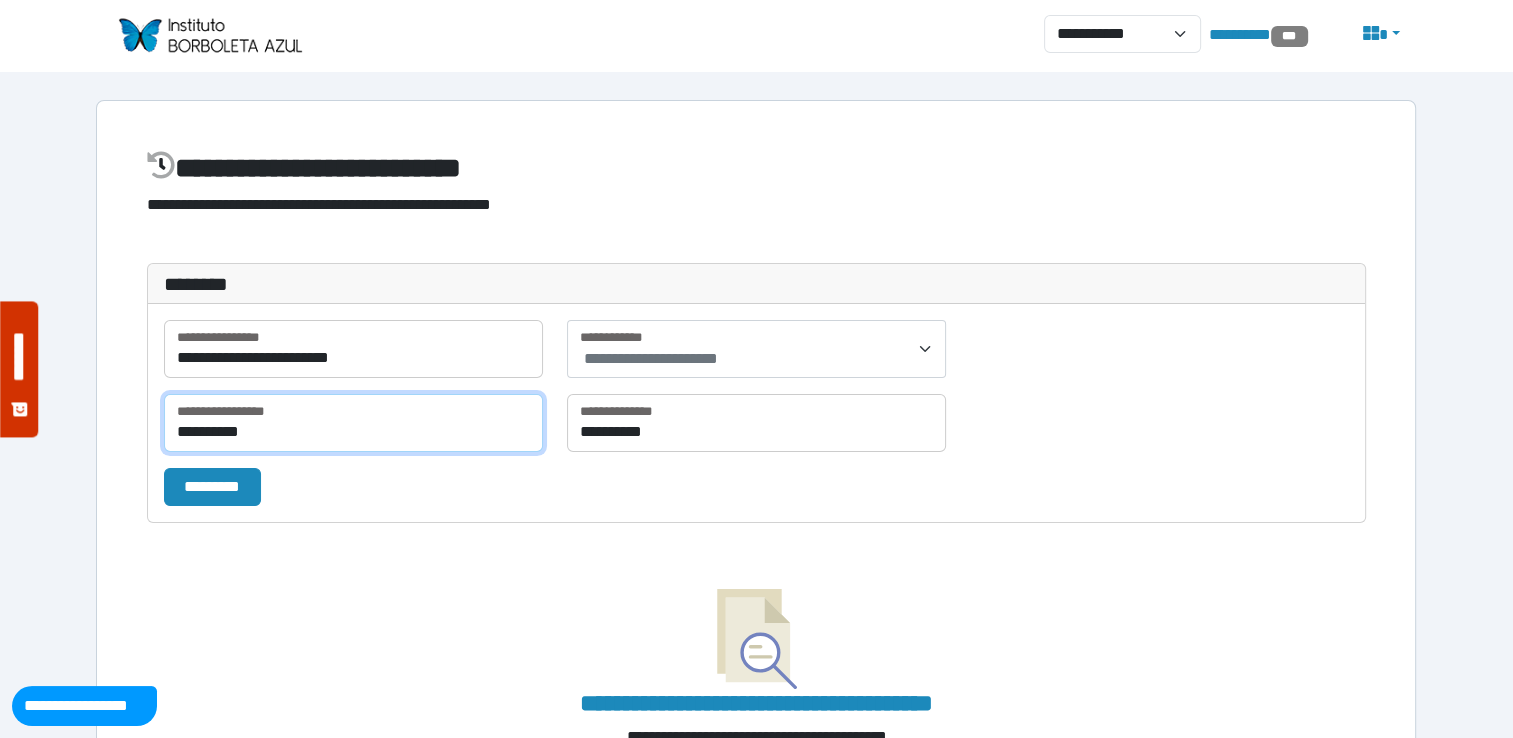 click on "**********" at bounding box center [353, 423] 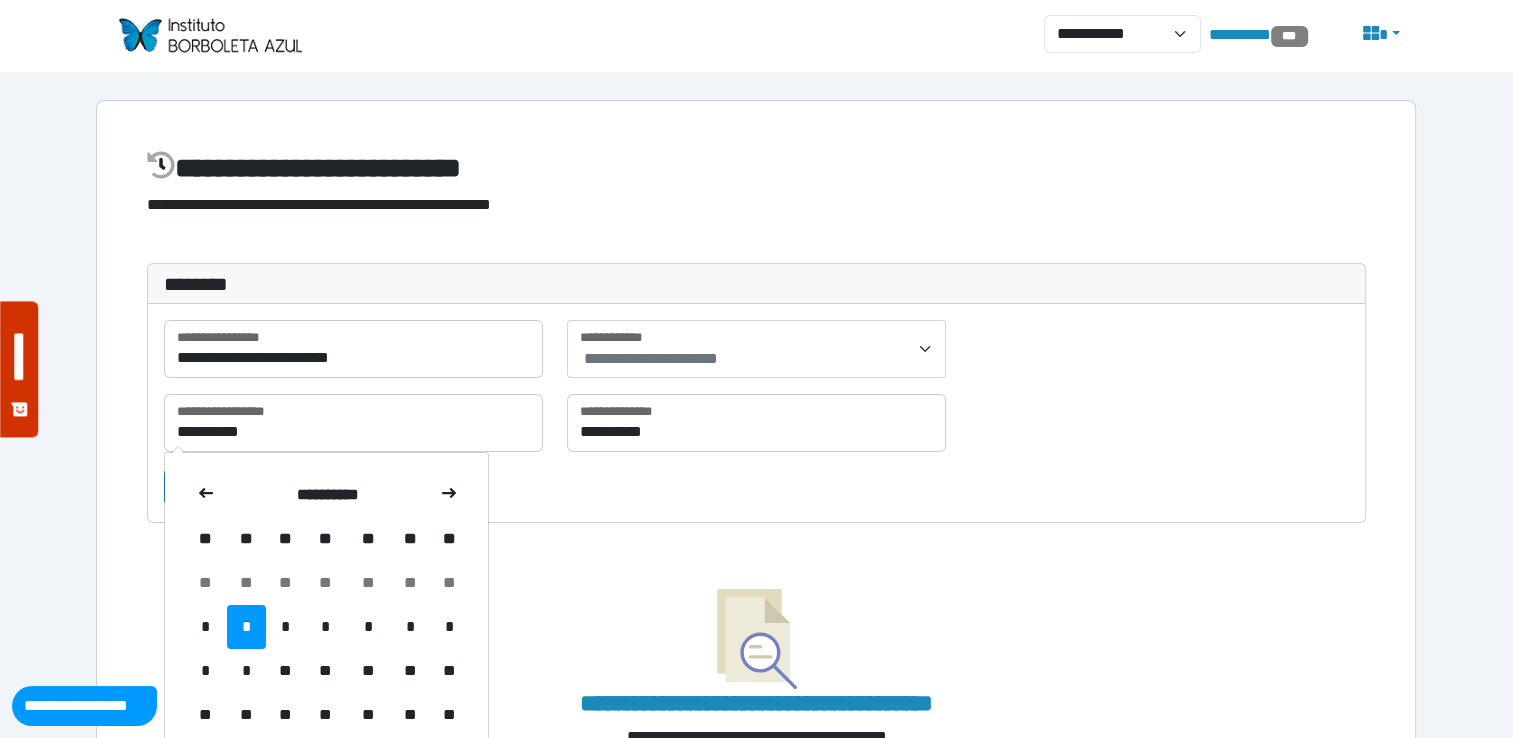 click on "**********" at bounding box center (326, 649) 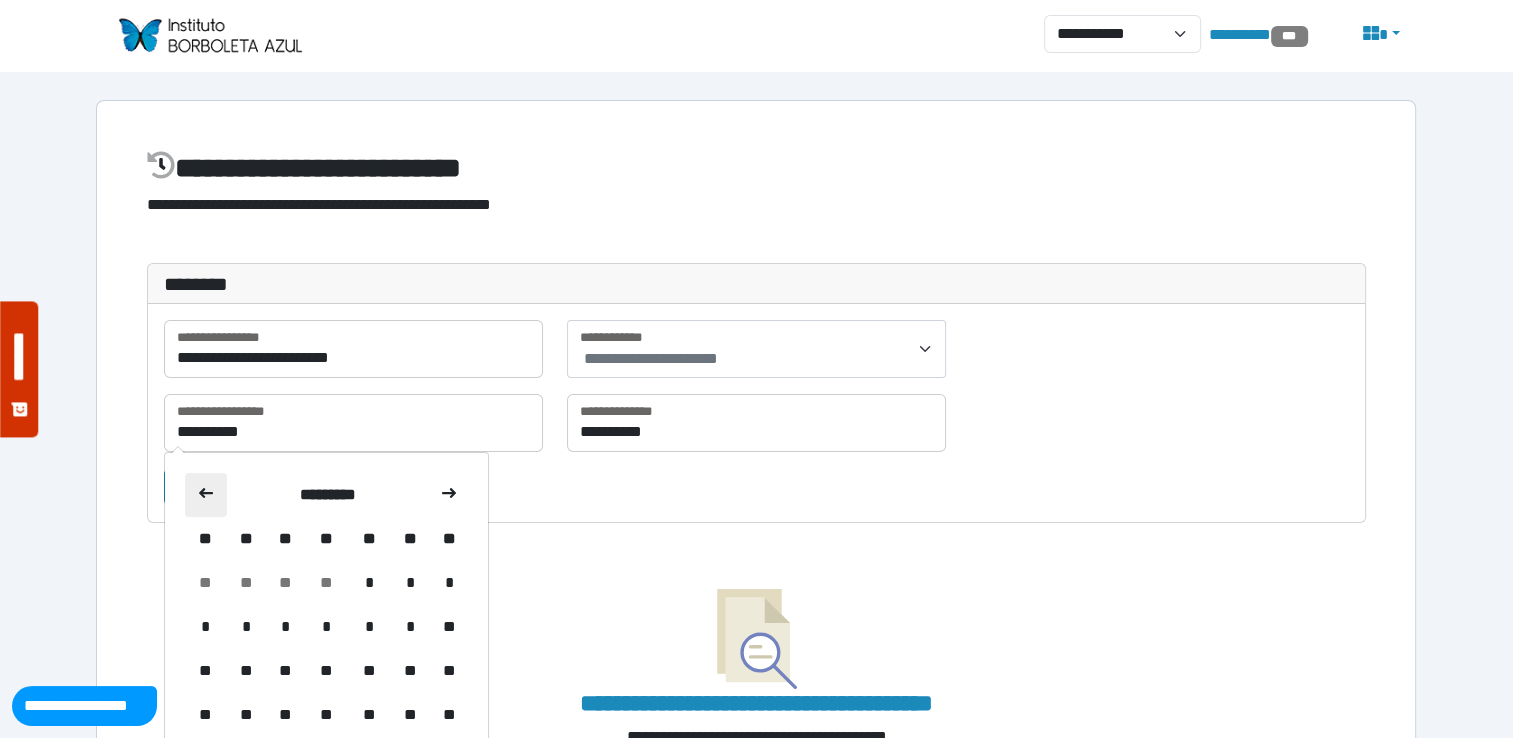 click at bounding box center [206, 495] 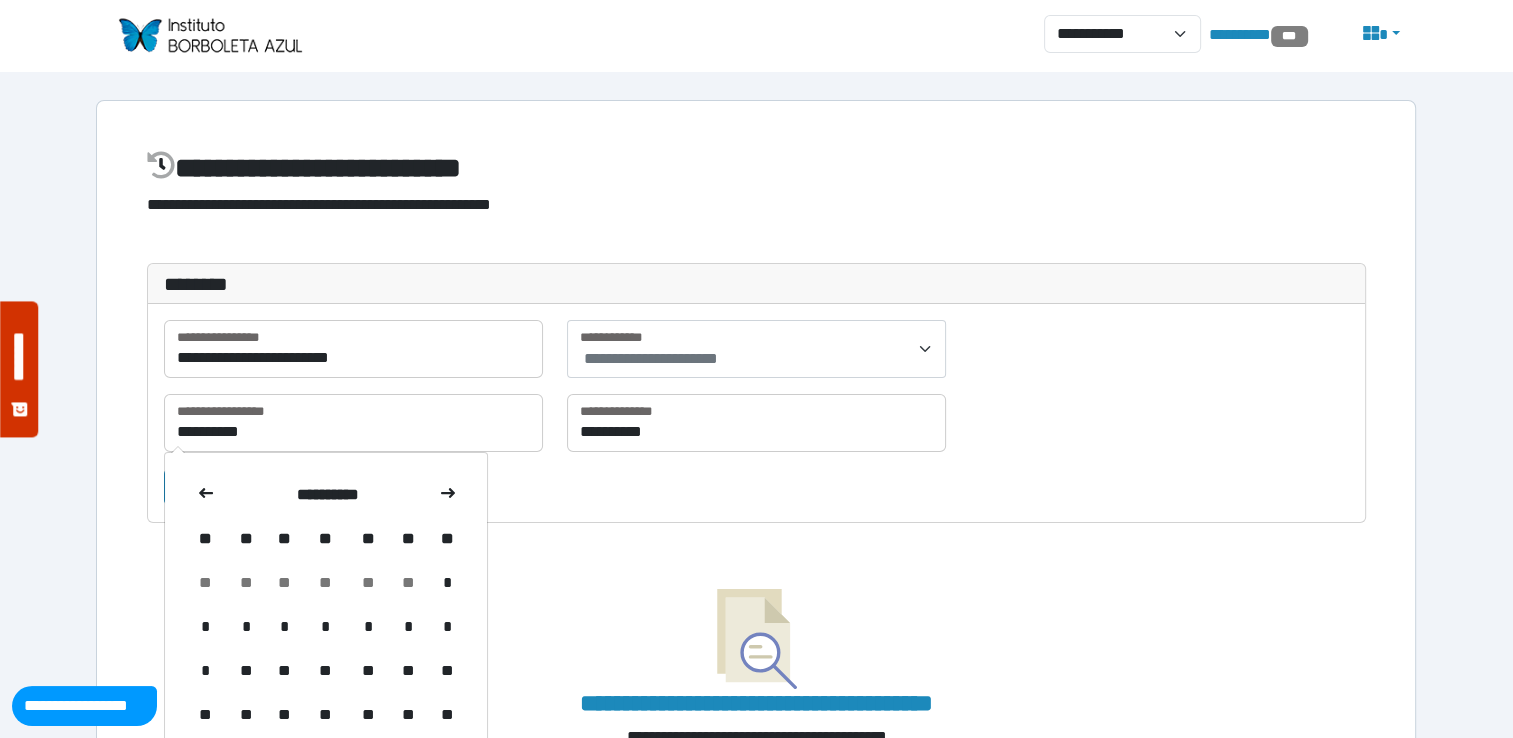 click at bounding box center (206, 495) 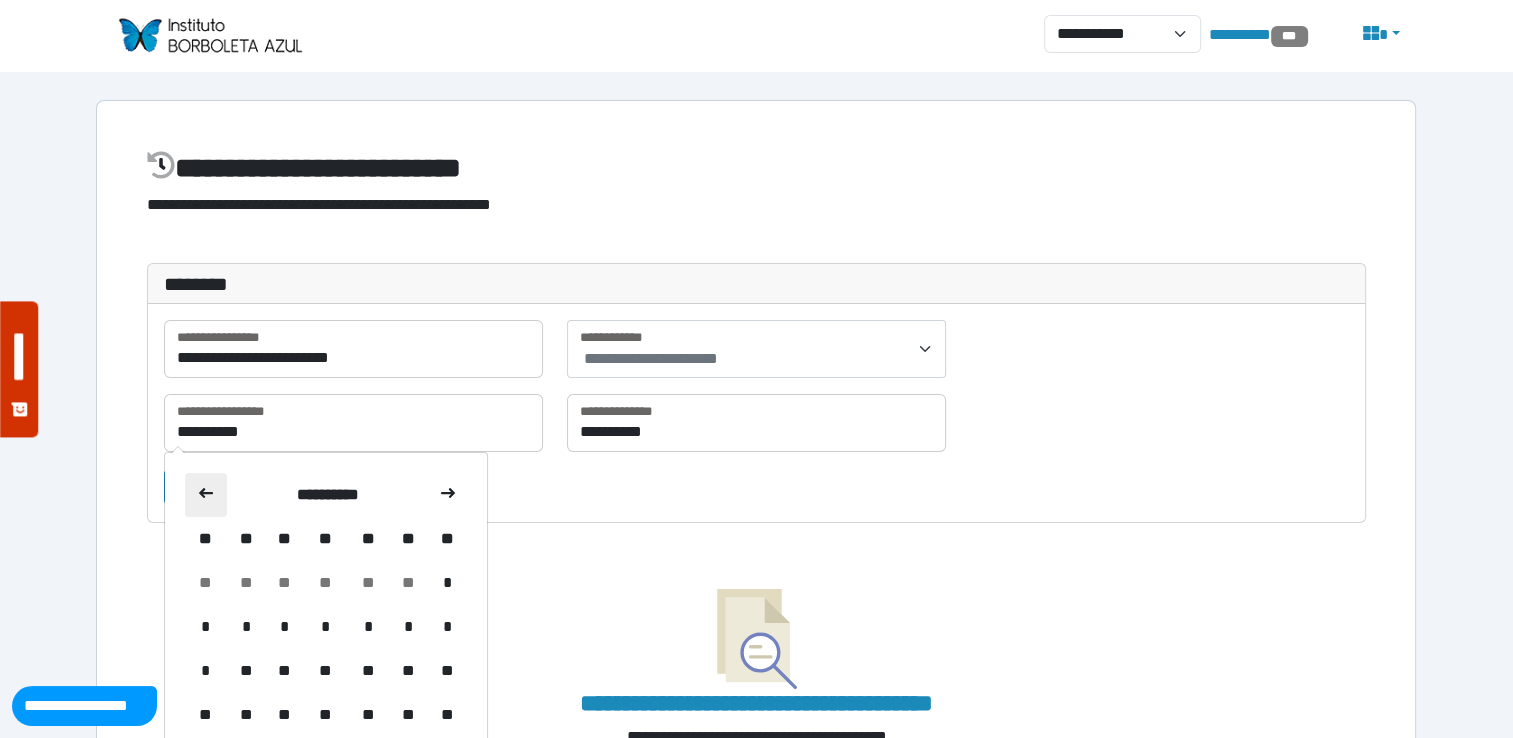 click at bounding box center [206, 495] 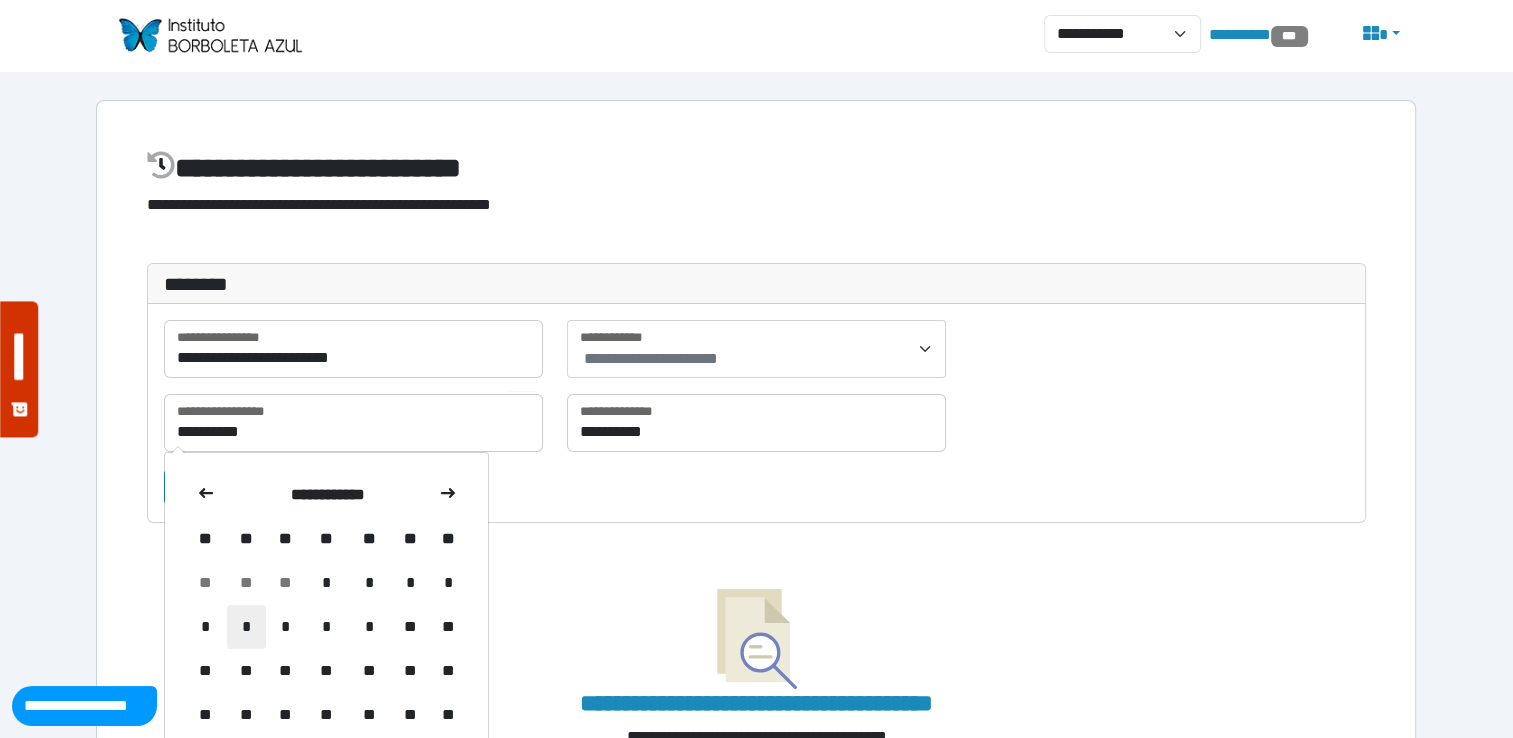 click on "*" at bounding box center (246, 627) 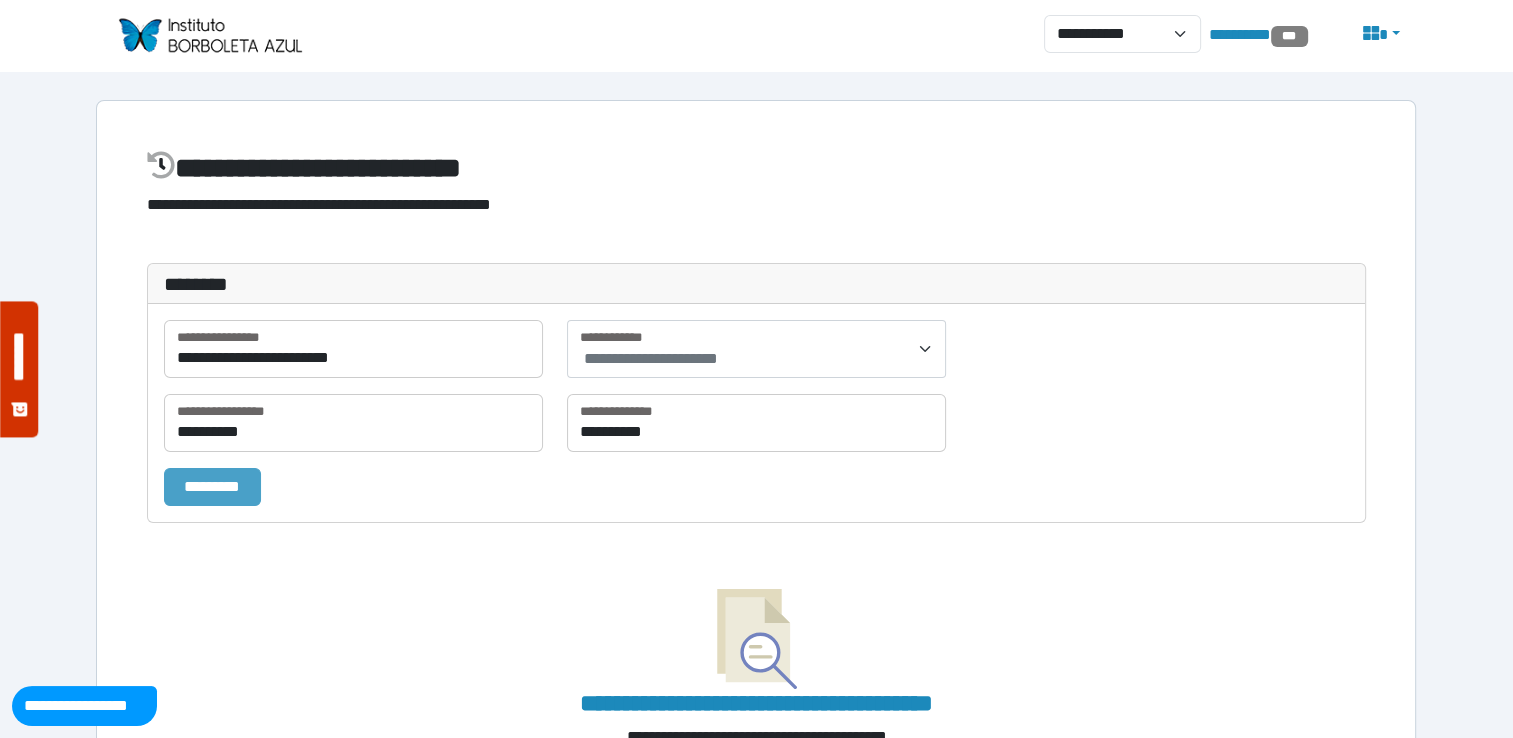 click on "*********" at bounding box center [212, 487] 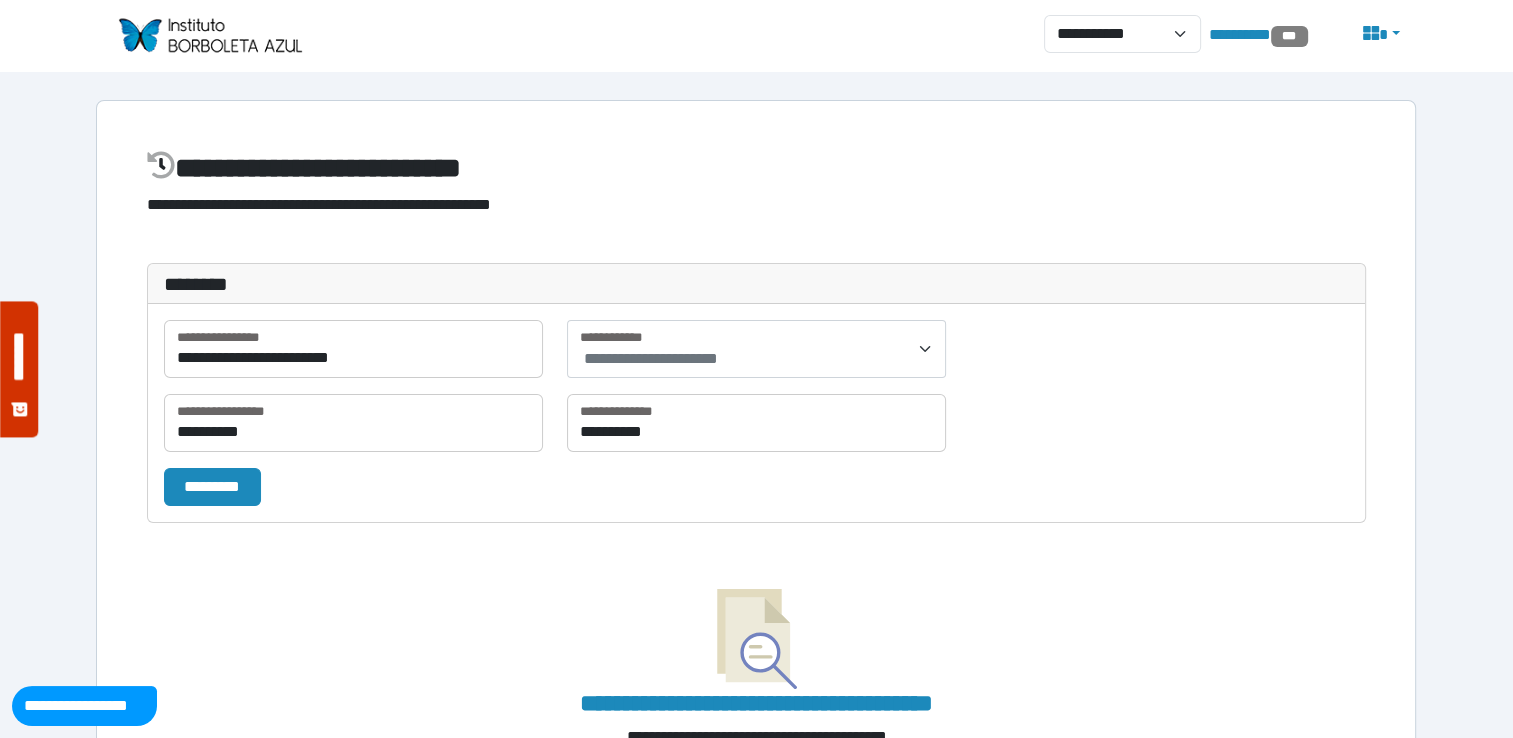 type 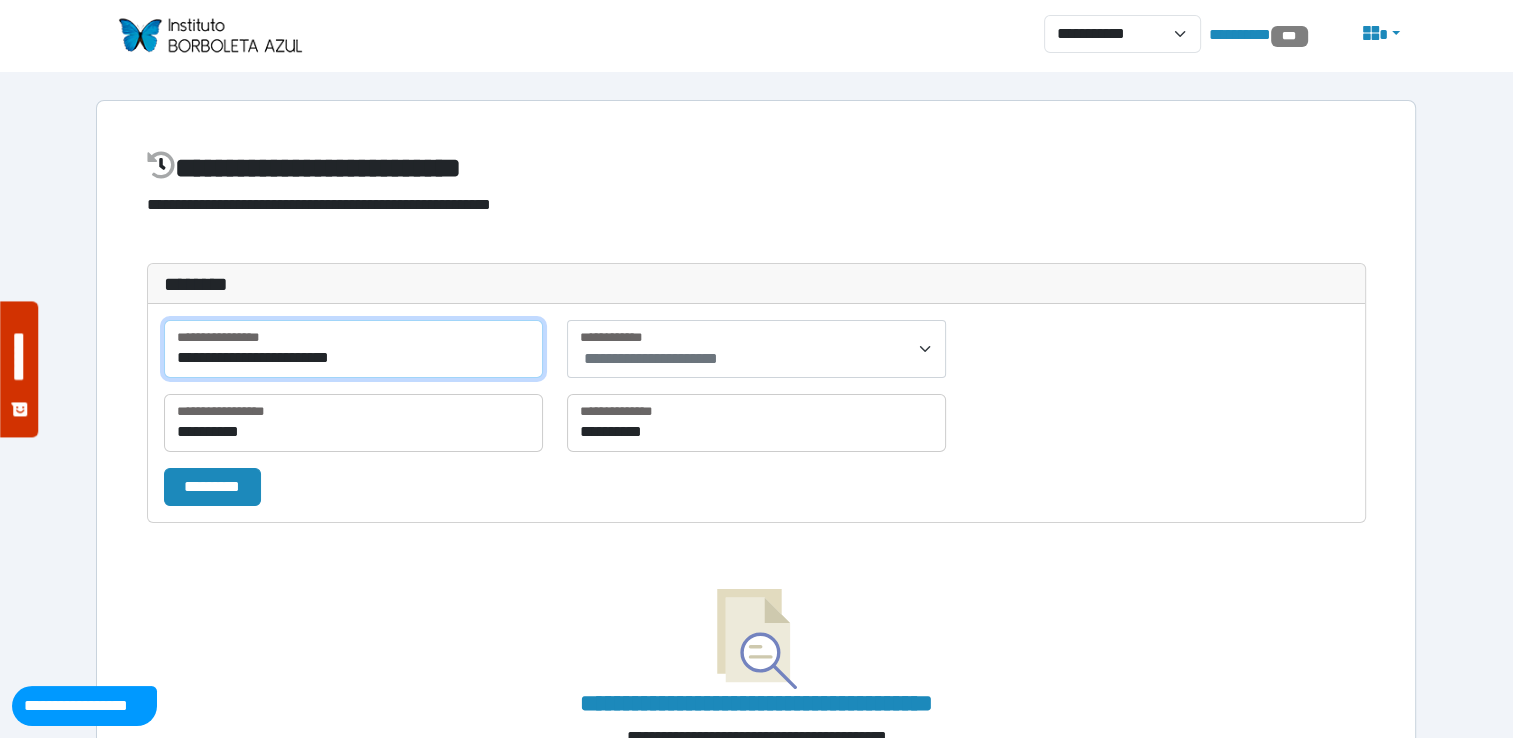 drag, startPoint x: 460, startPoint y: 362, endPoint x: 0, endPoint y: 197, distance: 488.69724 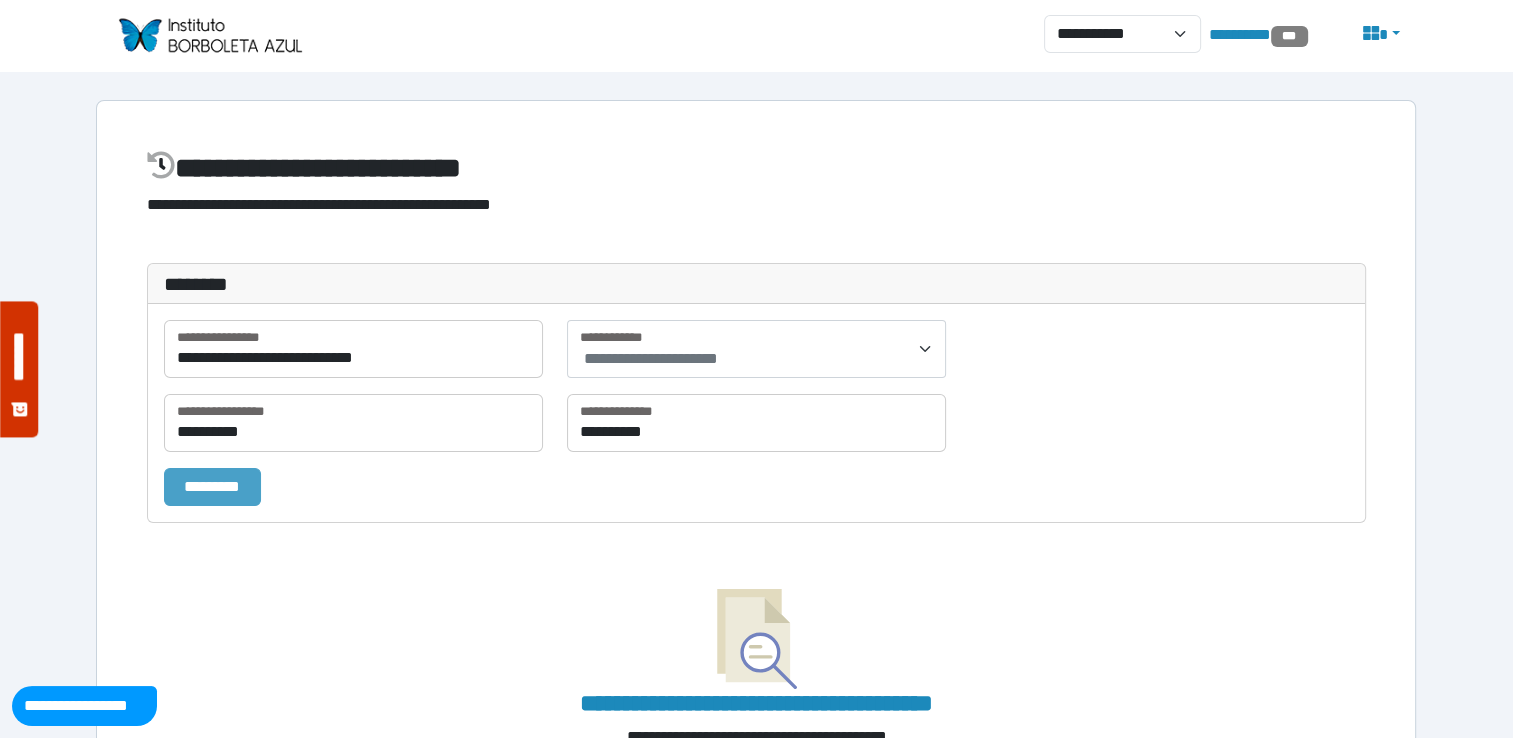 click on "*********" at bounding box center (212, 487) 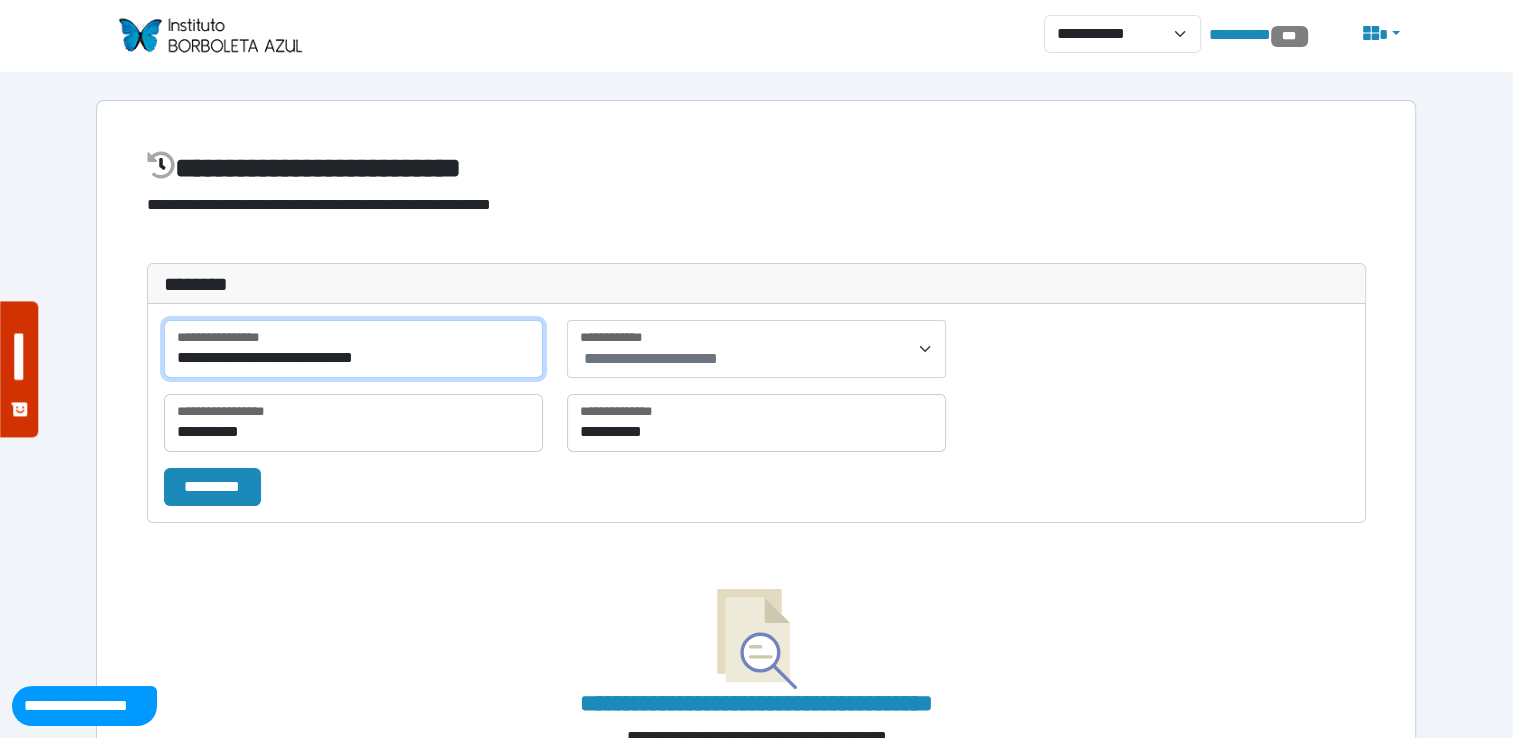 drag, startPoint x: 488, startPoint y: 359, endPoint x: 423, endPoint y: 401, distance: 77.388626 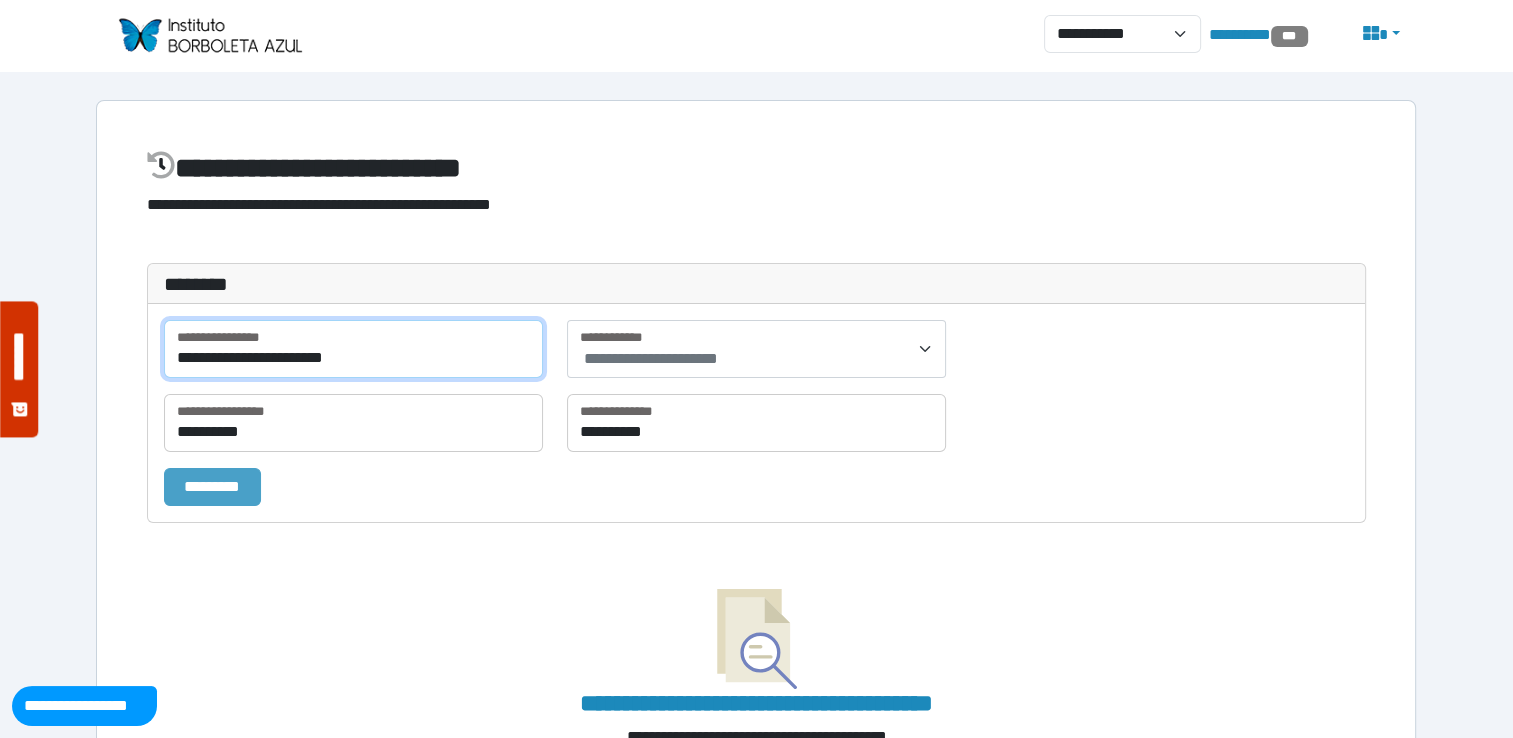 type on "**********" 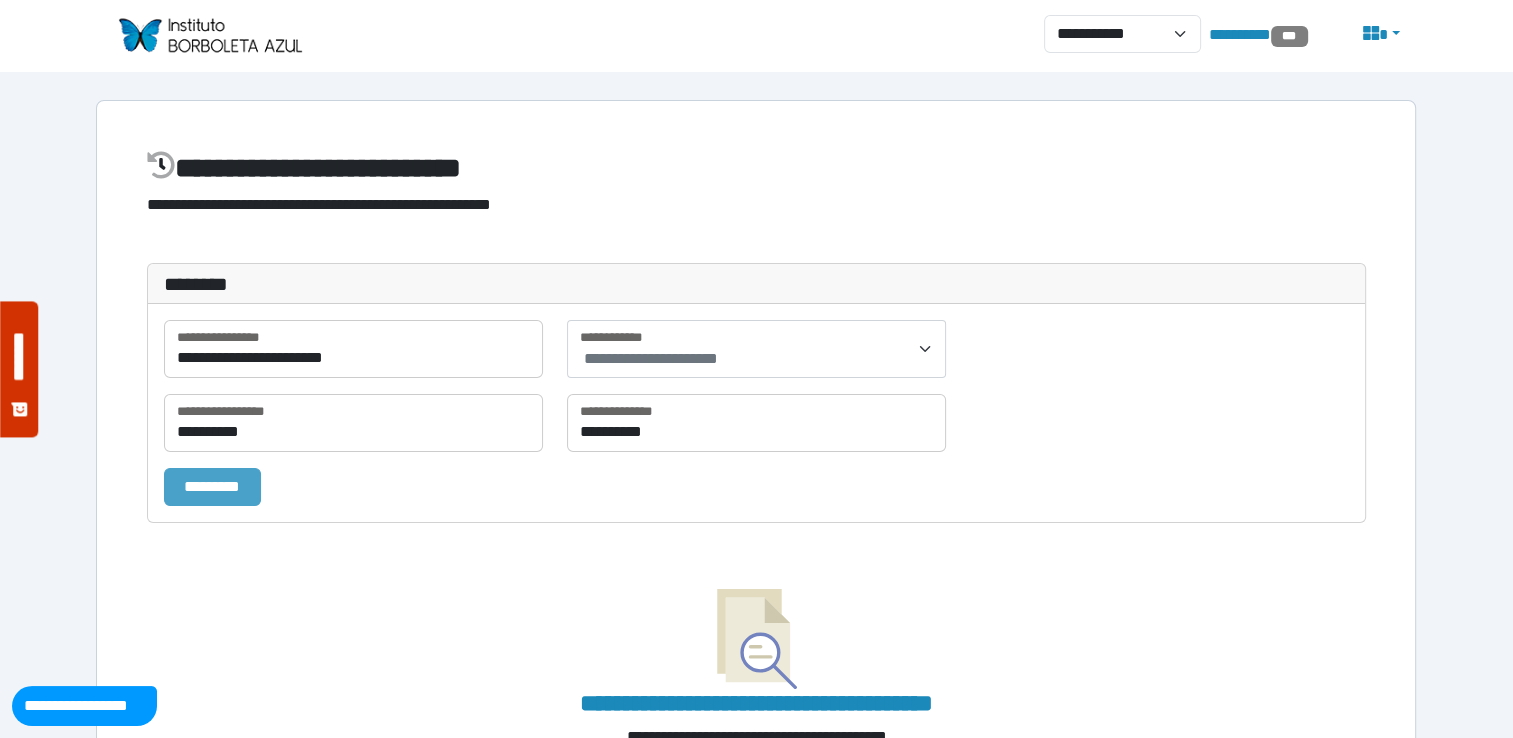 click on "*********" at bounding box center [212, 487] 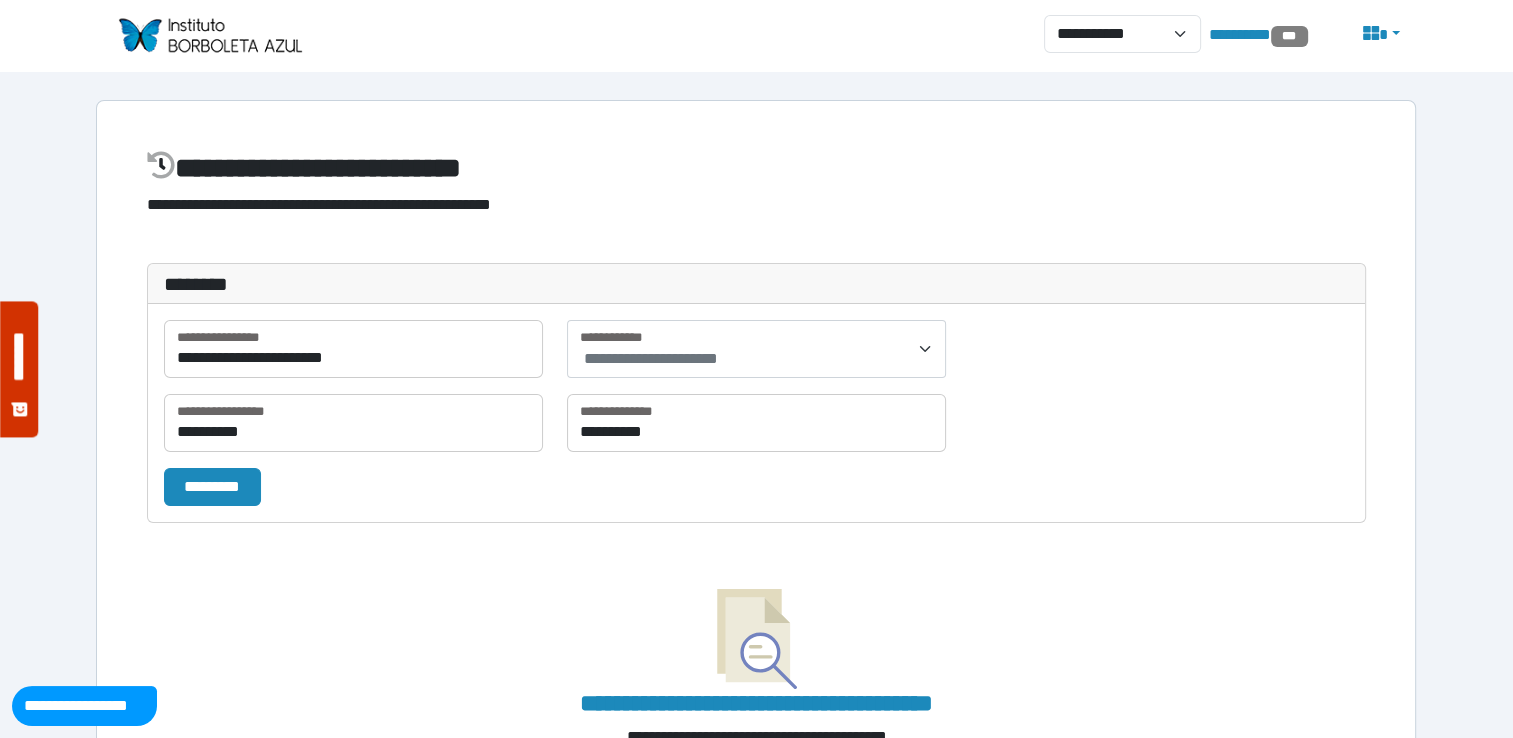 click at bounding box center (209, 35) 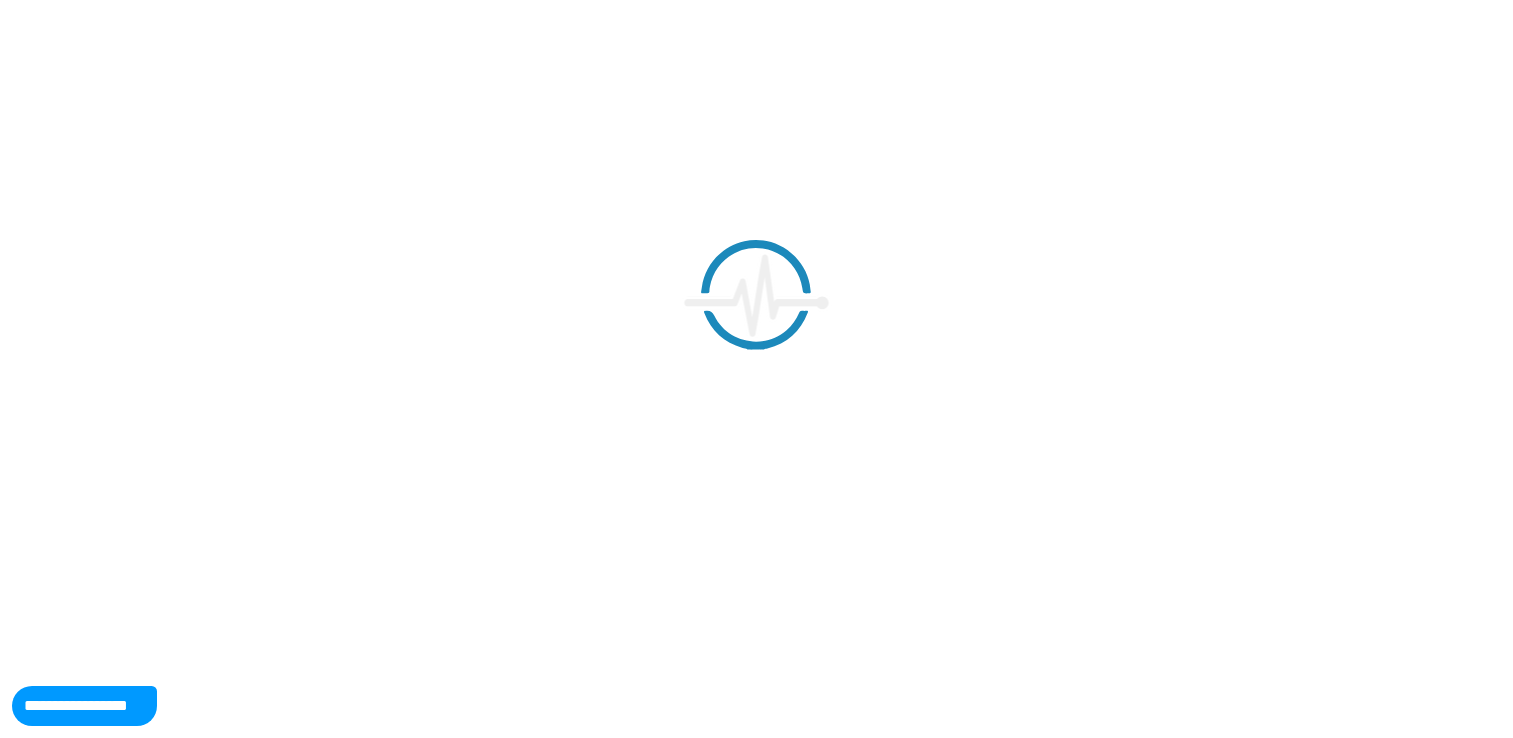 scroll, scrollTop: 0, scrollLeft: 0, axis: both 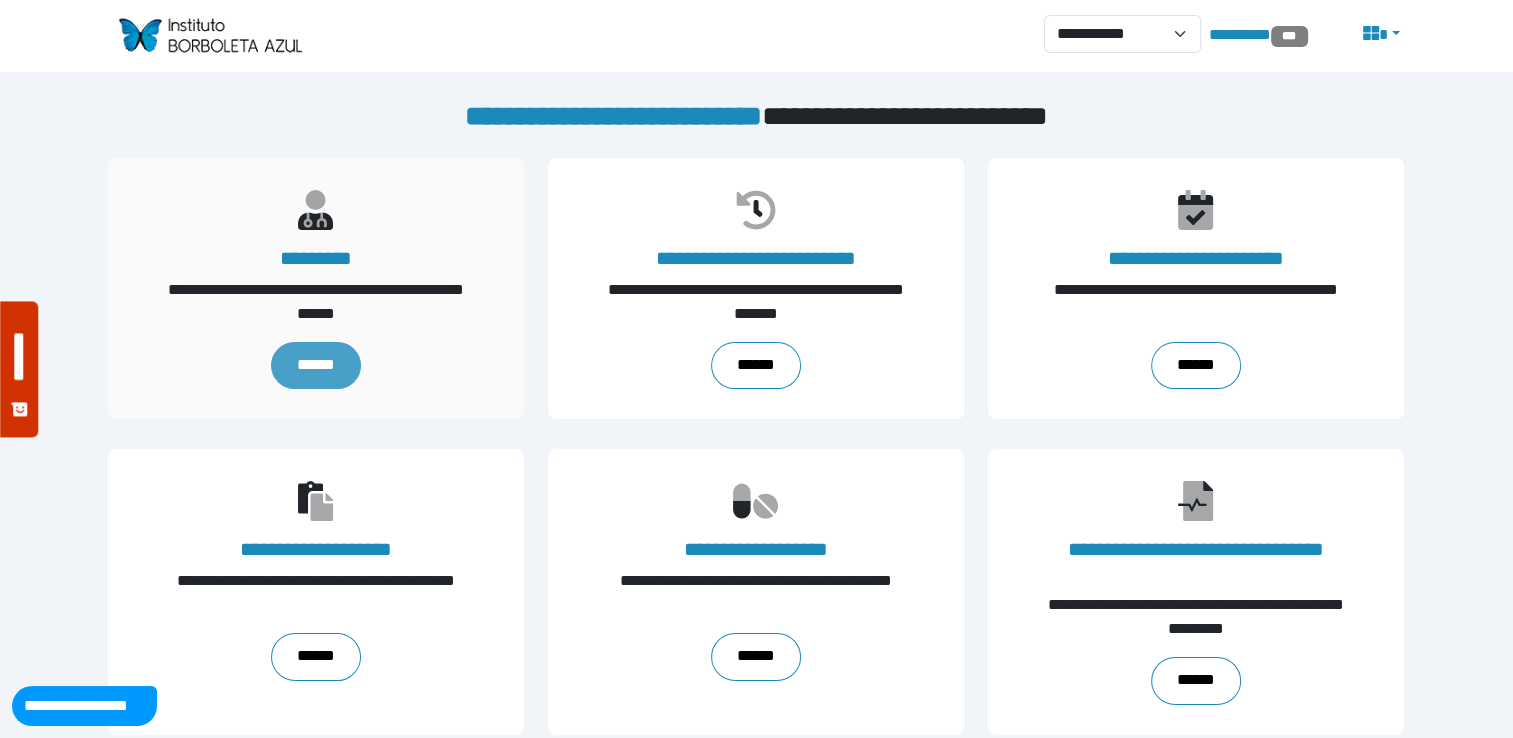 click on "******" at bounding box center (316, 366) 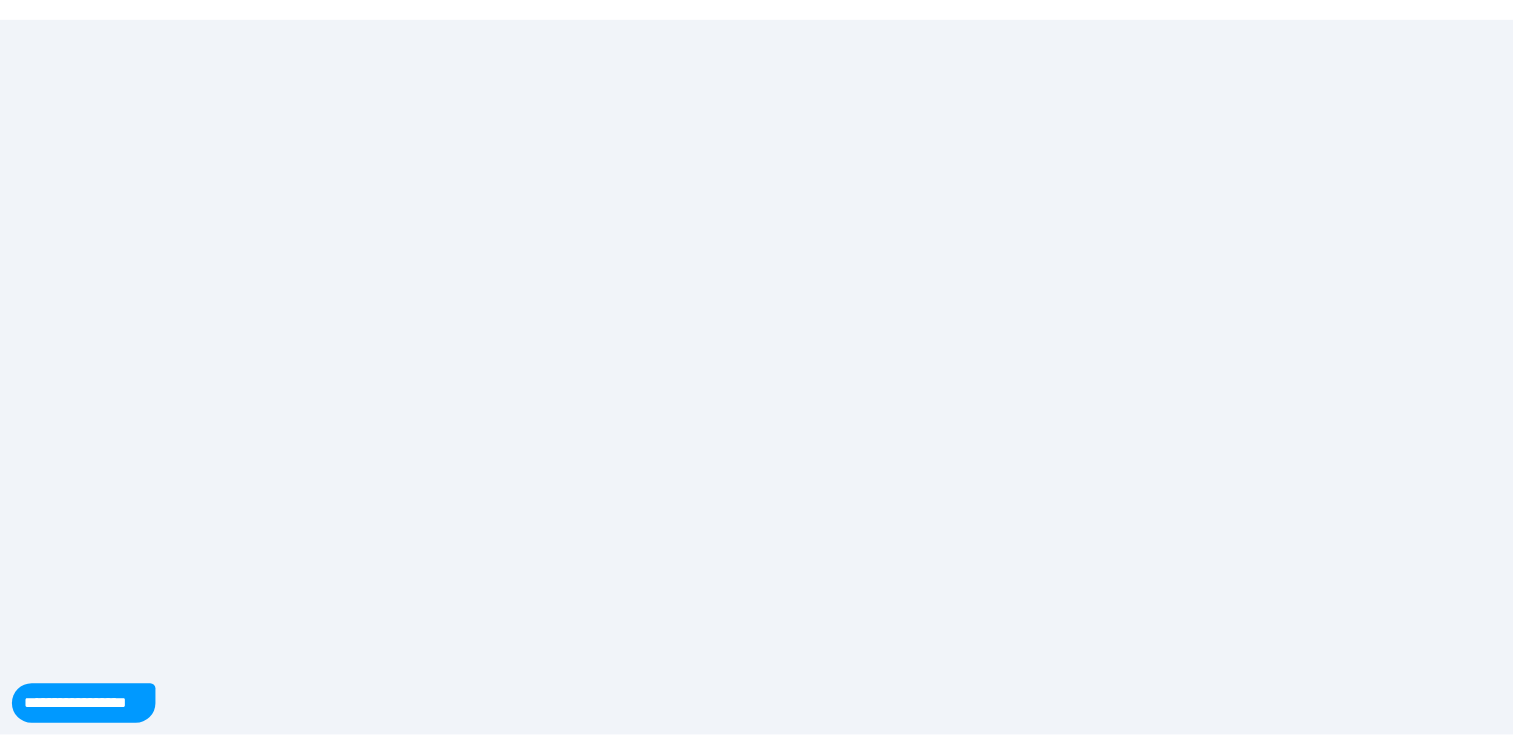 scroll, scrollTop: 0, scrollLeft: 0, axis: both 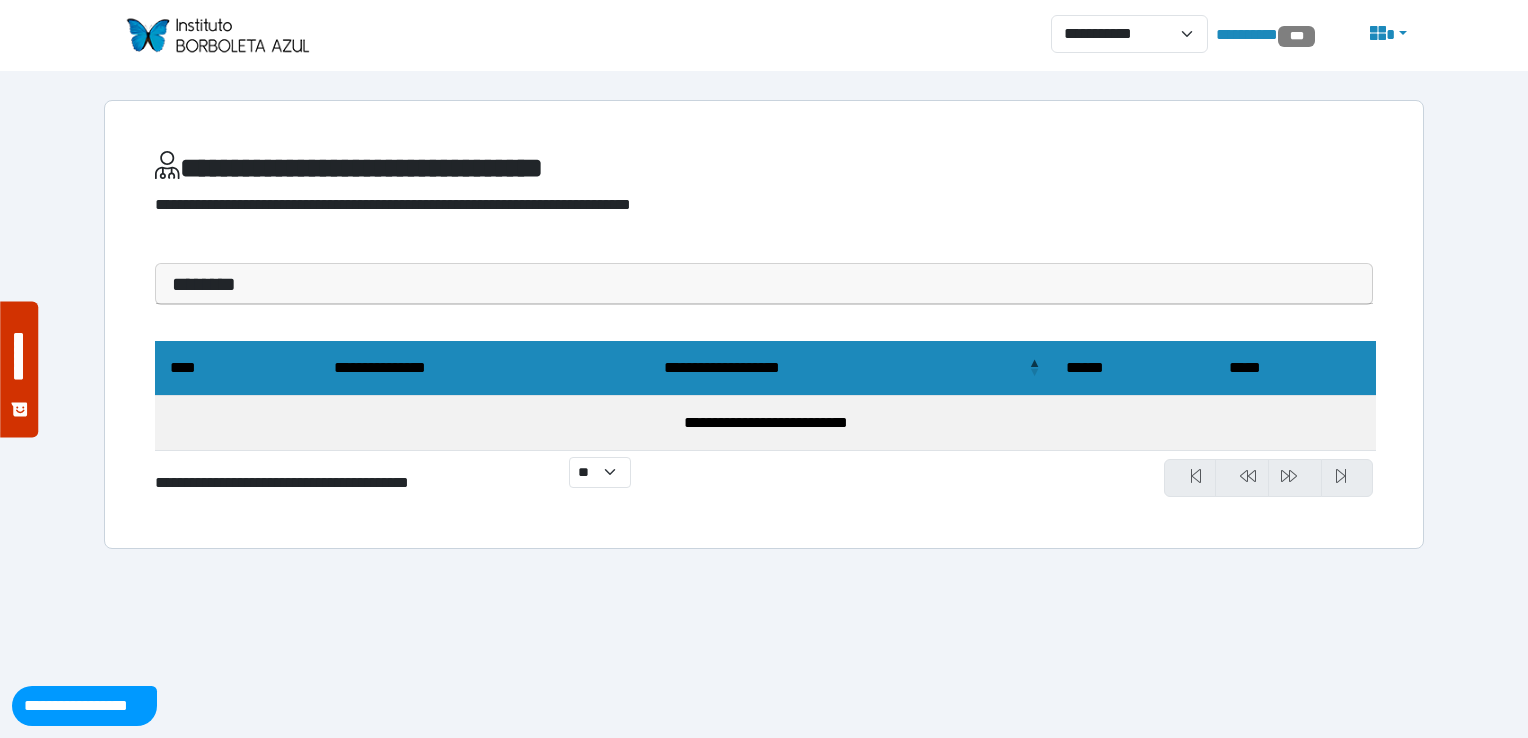 click on "********" at bounding box center (764, 284) 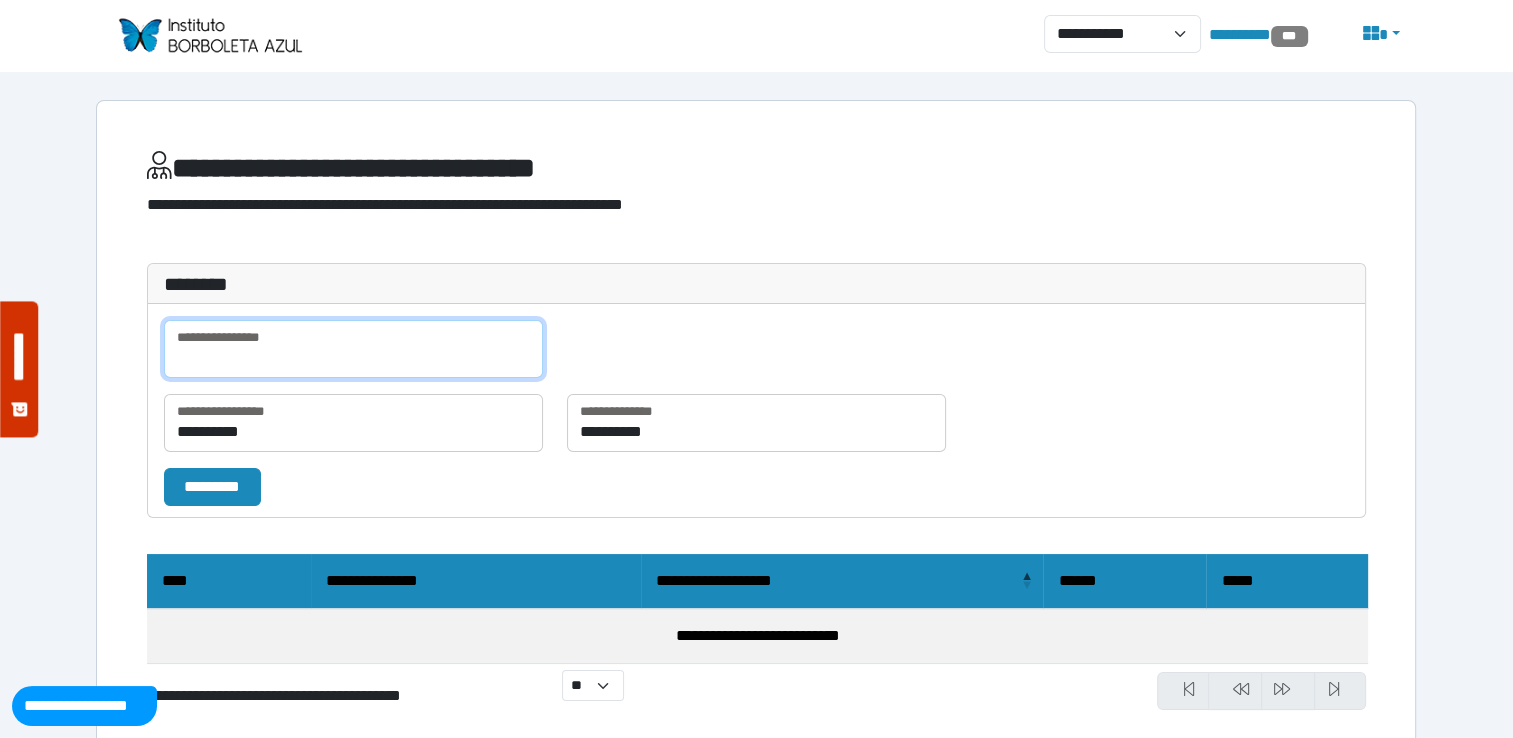 drag, startPoint x: 368, startPoint y: 354, endPoint x: 358, endPoint y: 350, distance: 10.770329 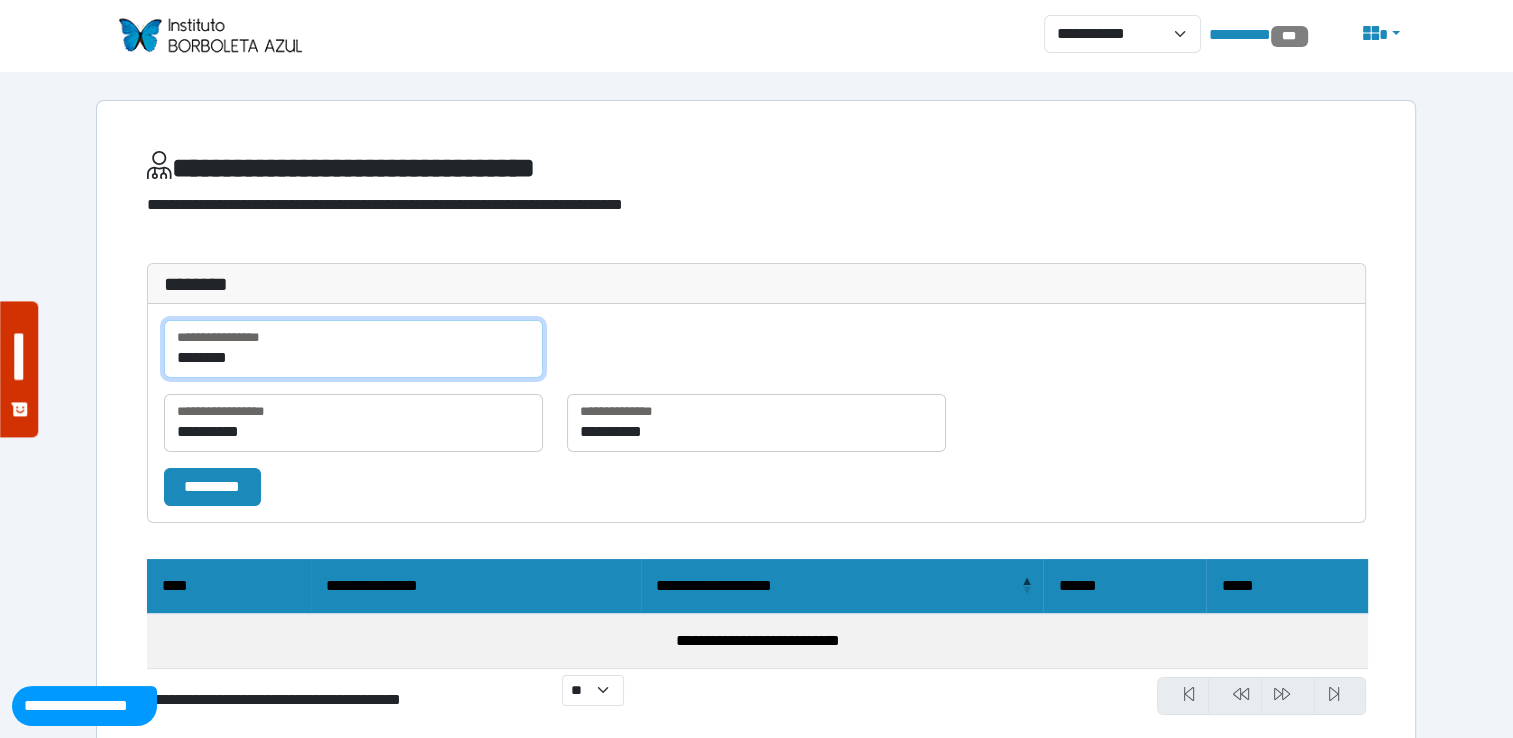 type on "*******" 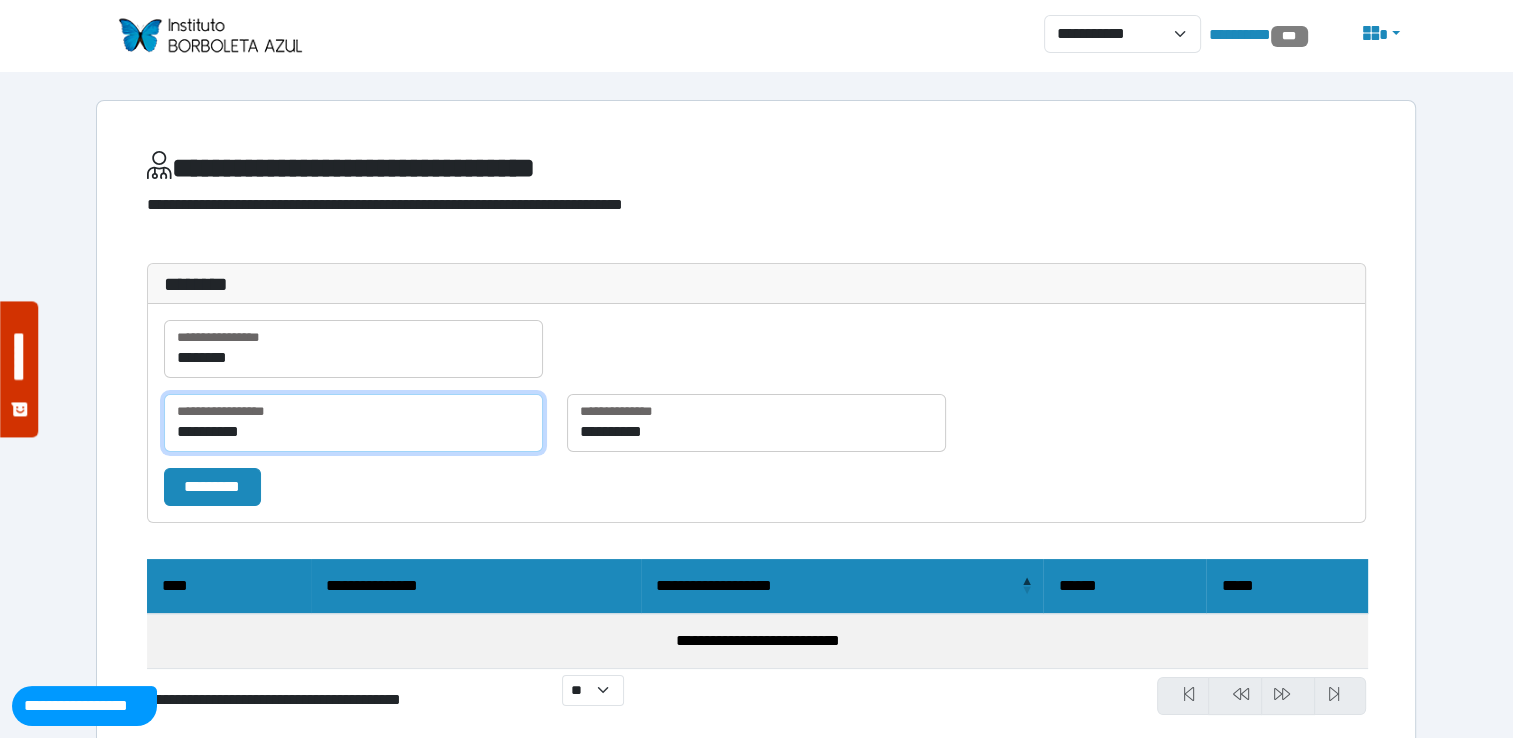 click on "**********" at bounding box center (353, 423) 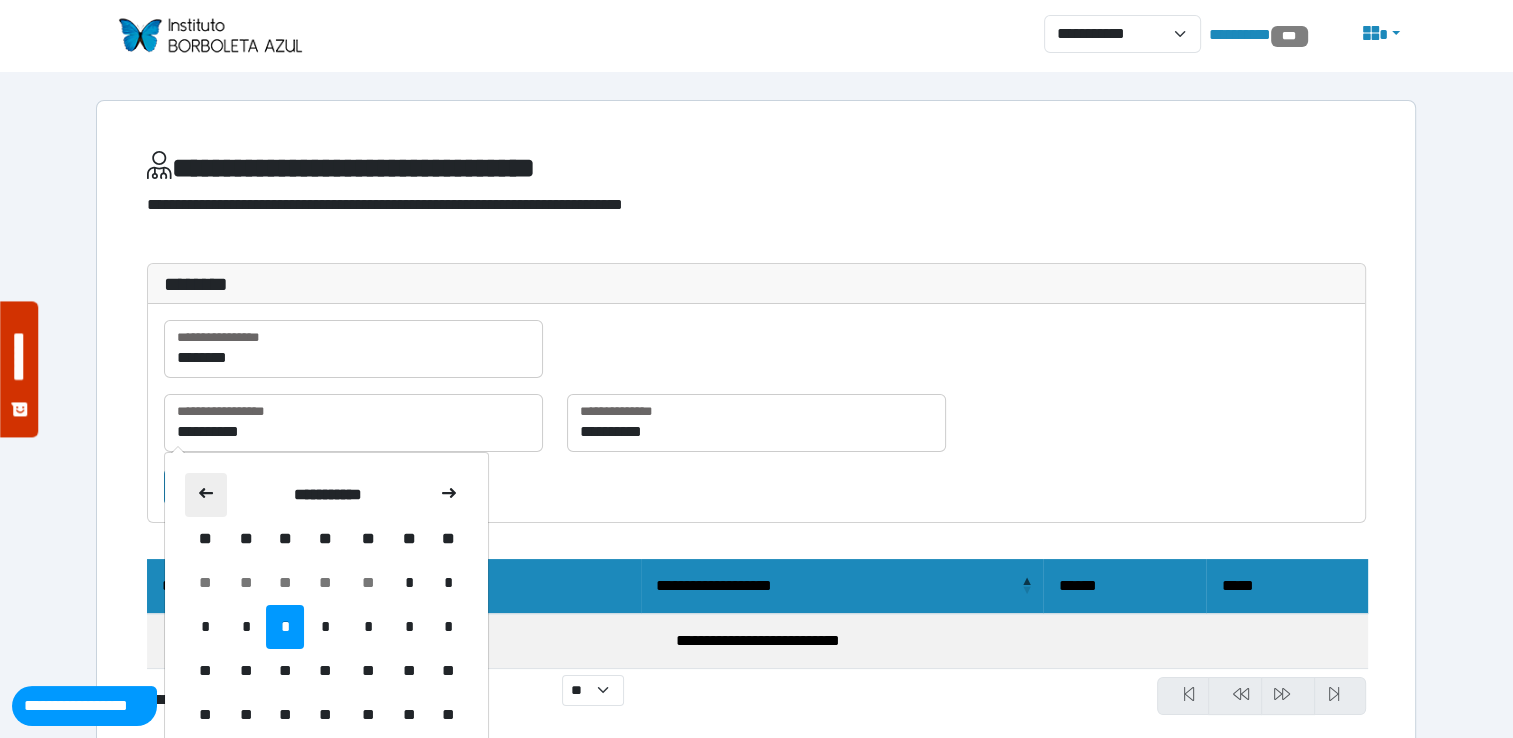 click at bounding box center (206, 495) 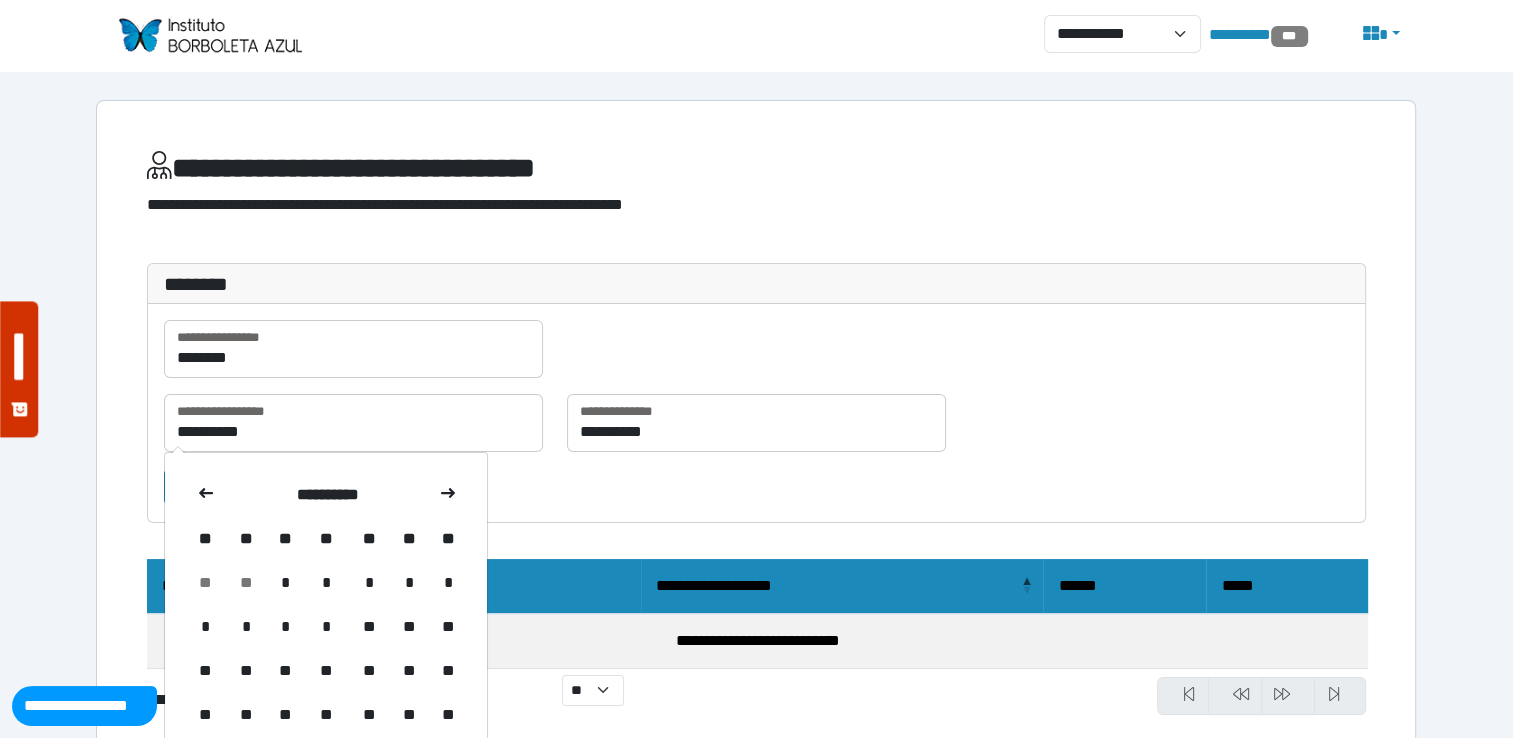 click at bounding box center (206, 495) 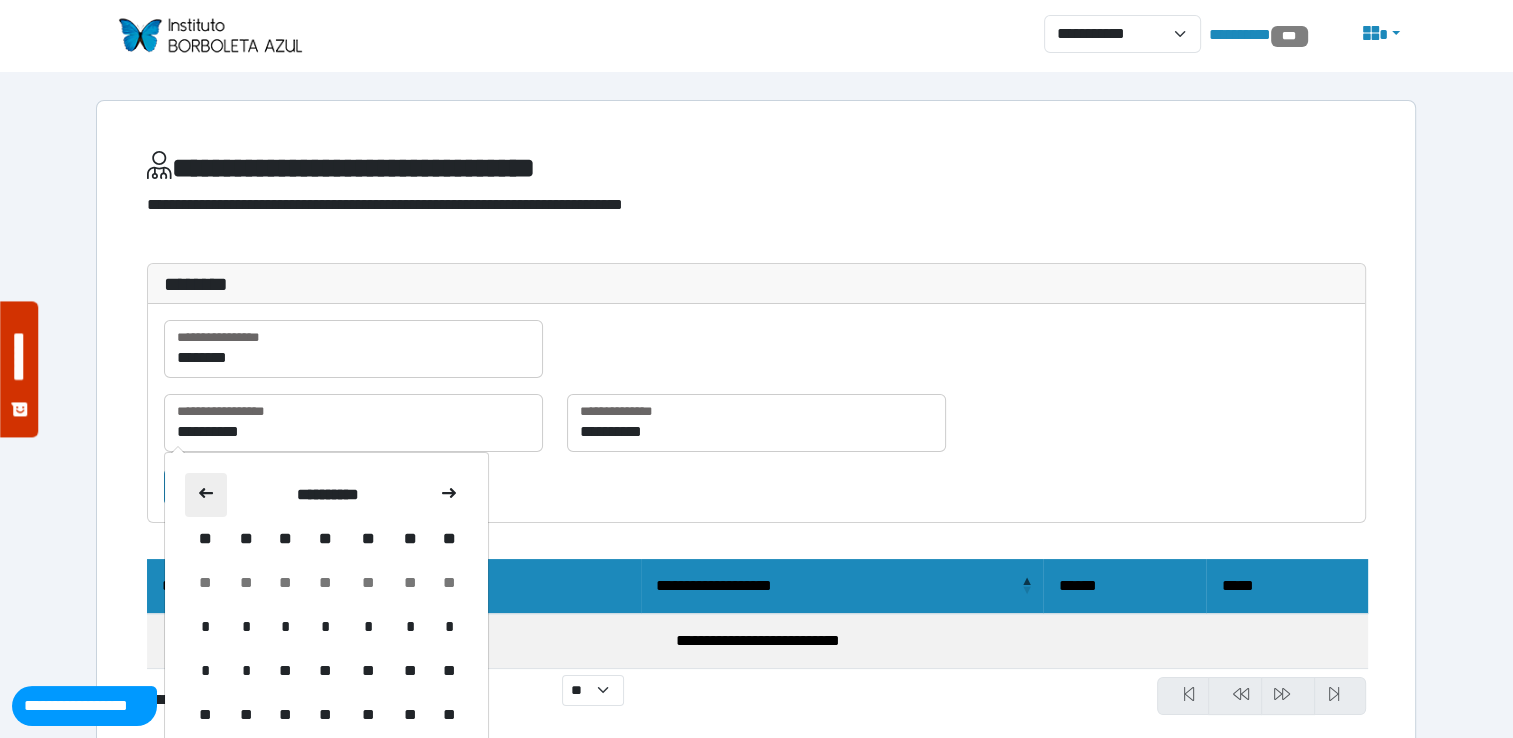 click at bounding box center [206, 495] 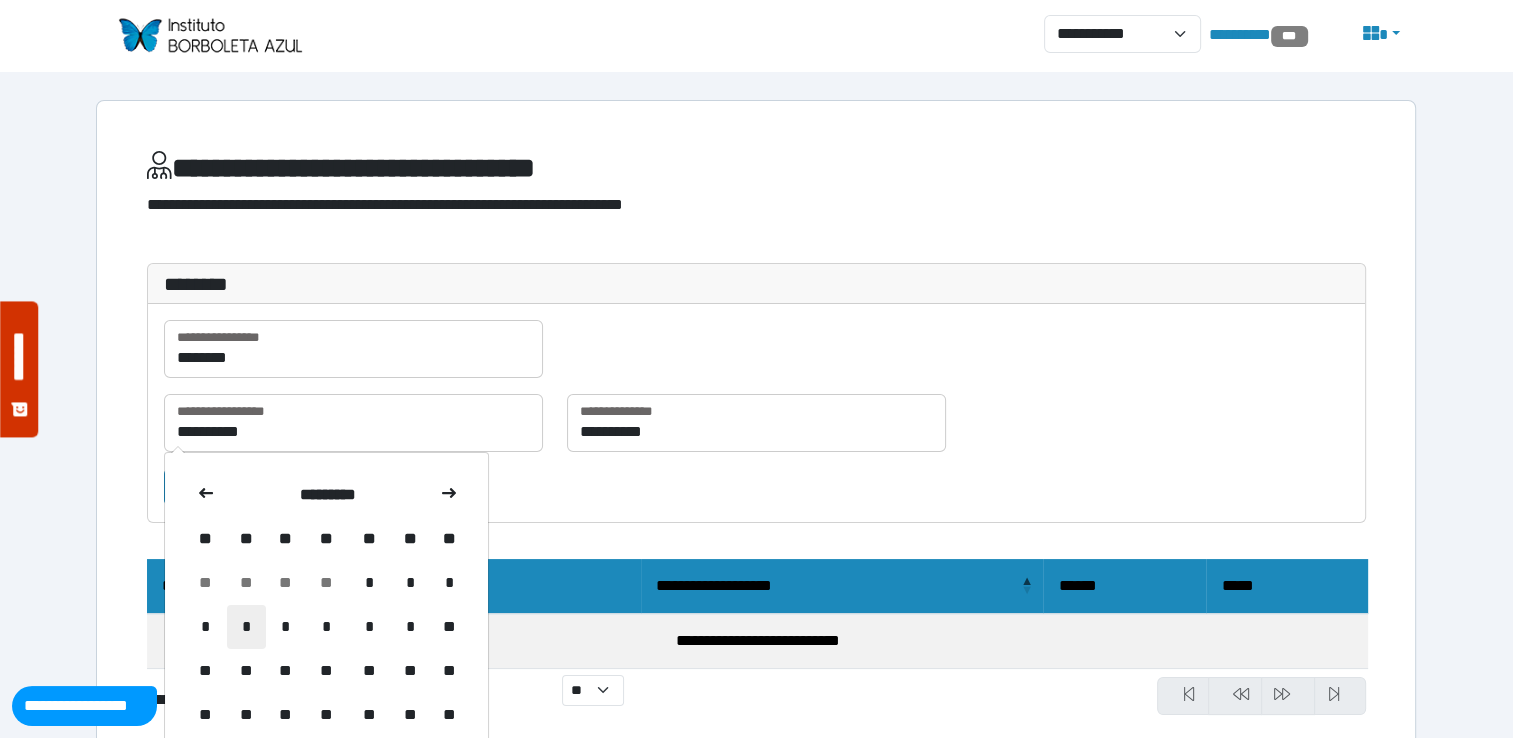 click on "*" at bounding box center (246, 627) 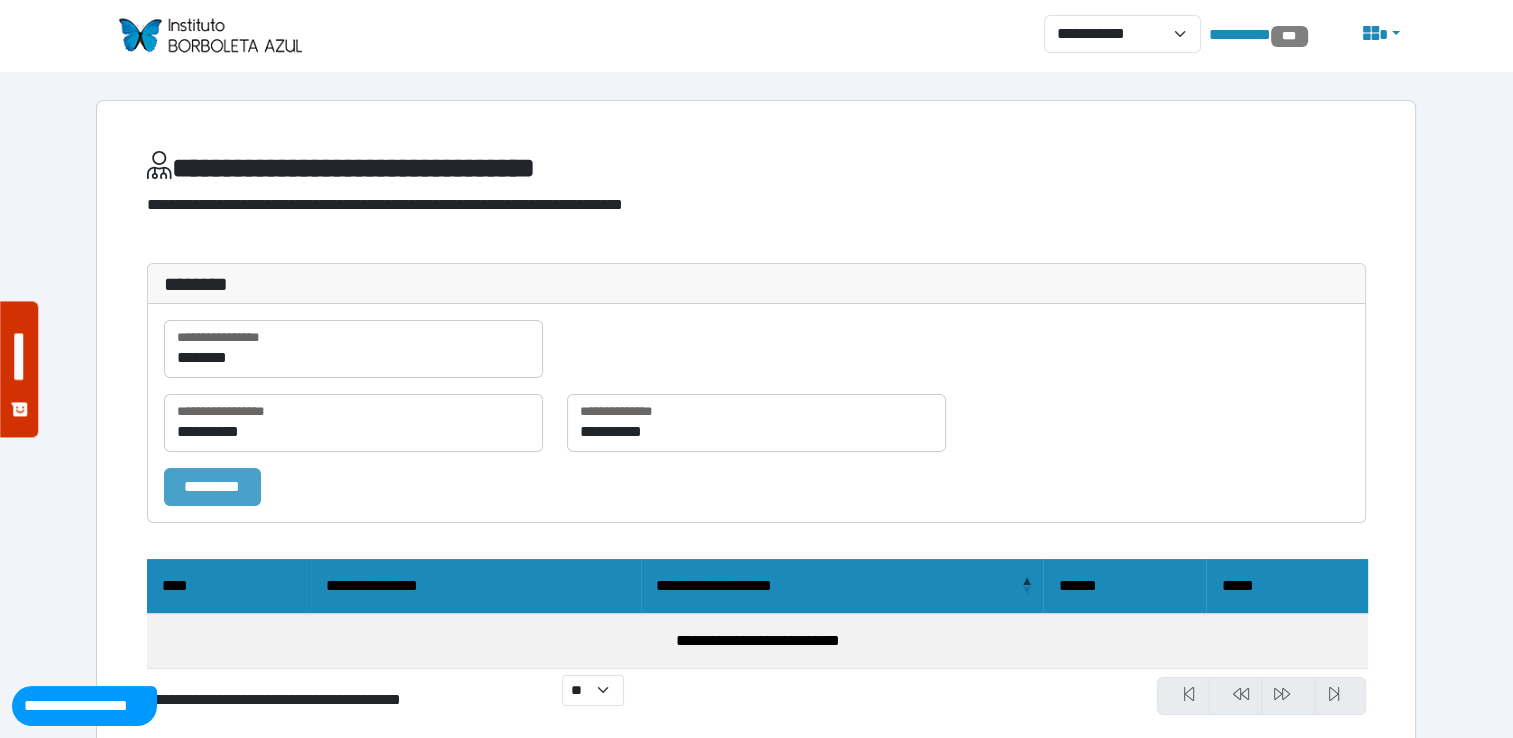click on "*********" at bounding box center [212, 487] 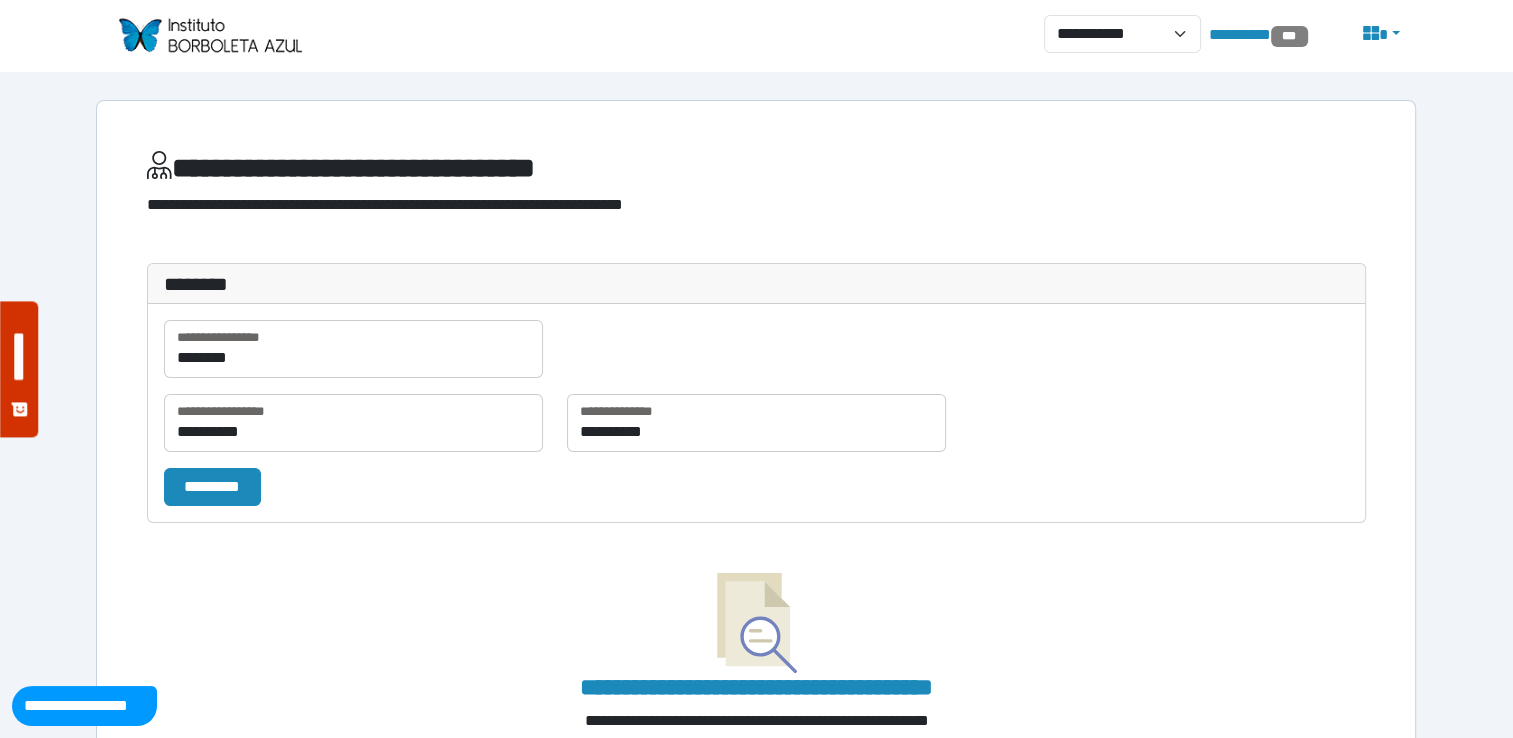 type 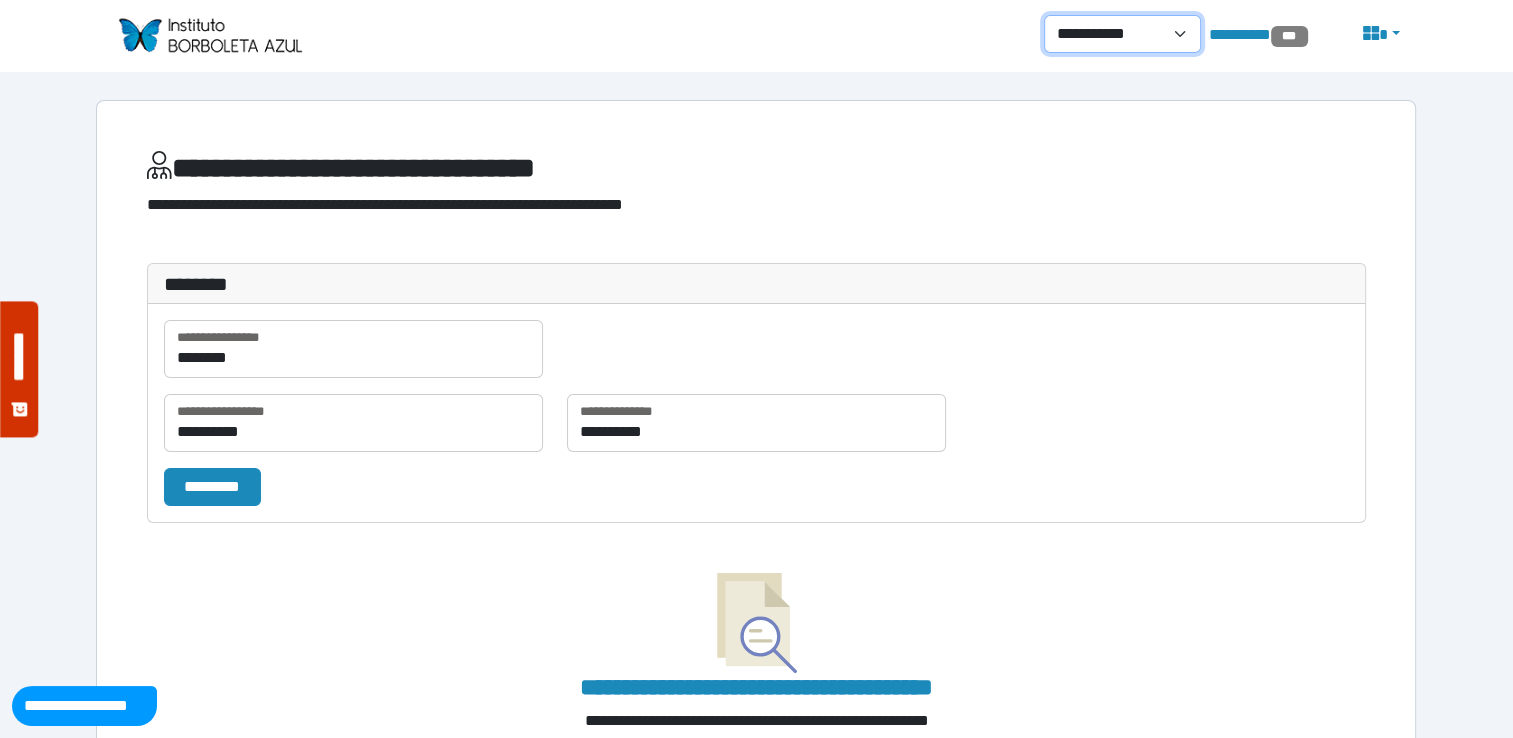 click on "**********" at bounding box center (1122, 34) 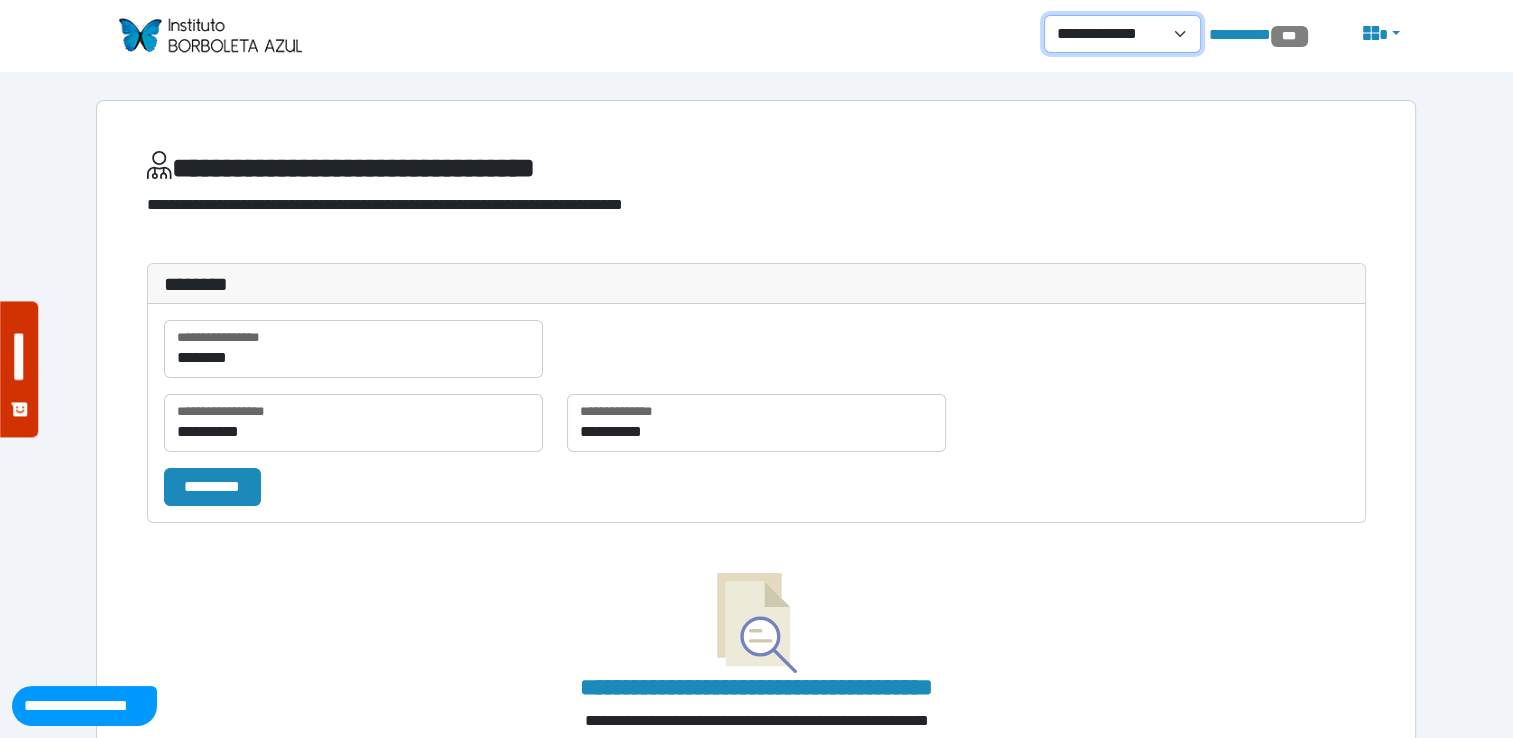 click on "**********" at bounding box center [1122, 34] 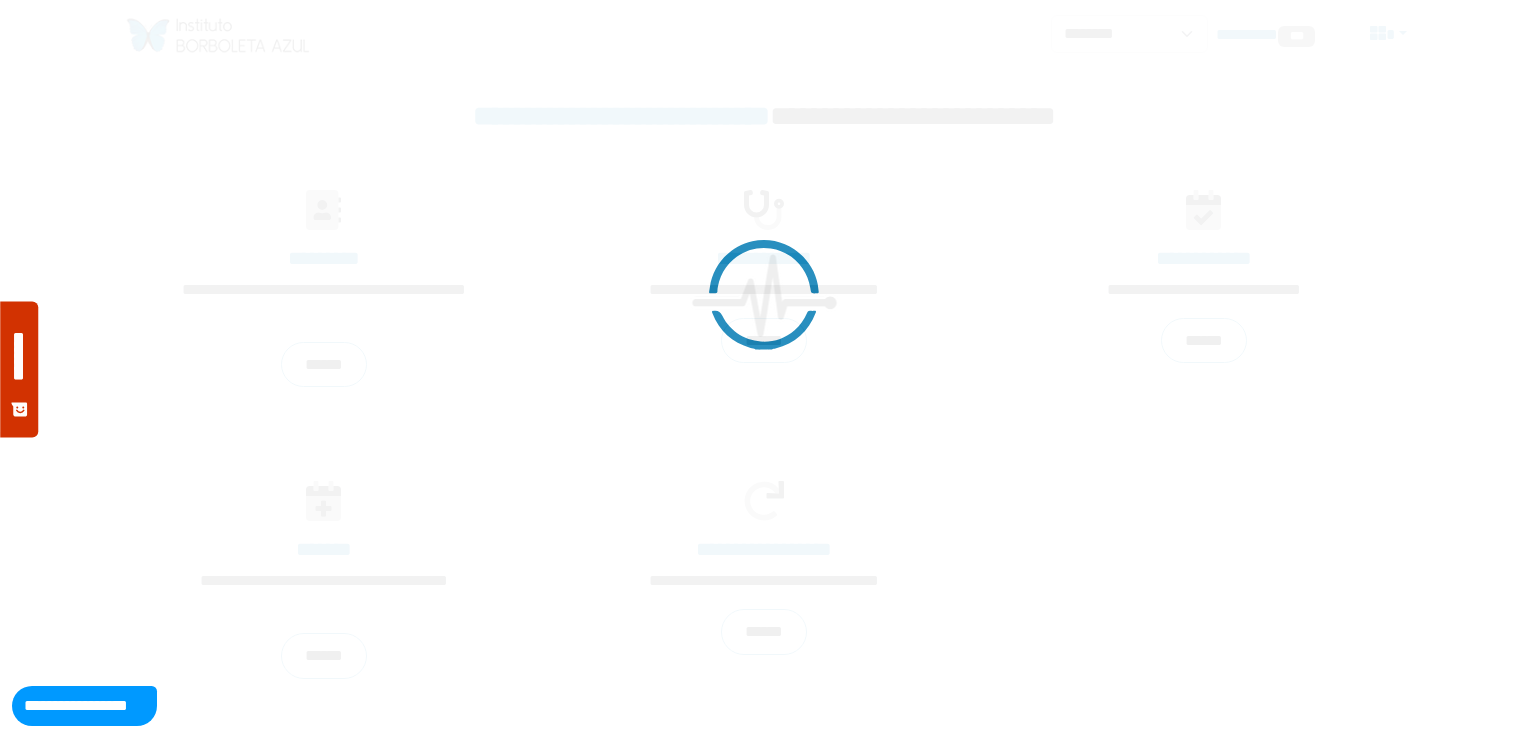 scroll, scrollTop: 0, scrollLeft: 0, axis: both 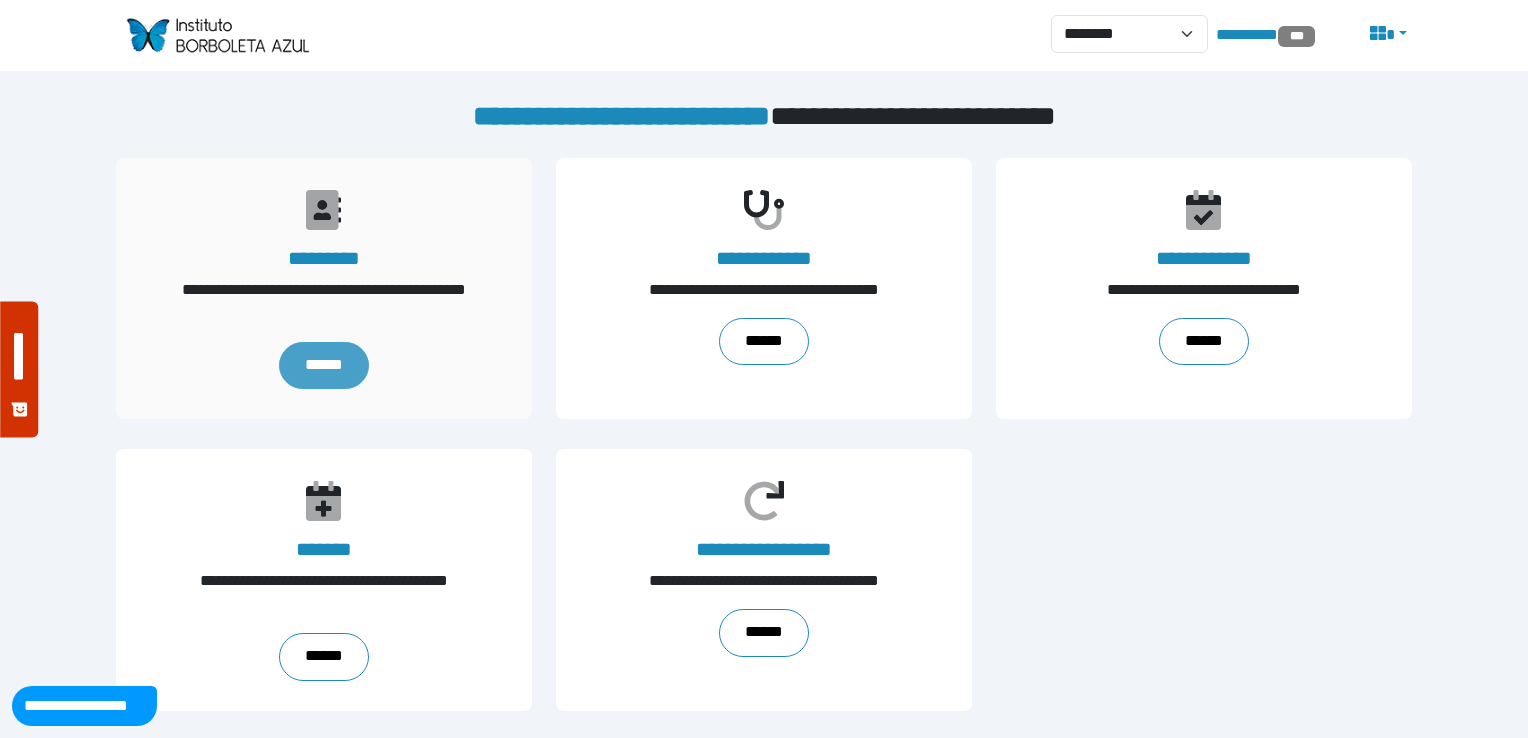 click on "******" at bounding box center (324, 366) 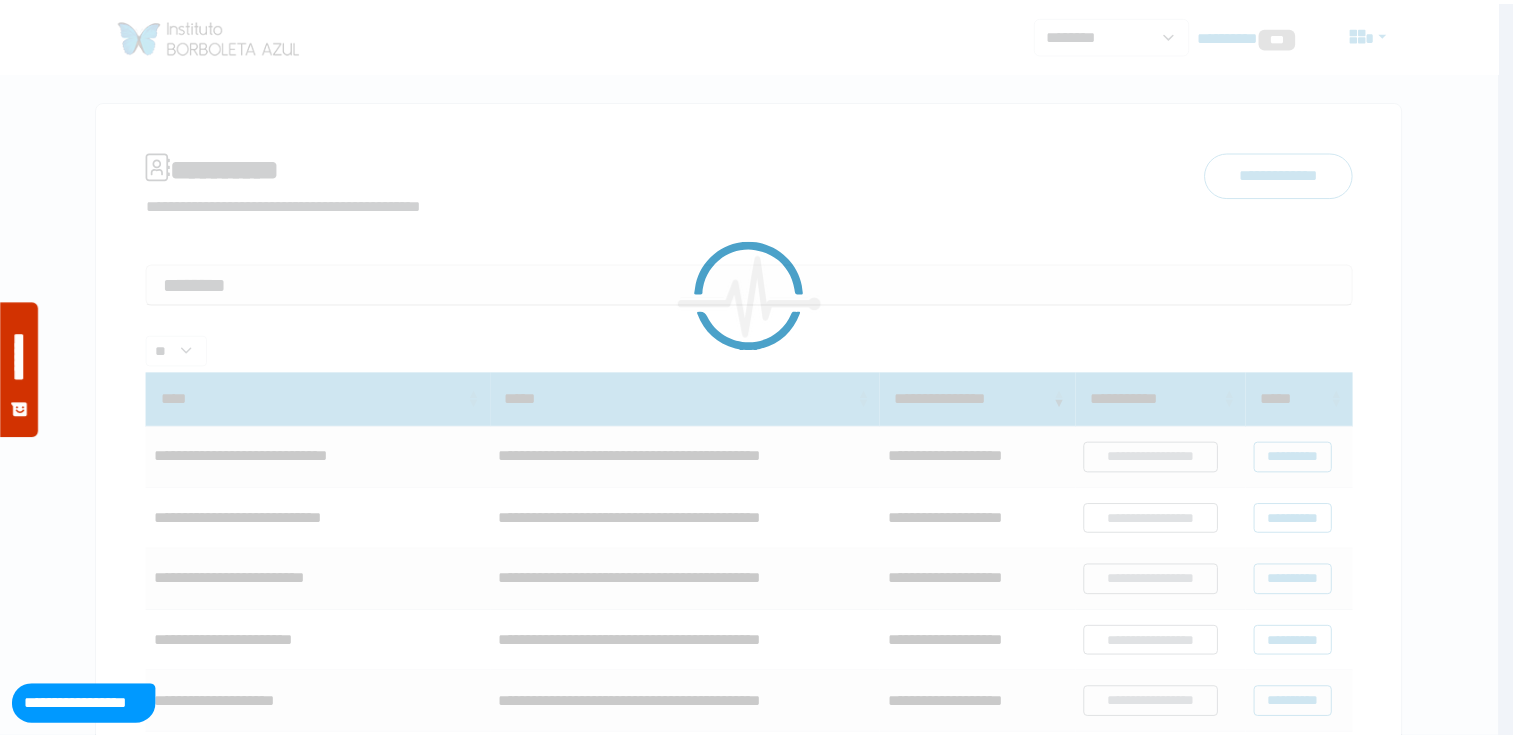scroll, scrollTop: 0, scrollLeft: 0, axis: both 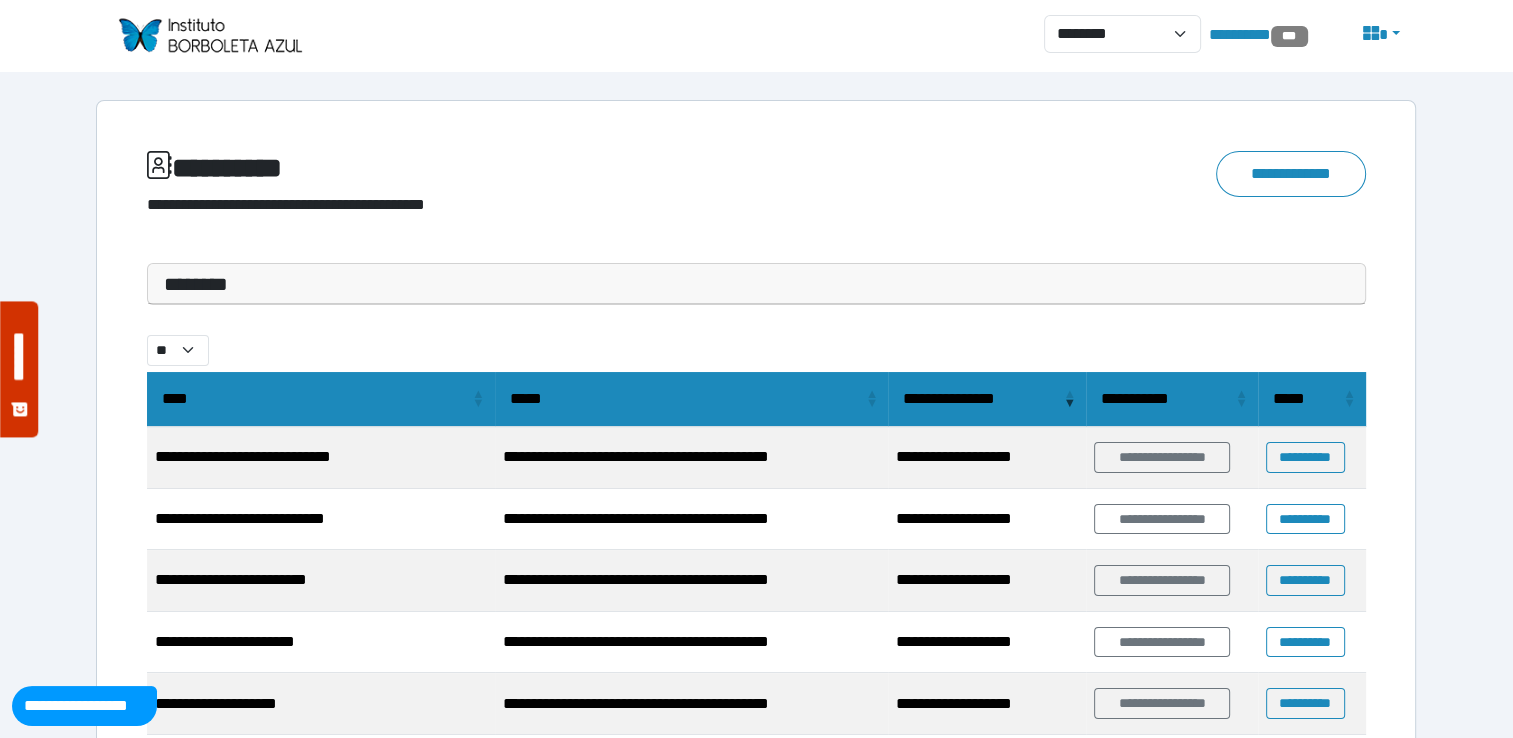 click on "**********" at bounding box center [756, 675] 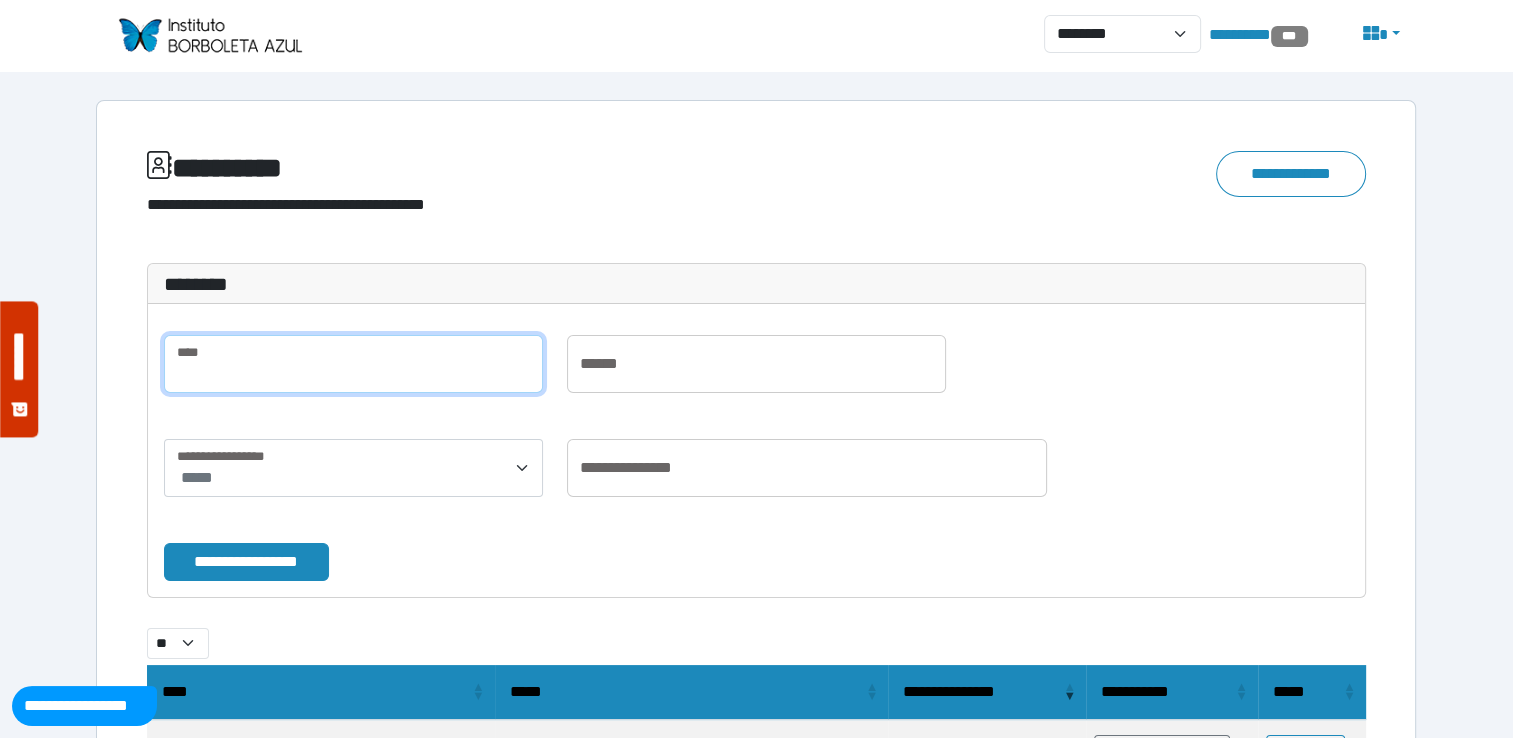 click at bounding box center (353, 364) 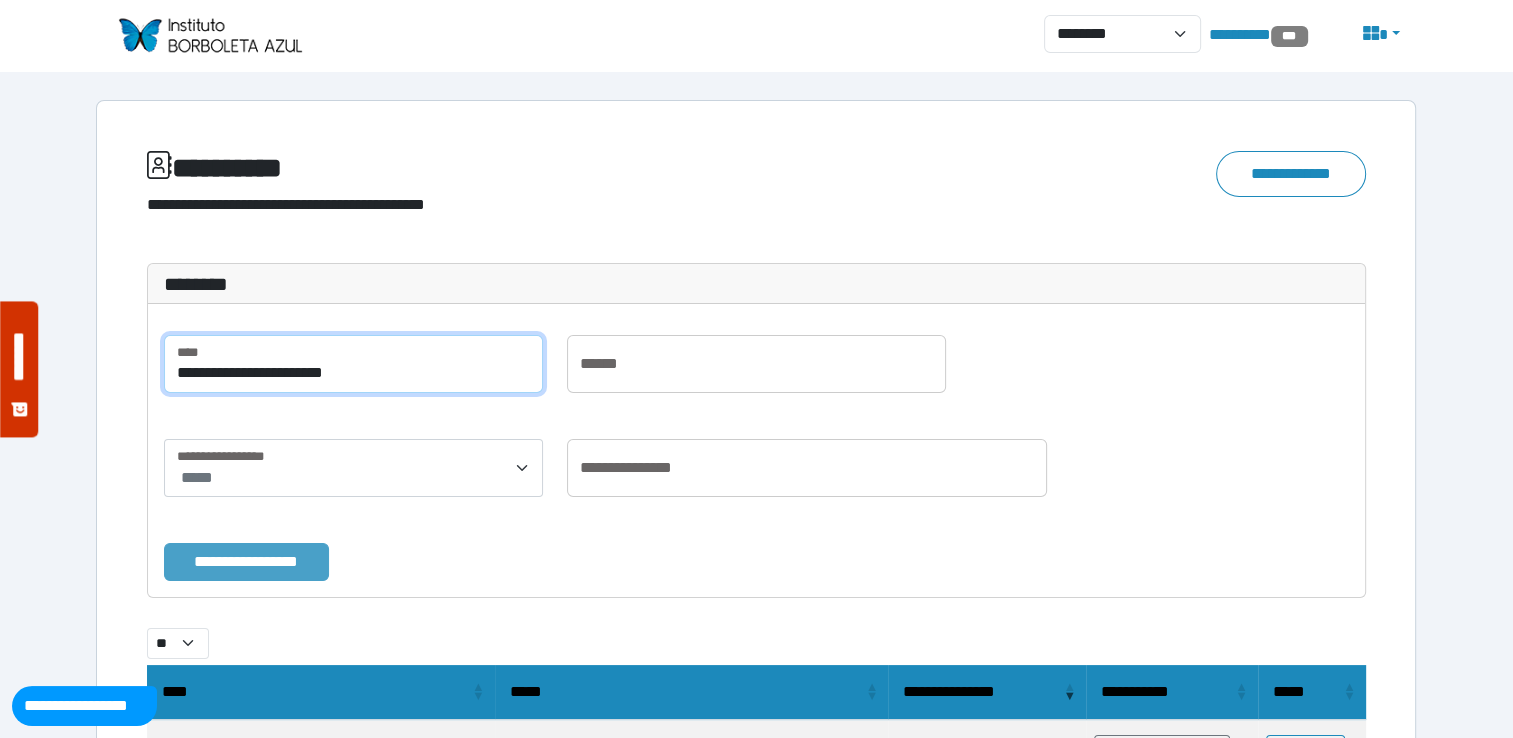 type on "**********" 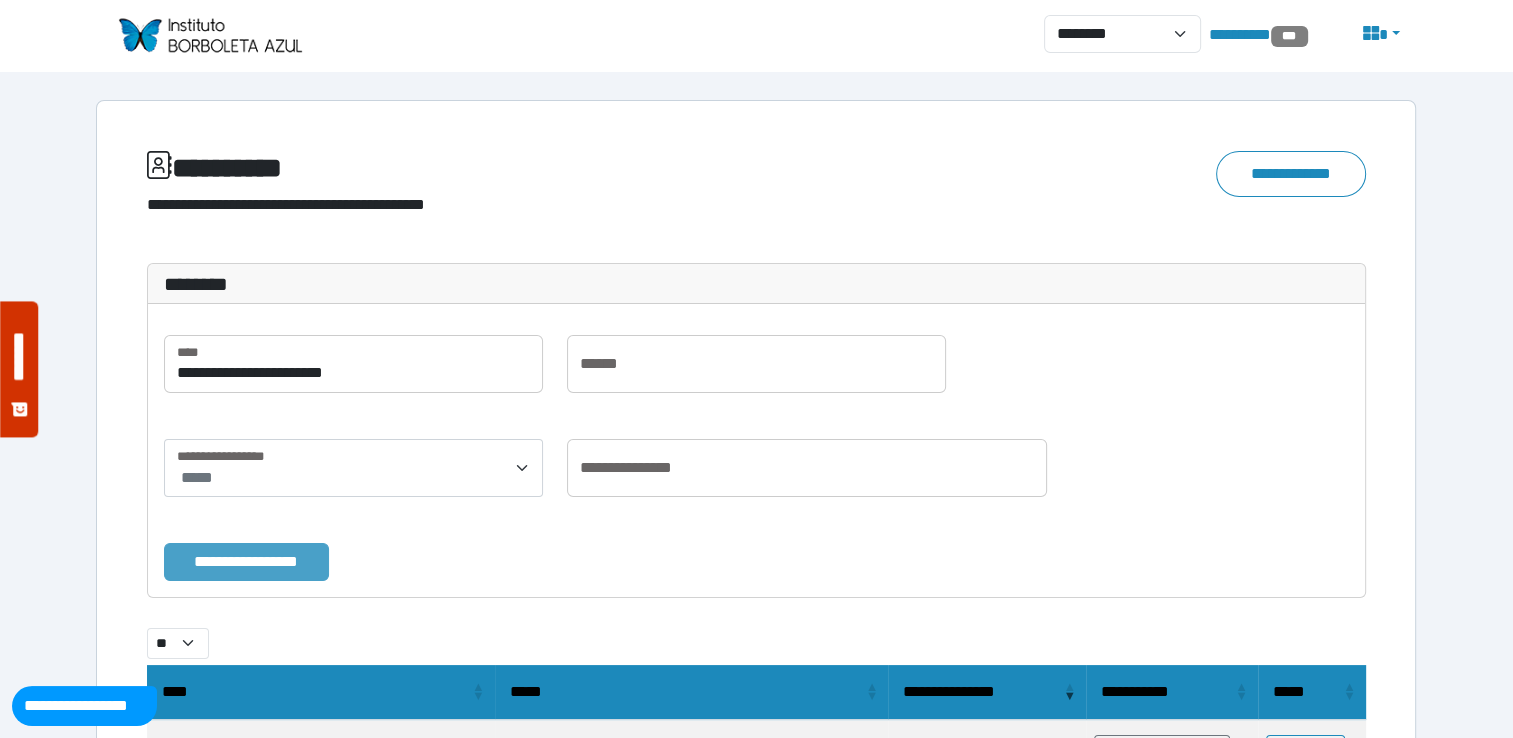 click on "**********" at bounding box center [246, 562] 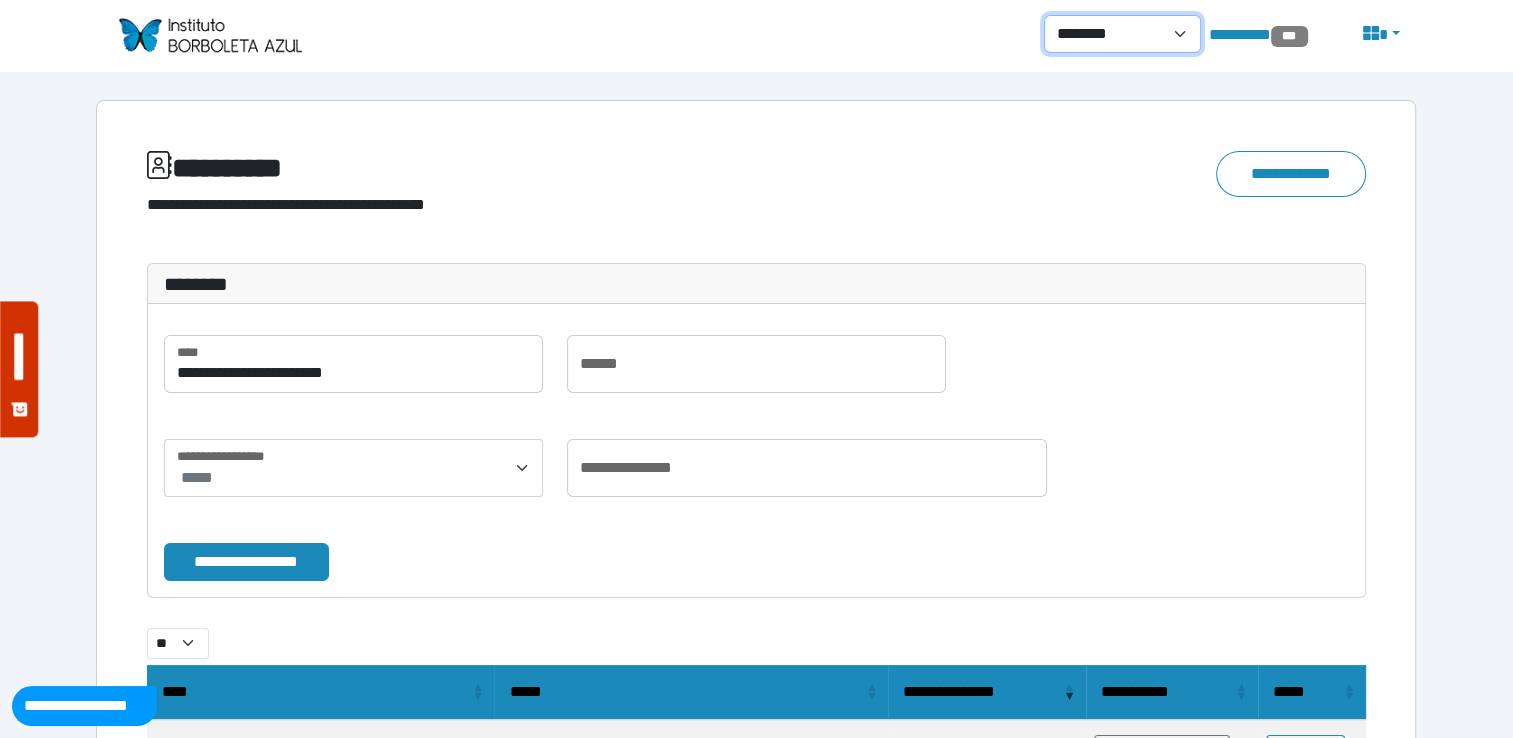 click on "**********" at bounding box center [1122, 34] 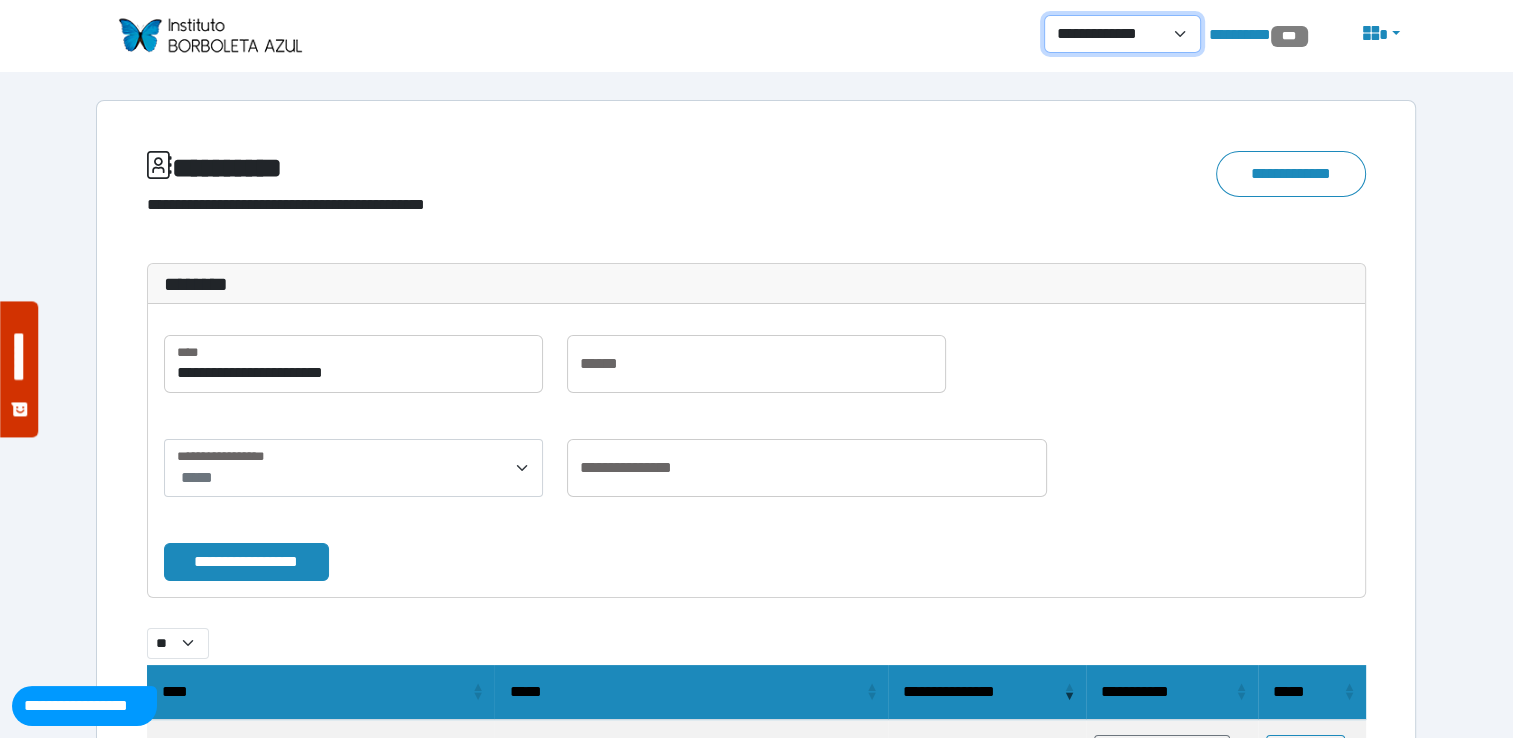 click on "**********" at bounding box center (1122, 34) 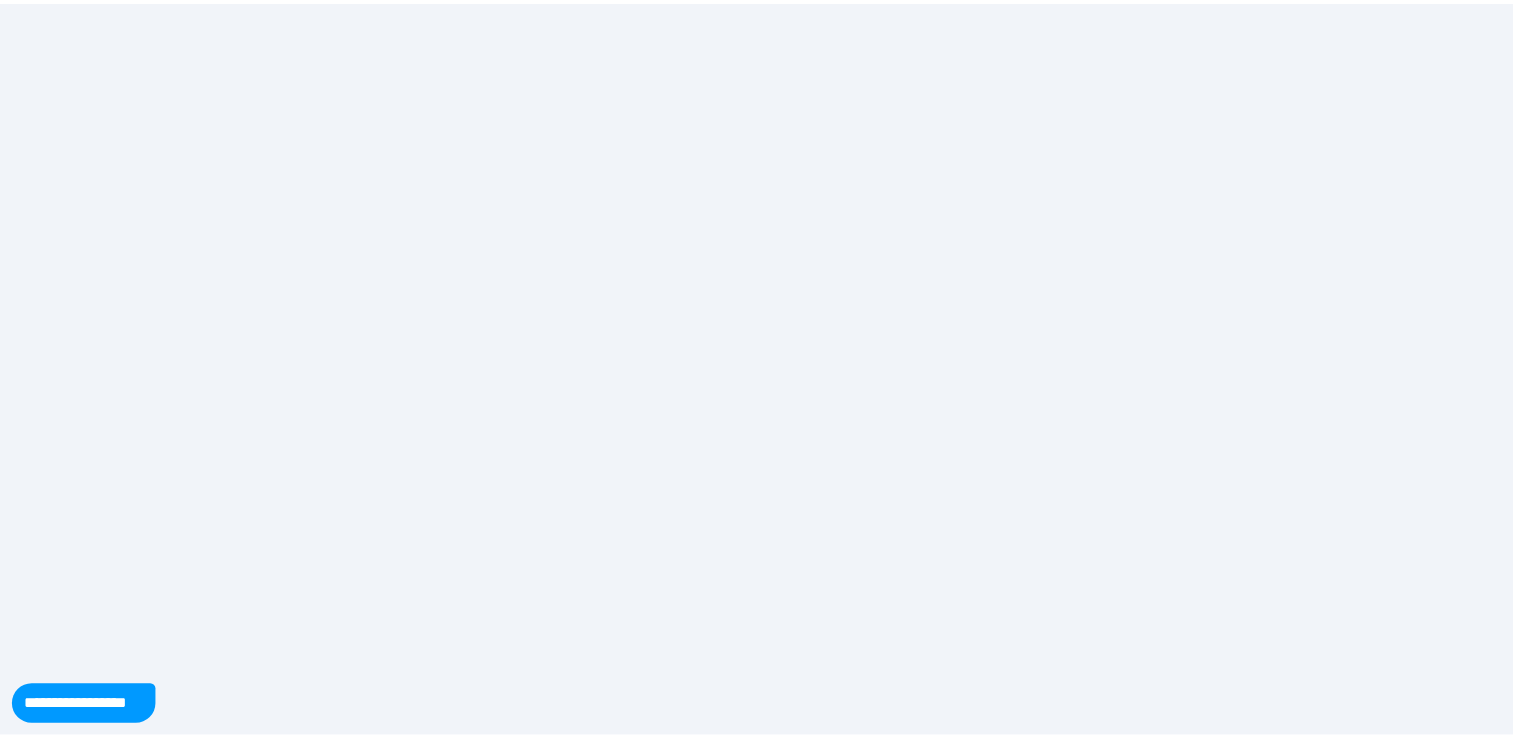 scroll, scrollTop: 0, scrollLeft: 0, axis: both 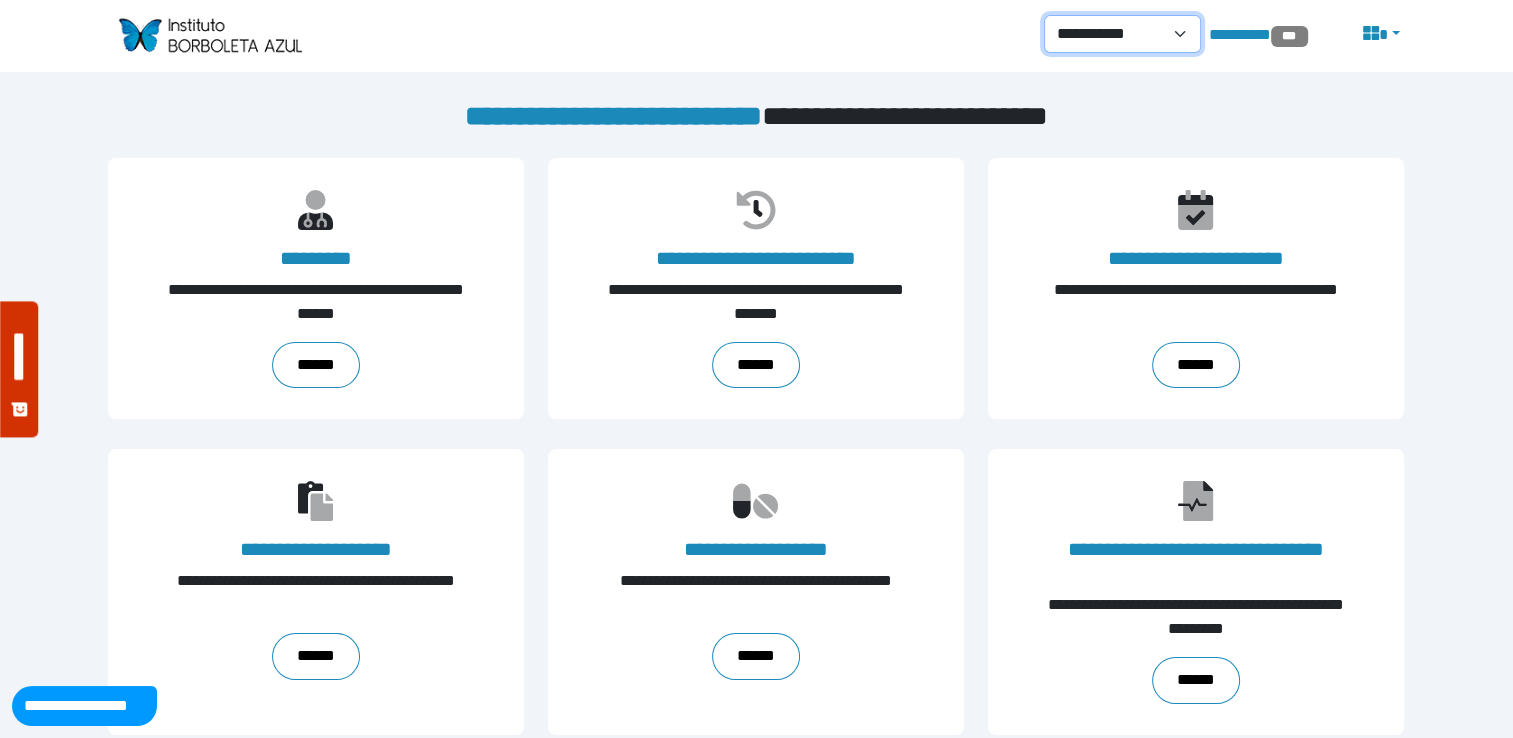click on "**********" at bounding box center (1122, 34) 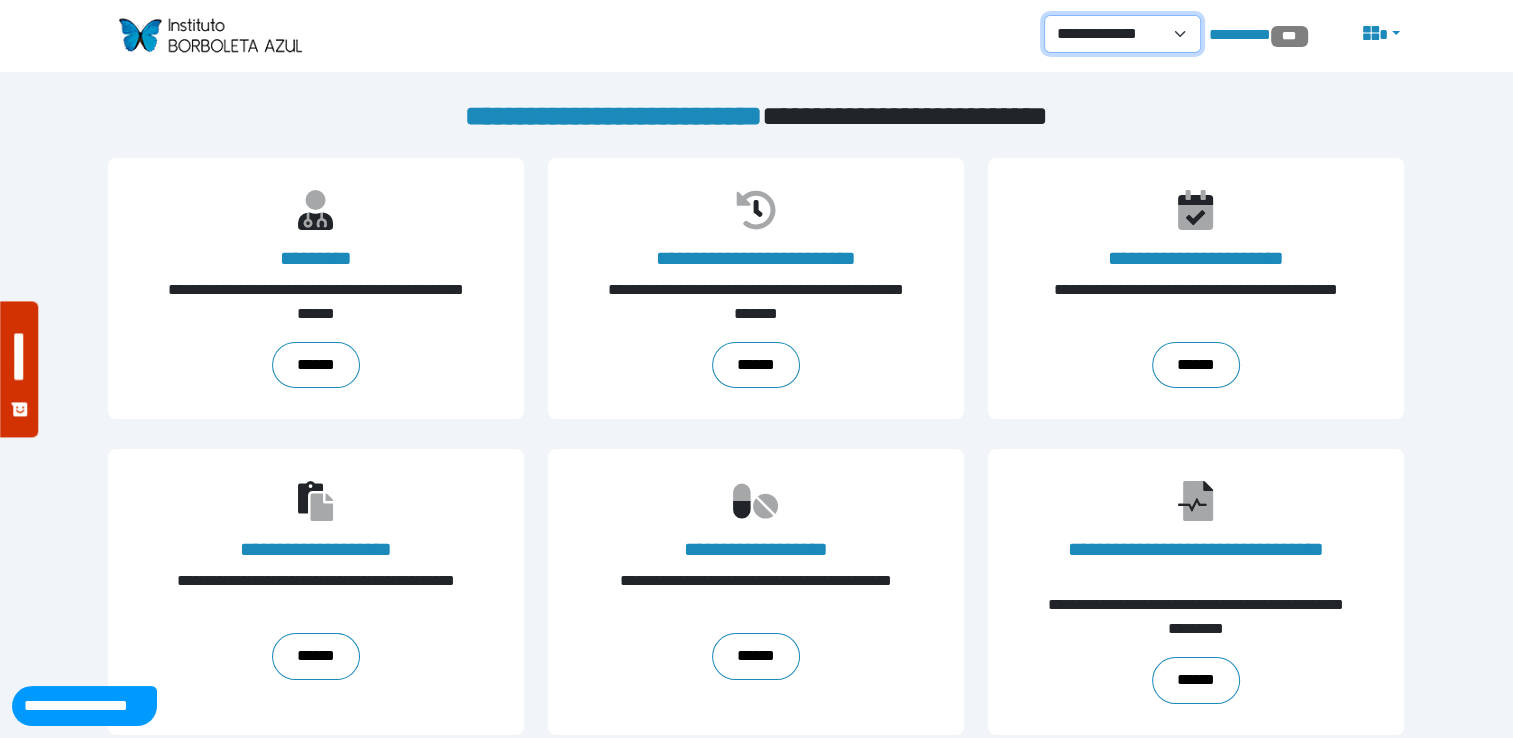 click on "**********" at bounding box center (1122, 34) 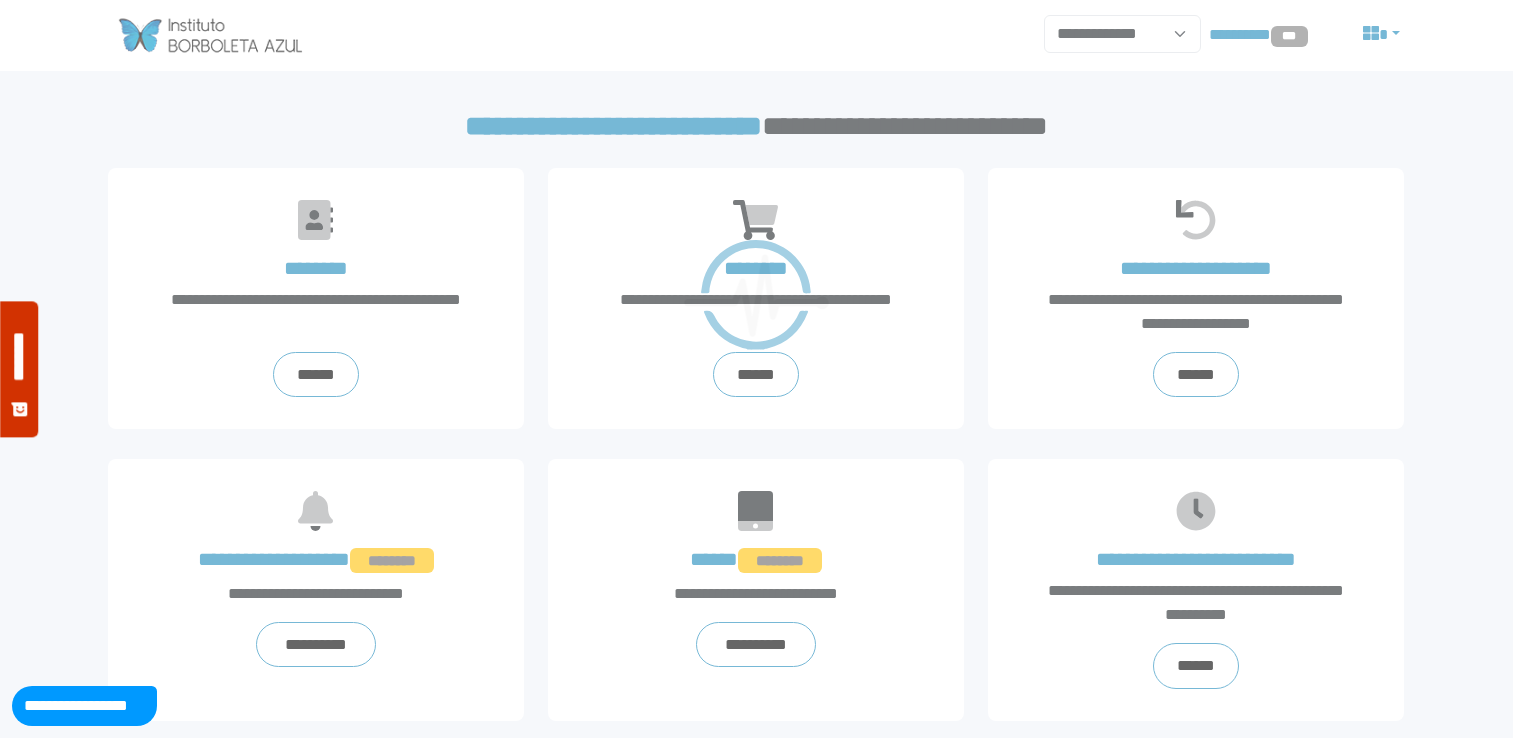 scroll, scrollTop: 0, scrollLeft: 0, axis: both 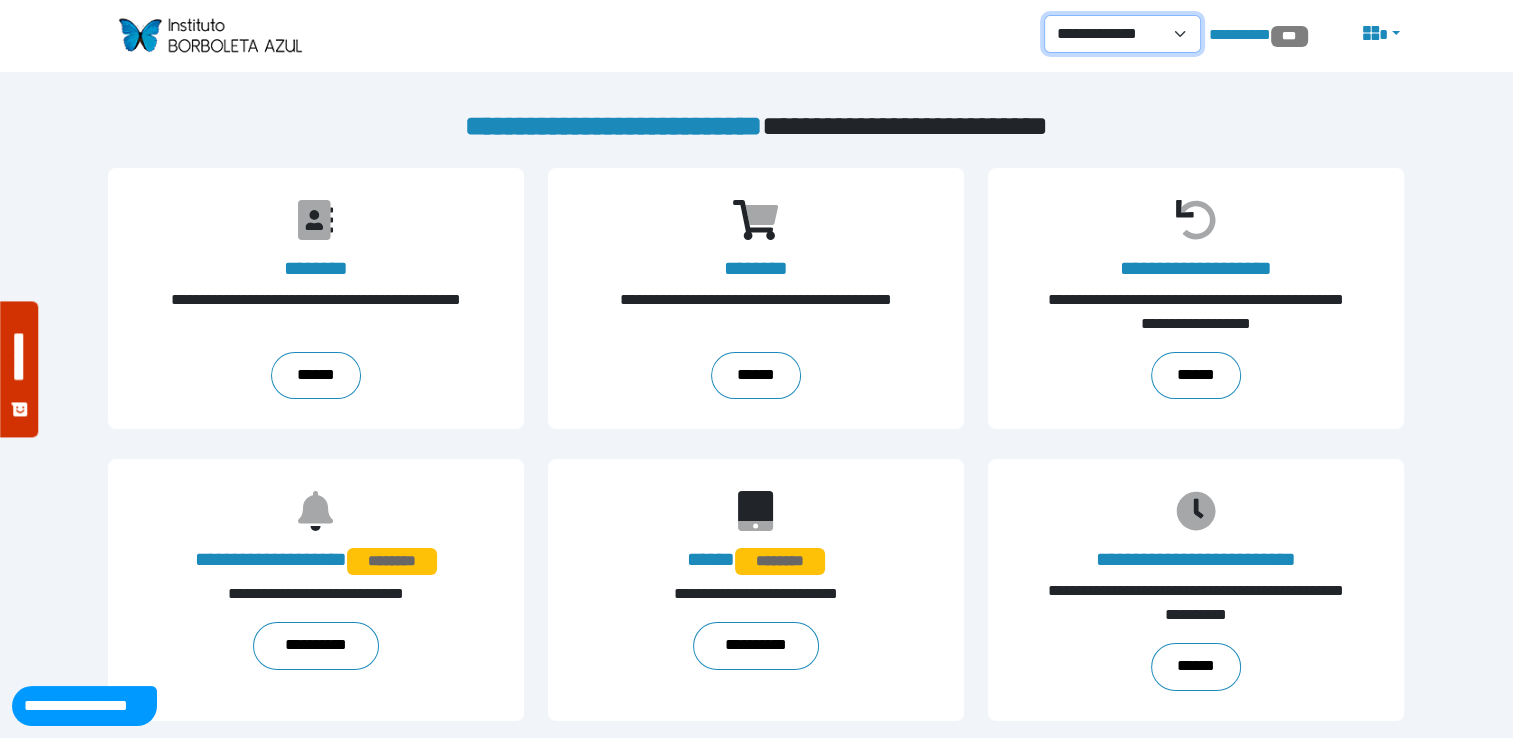 click on "**********" at bounding box center [1122, 34] 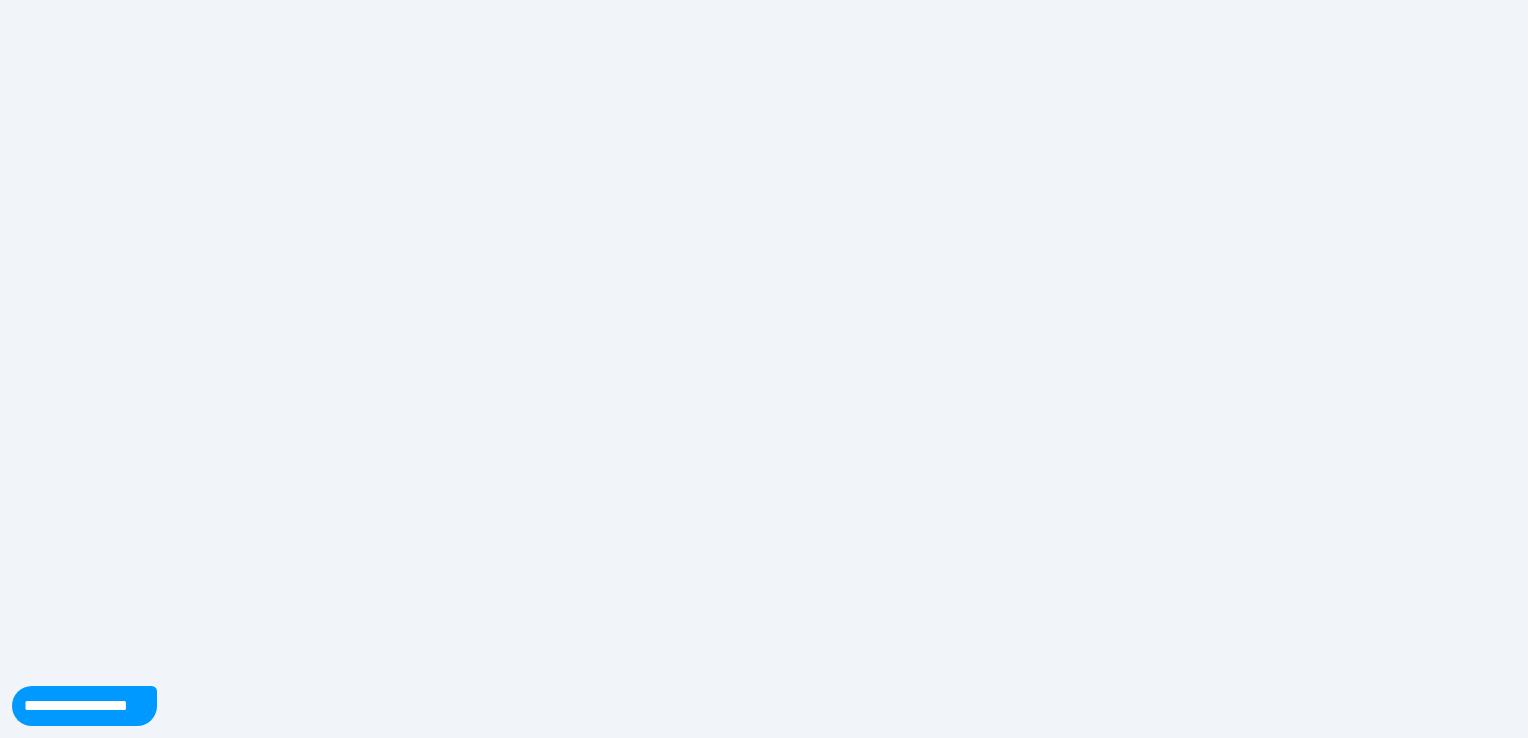 scroll, scrollTop: 0, scrollLeft: 0, axis: both 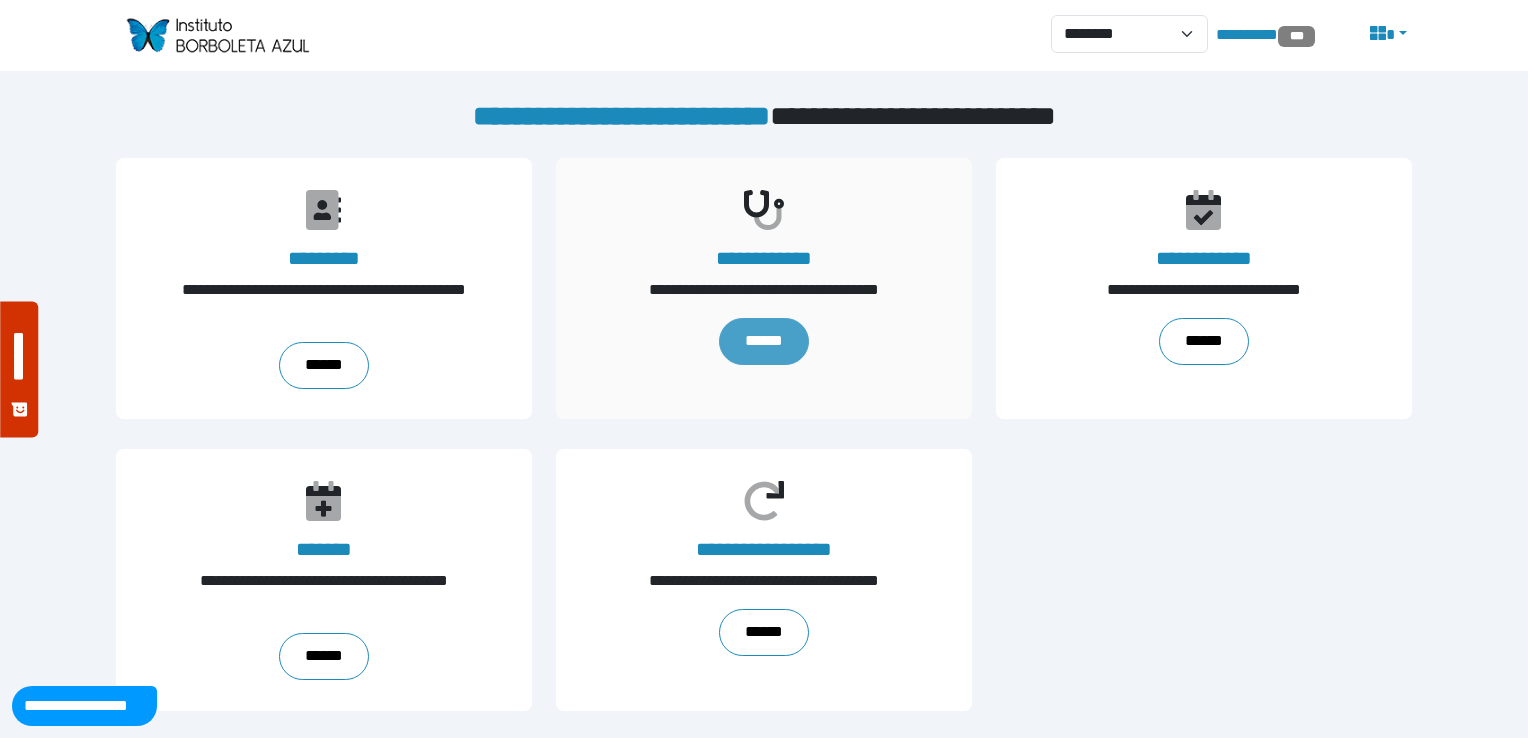 click on "******" at bounding box center [763, 341] 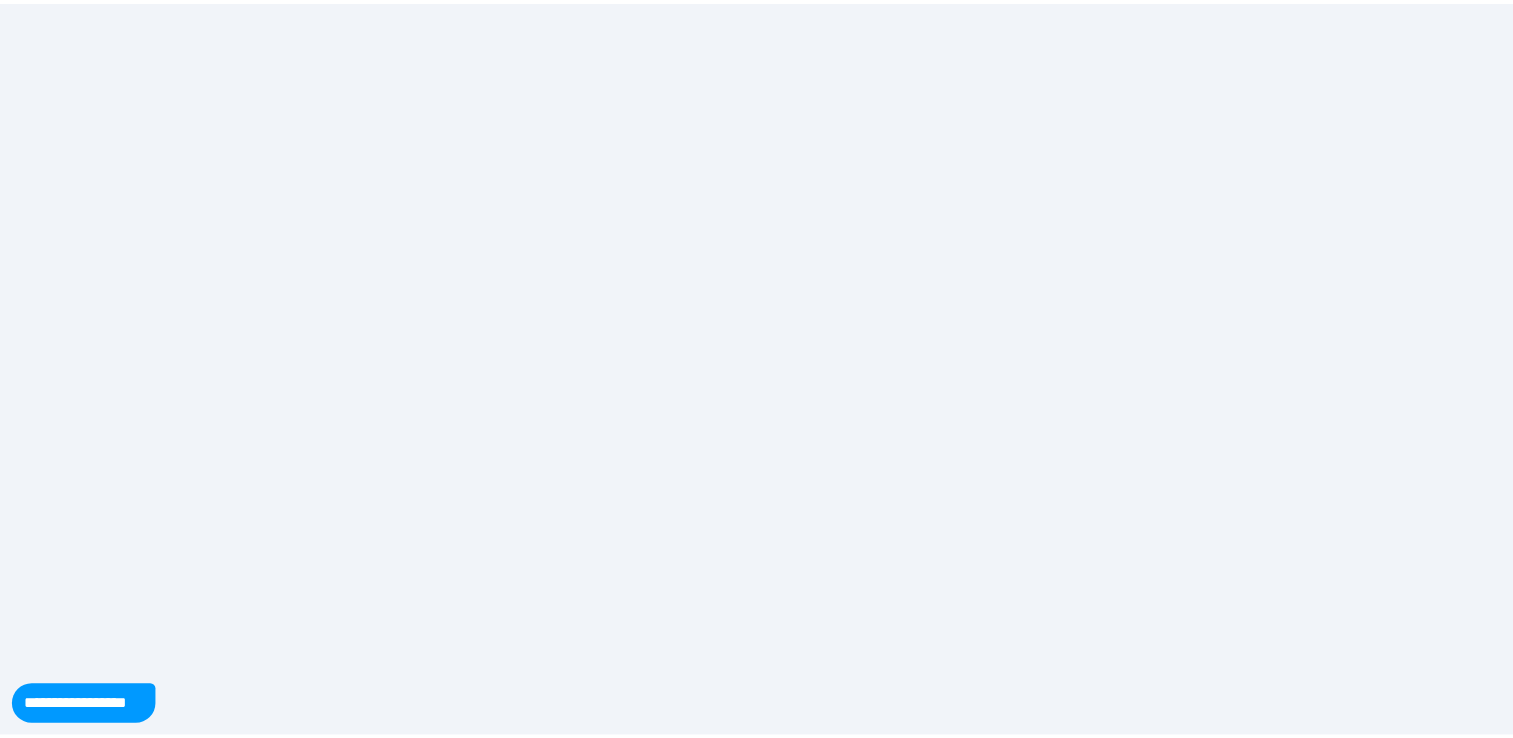 scroll, scrollTop: 0, scrollLeft: 0, axis: both 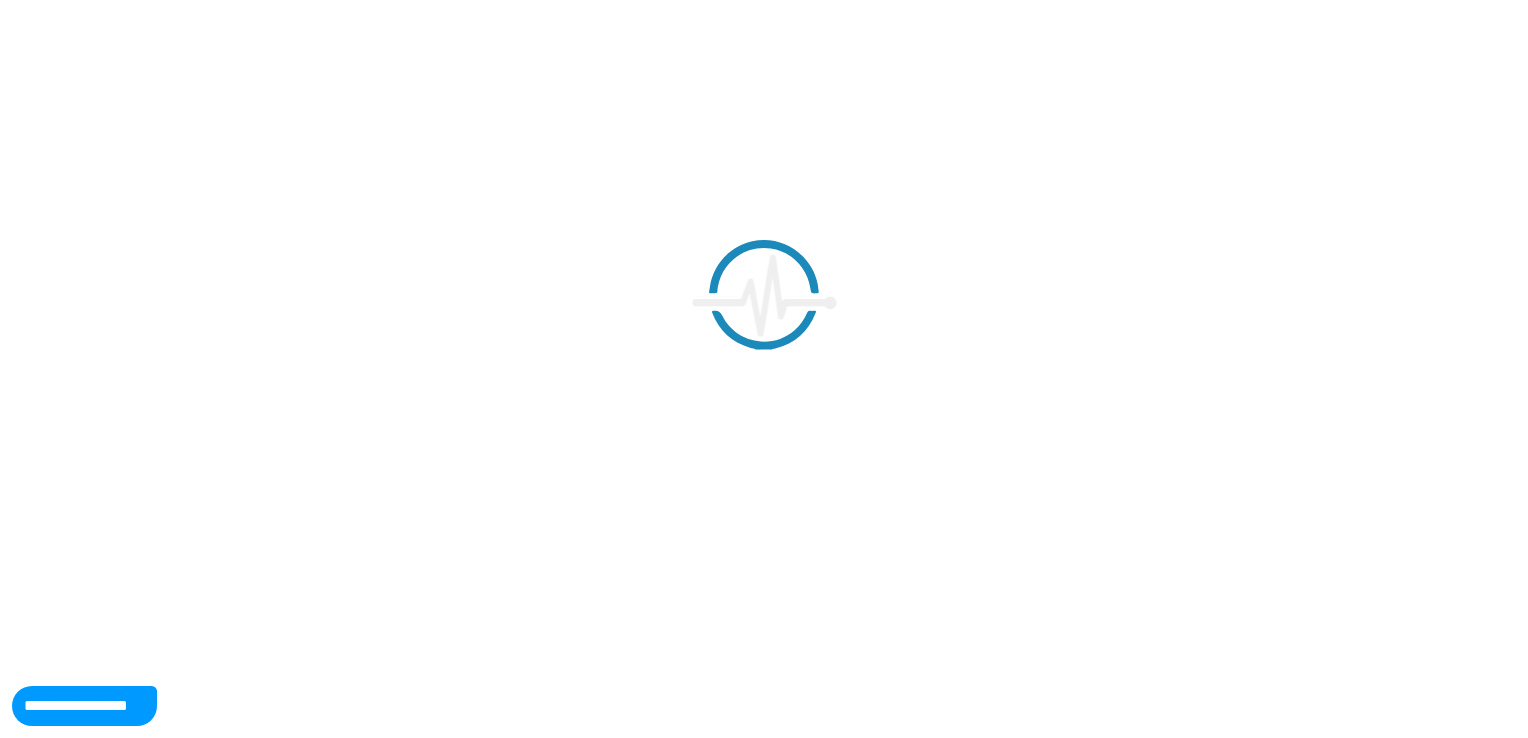 select on "**" 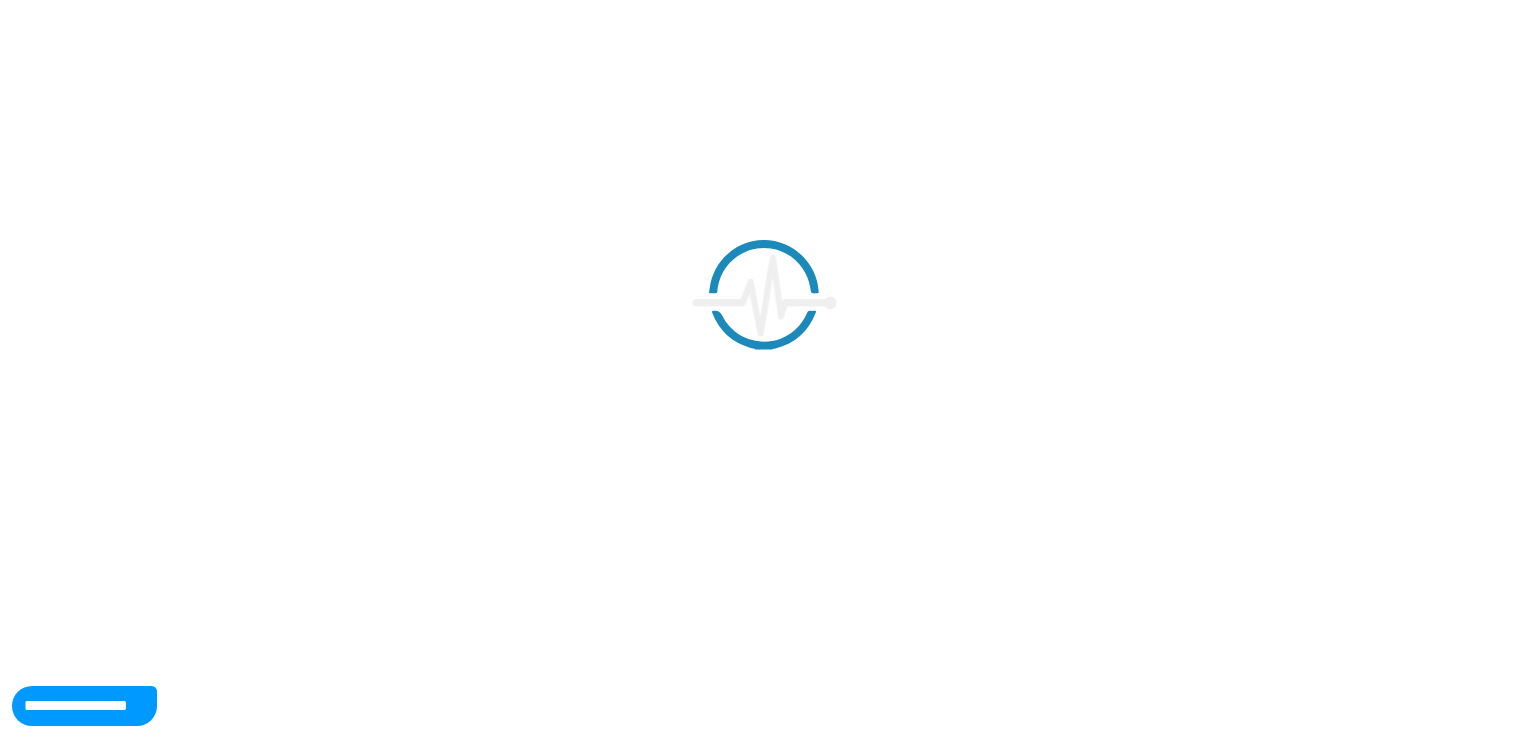 select 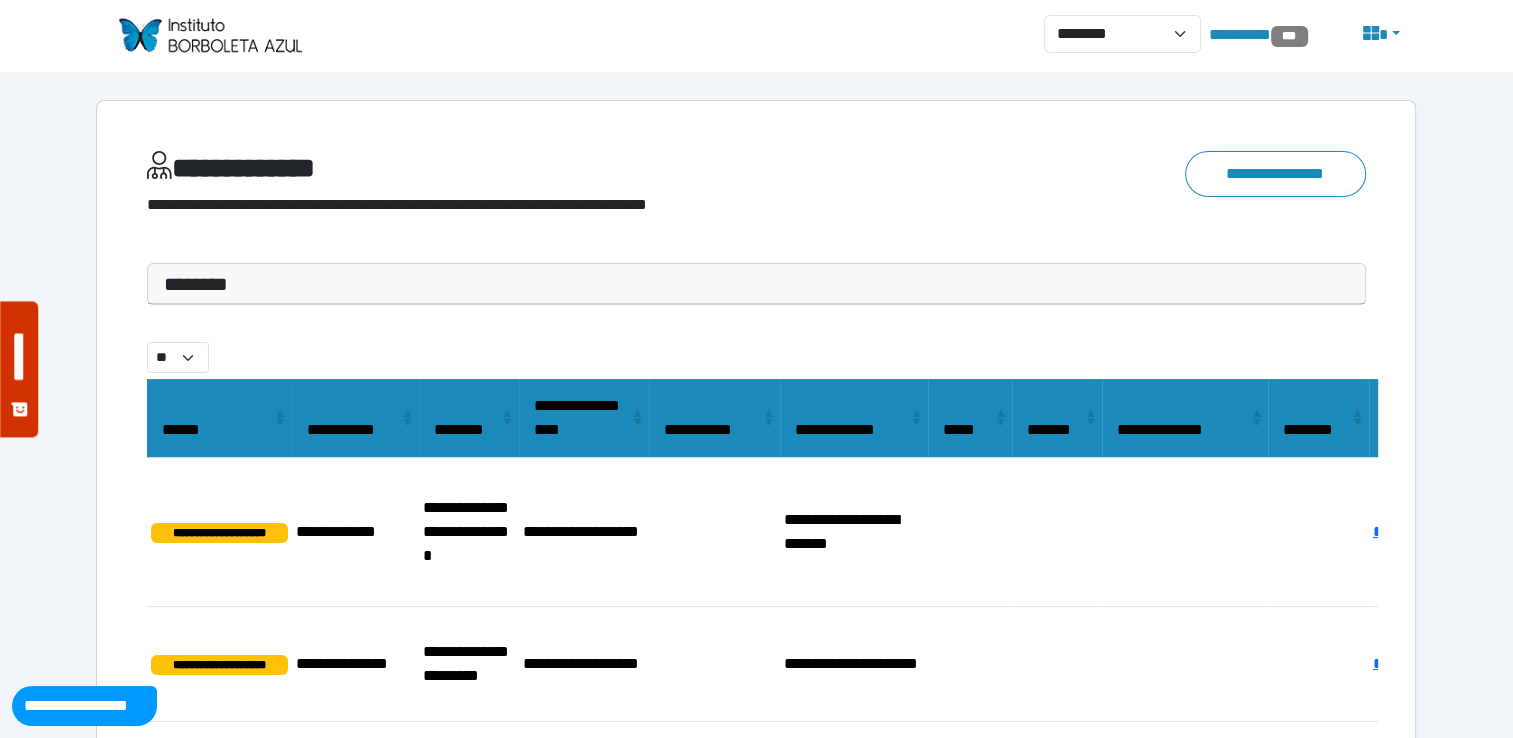 click on "**********" at bounding box center (756, 1373) 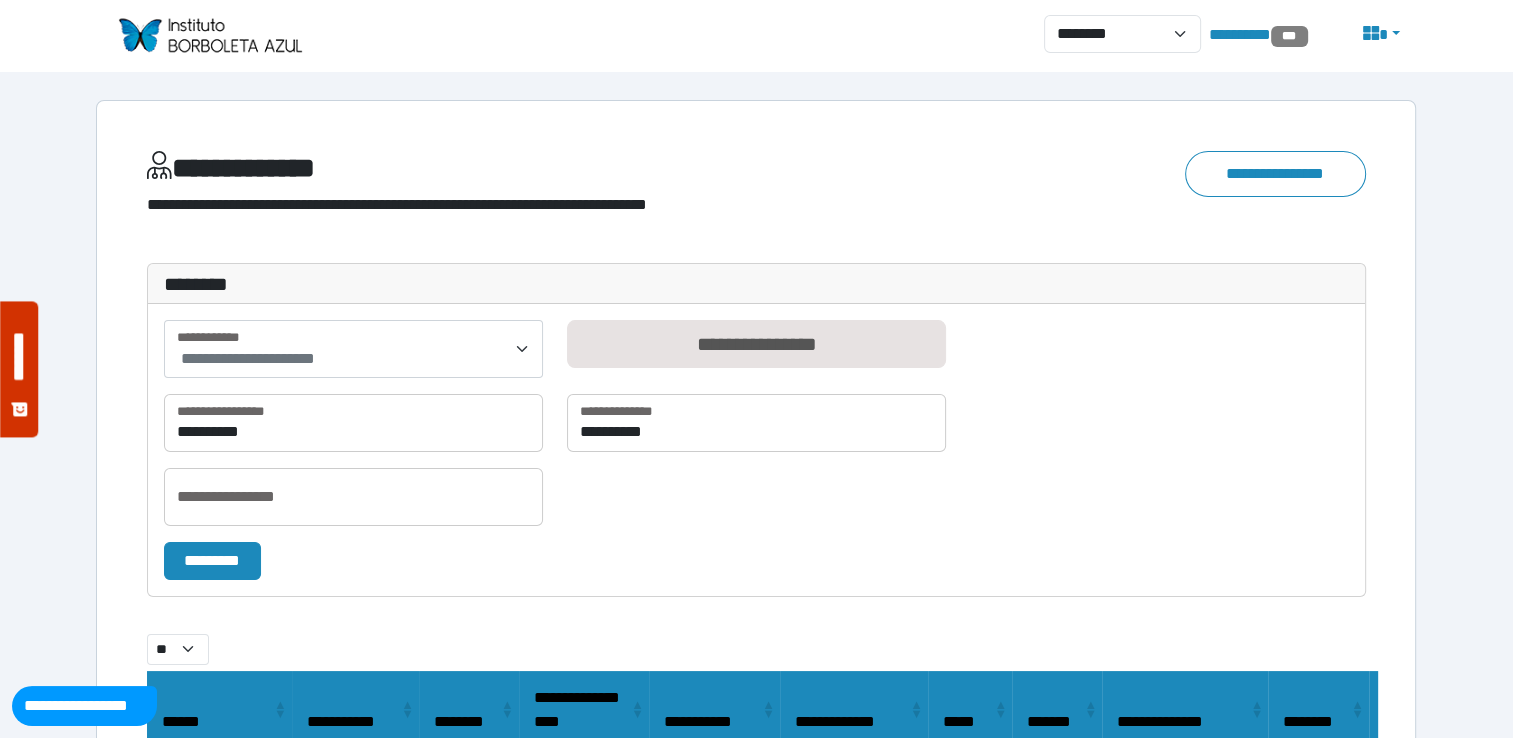 click on "**********" at bounding box center (353, 349) 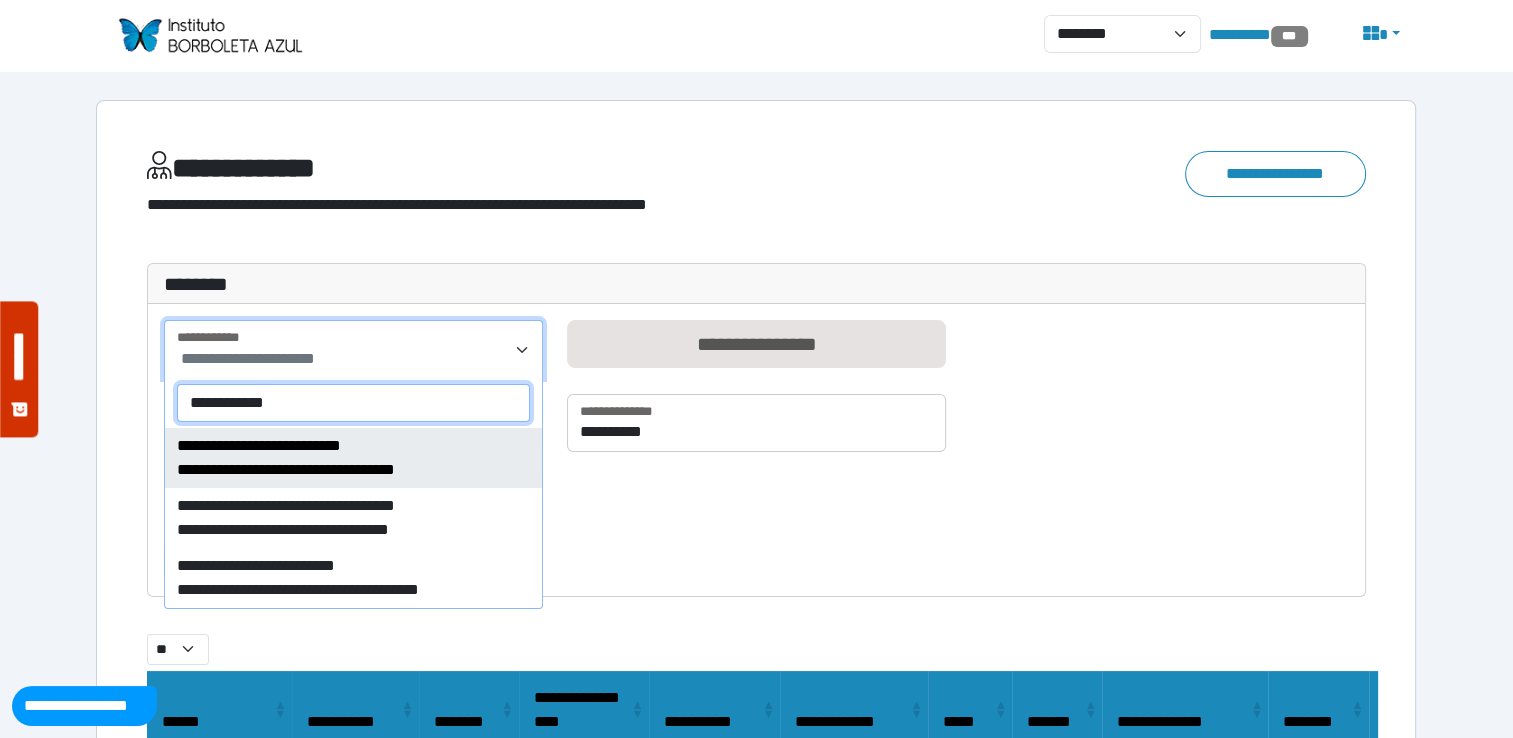 type on "**********" 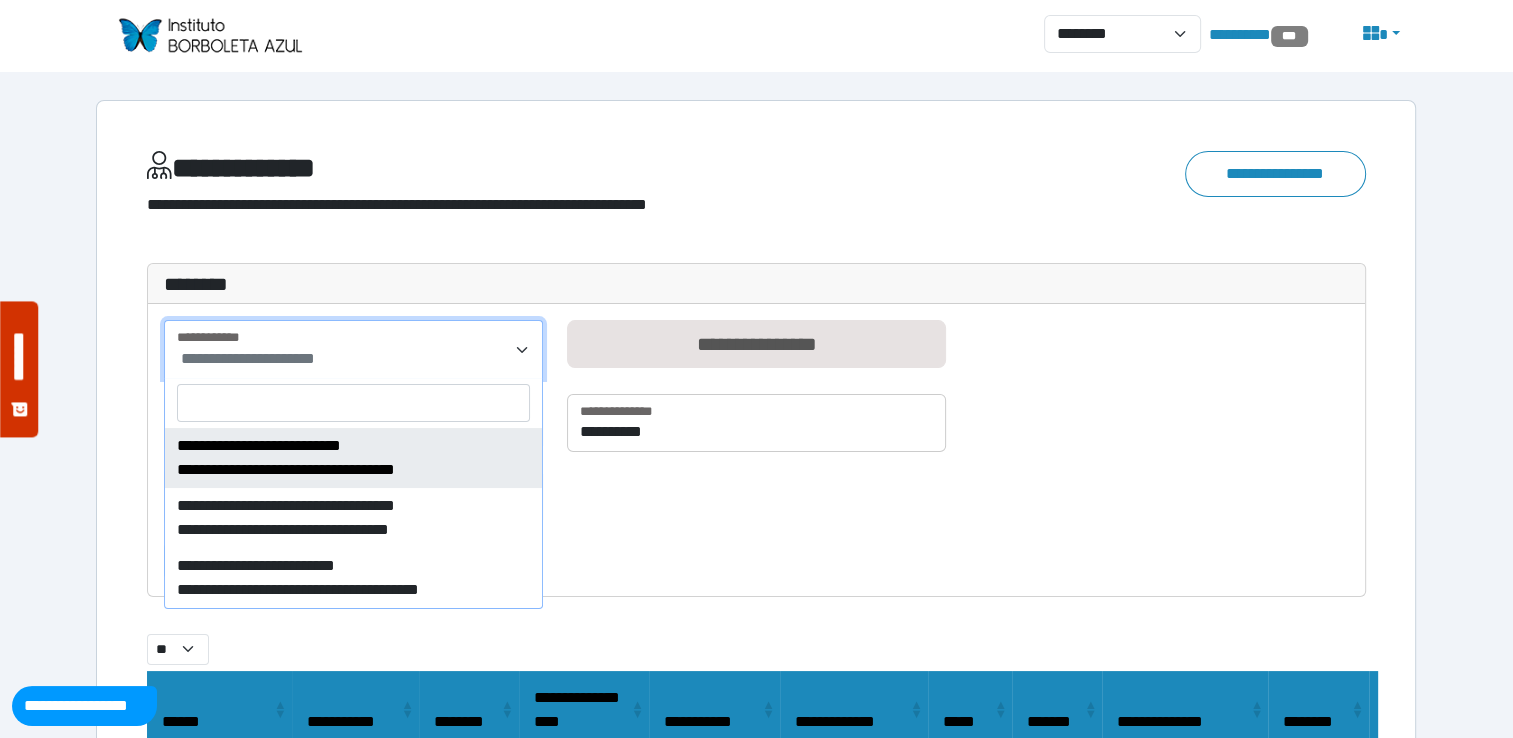 select on "****" 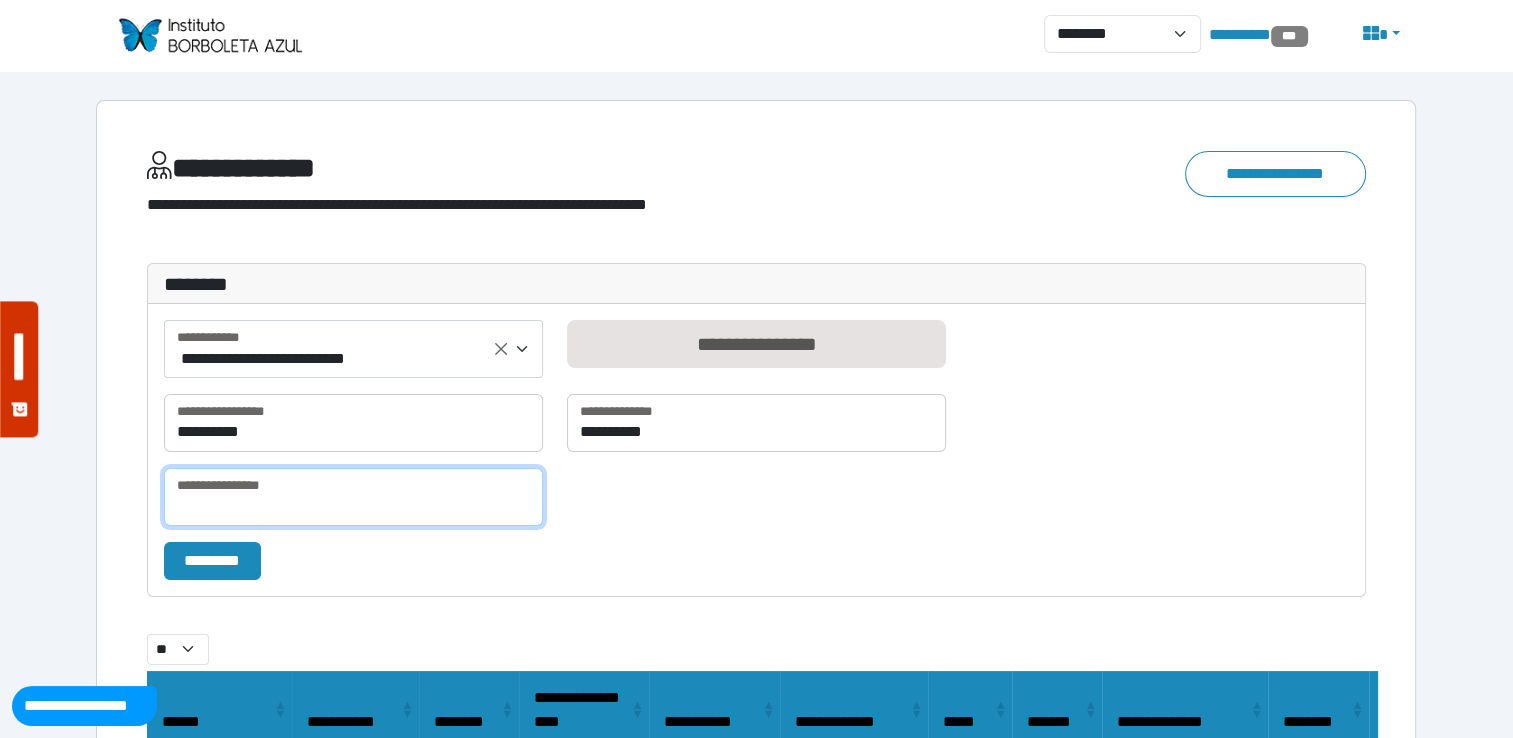 click at bounding box center (353, 497) 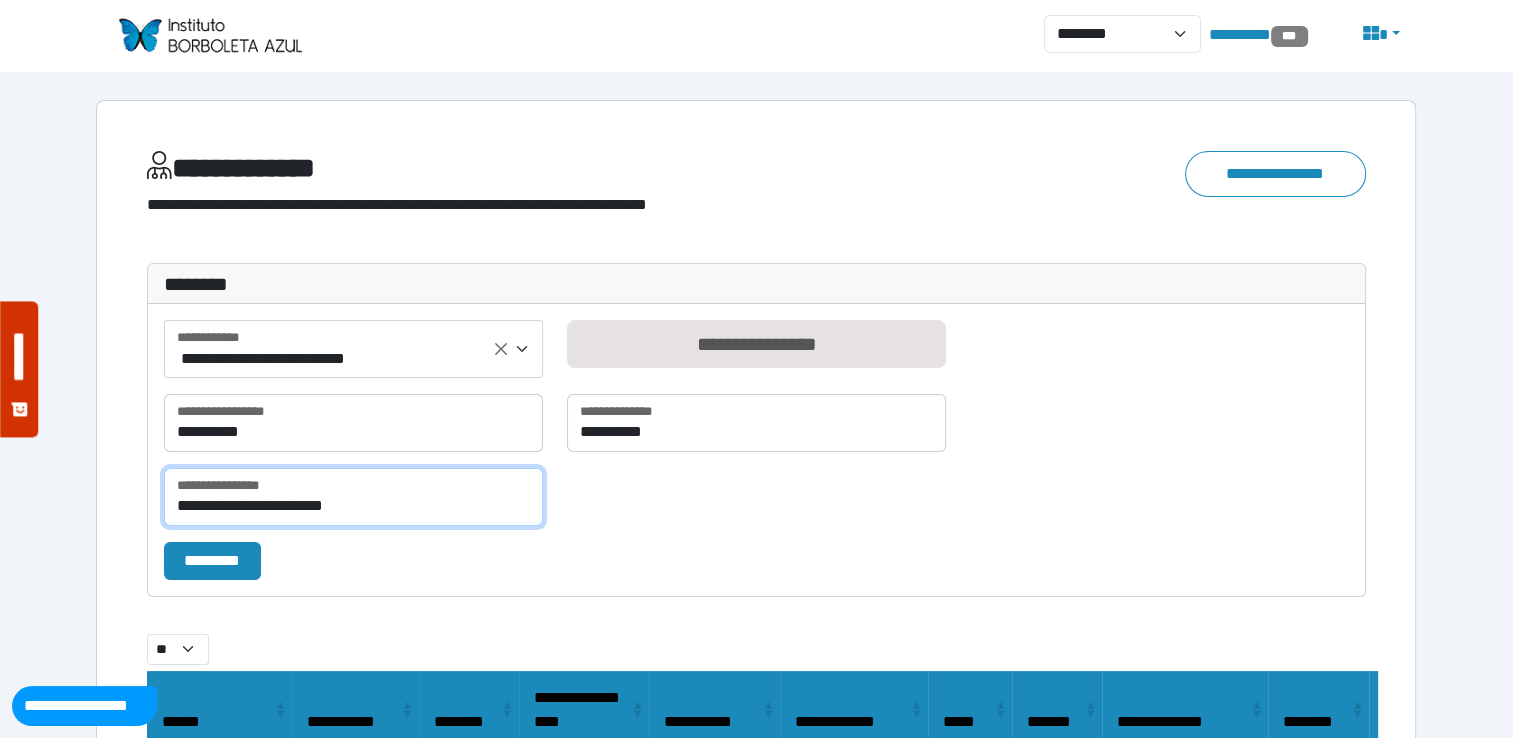 type on "**********" 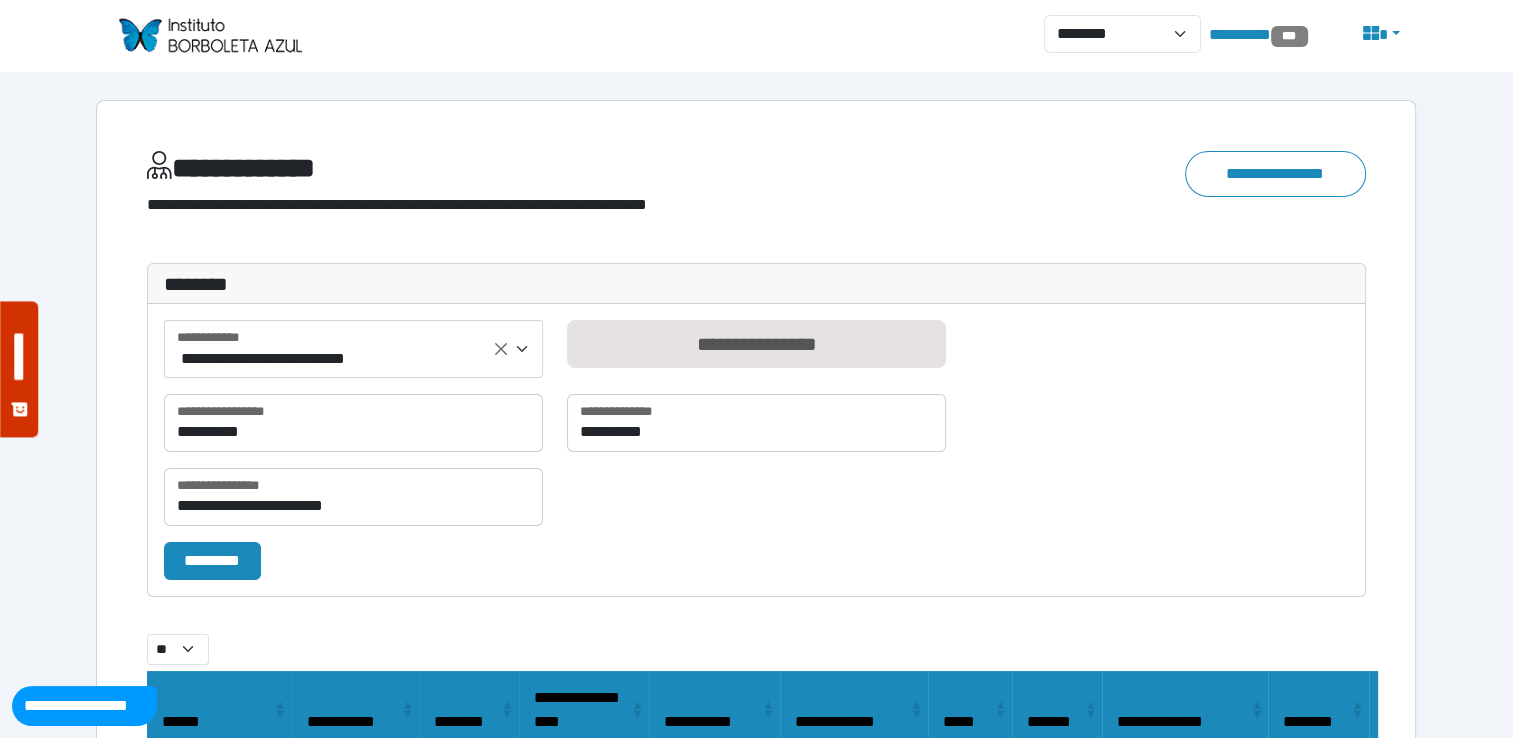 click on "**********" at bounding box center [353, 431] 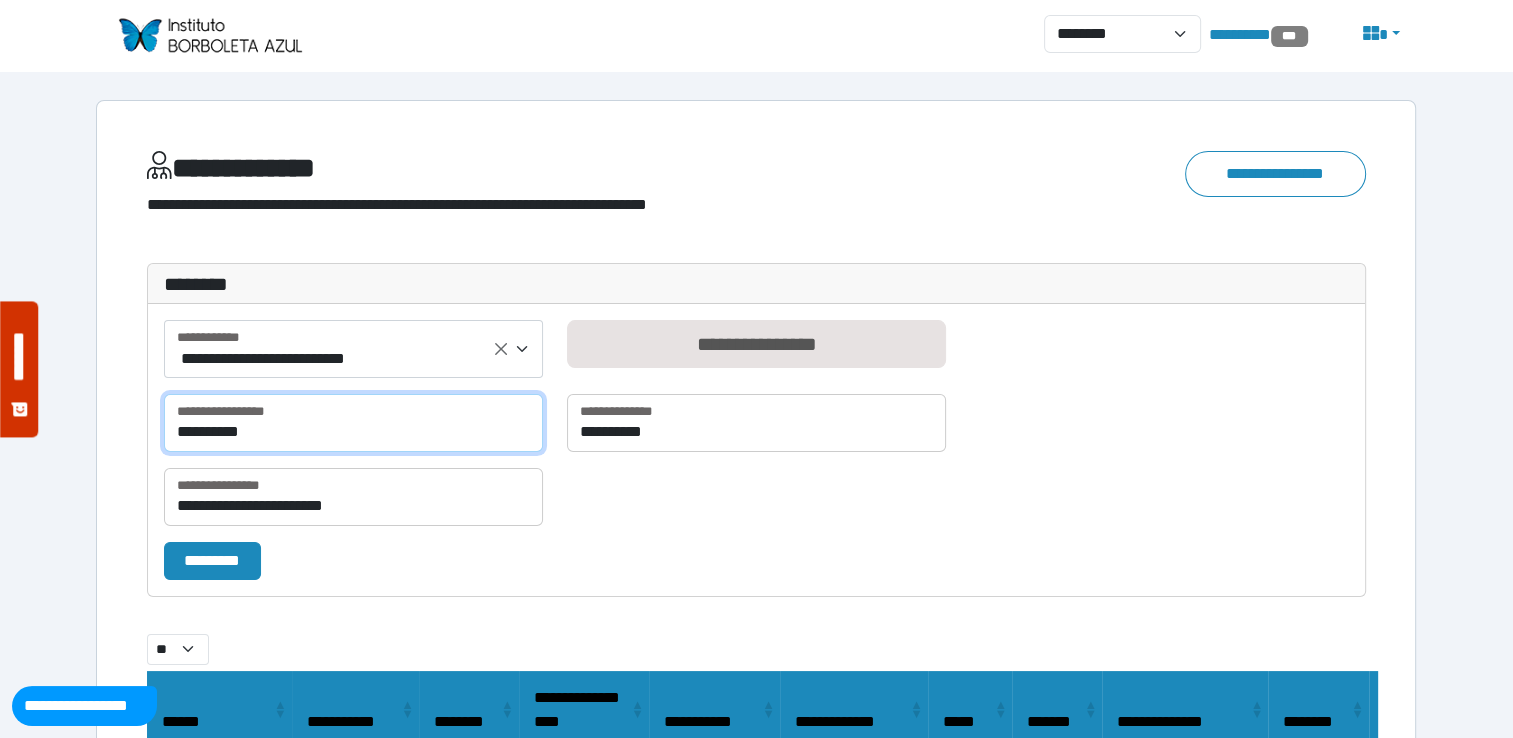 click on "**********" at bounding box center (353, 423) 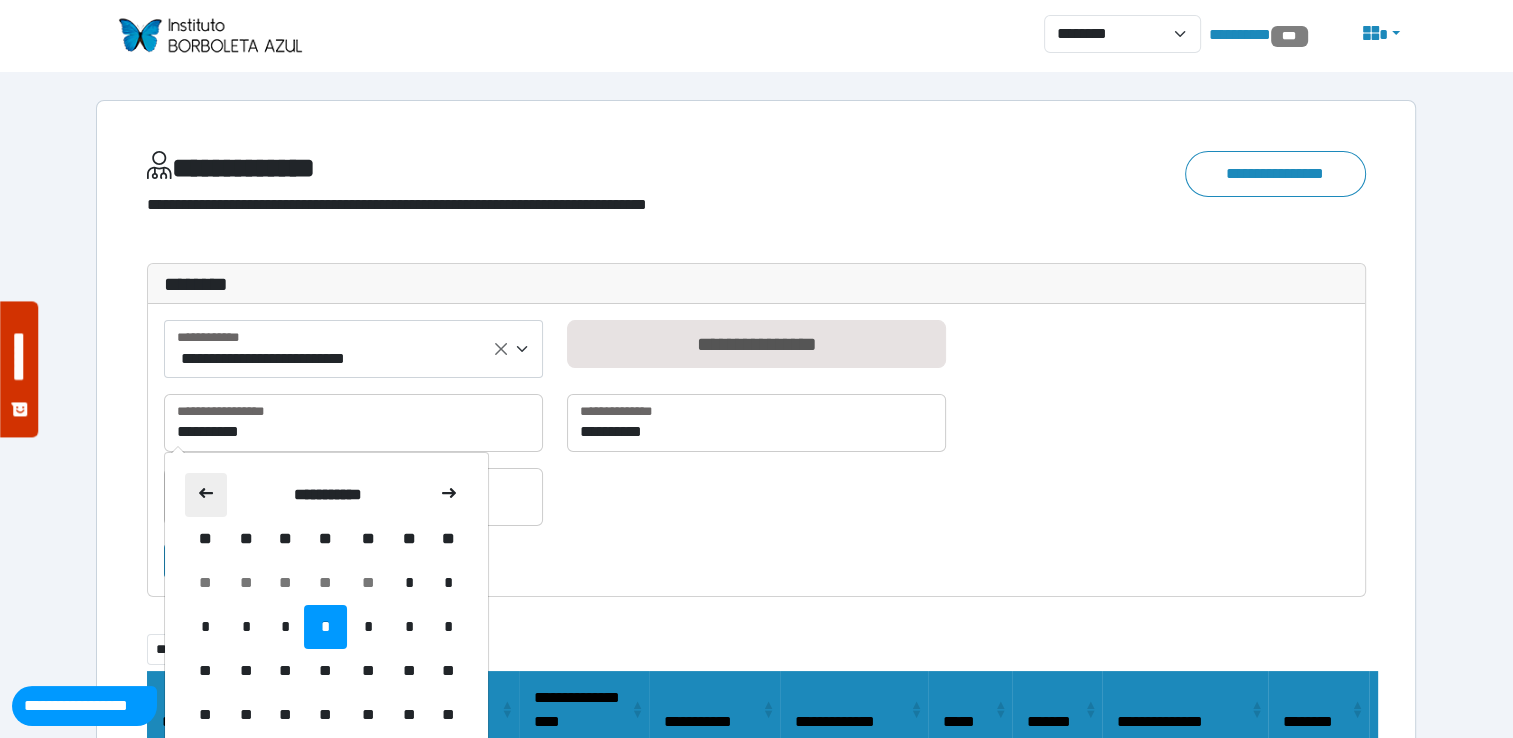 click at bounding box center [206, 495] 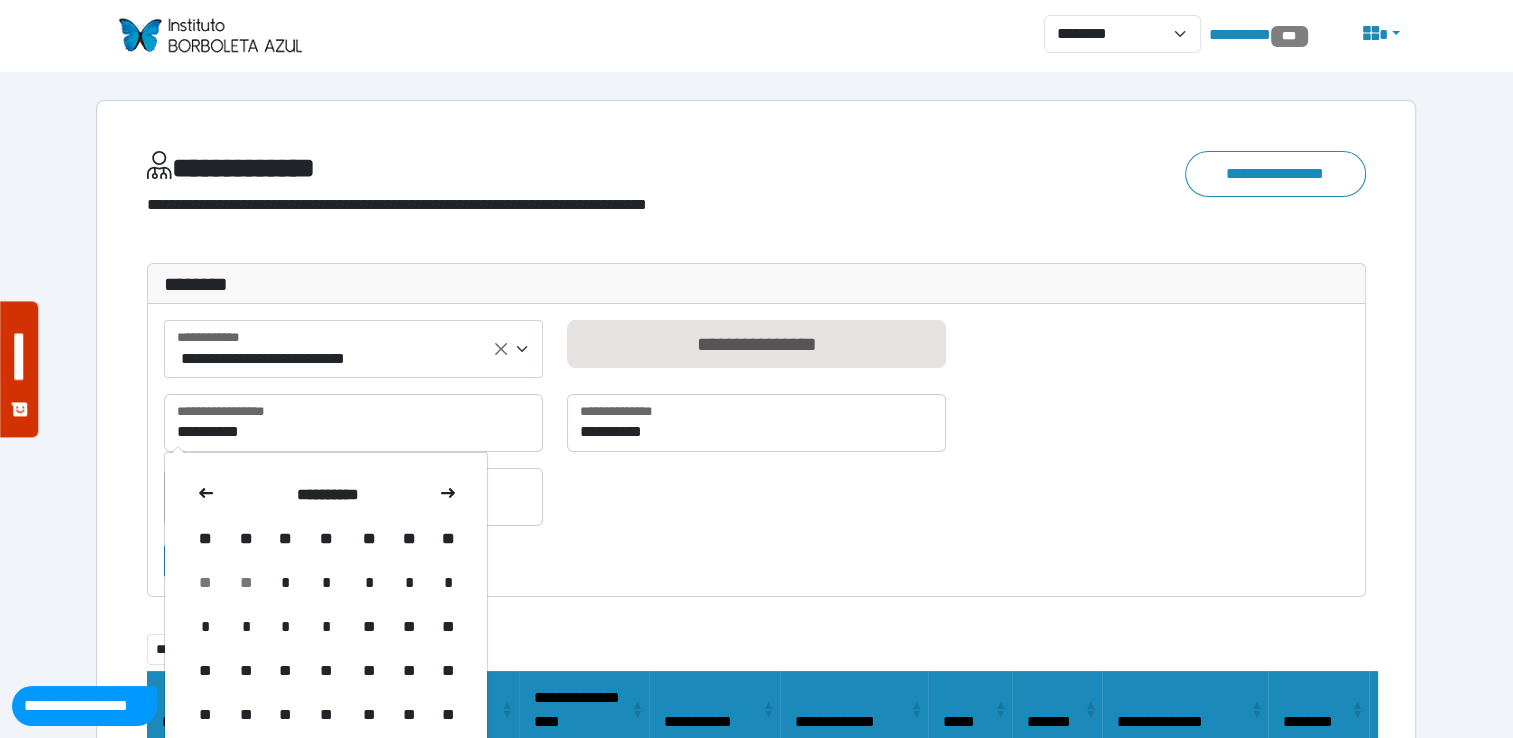 click at bounding box center [206, 495] 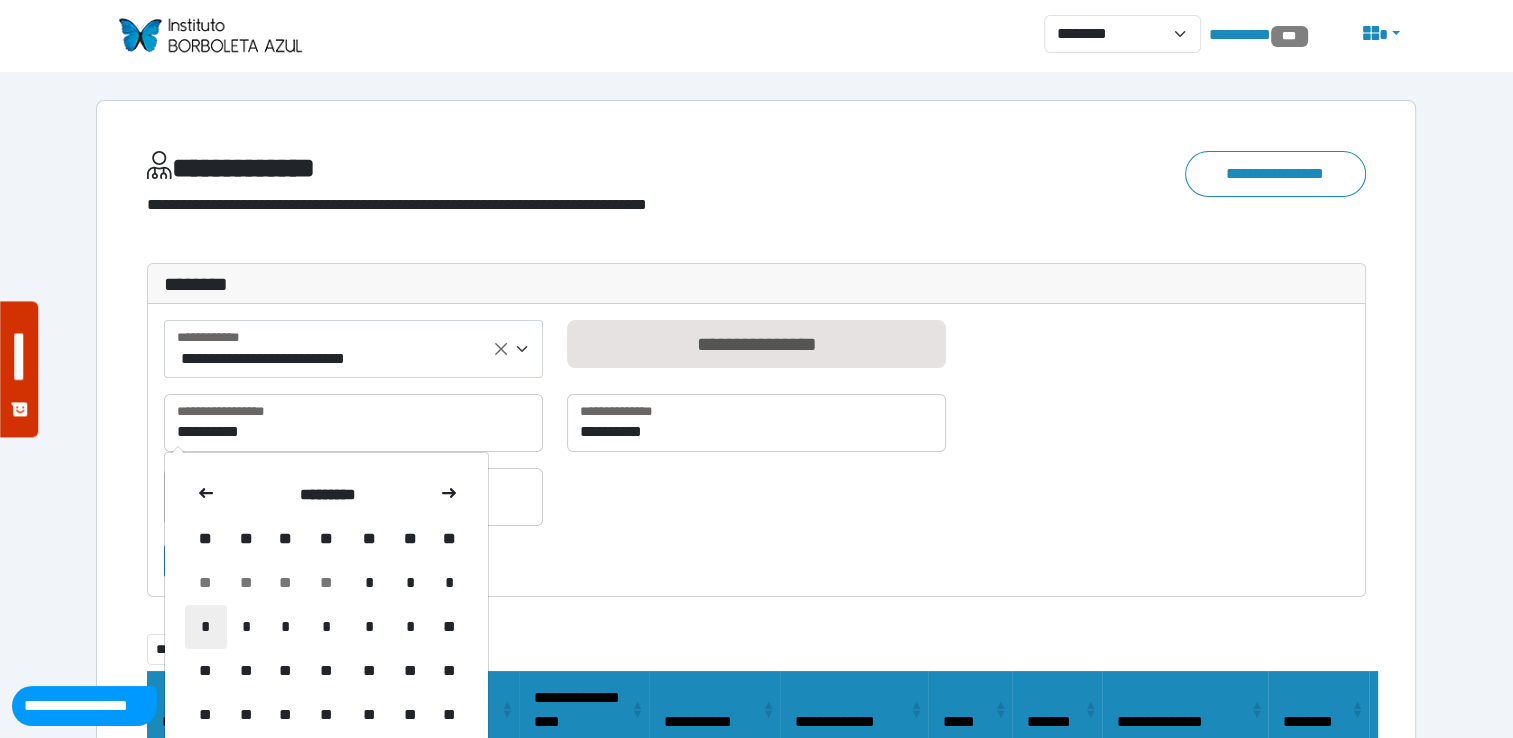 click on "*" at bounding box center [206, 627] 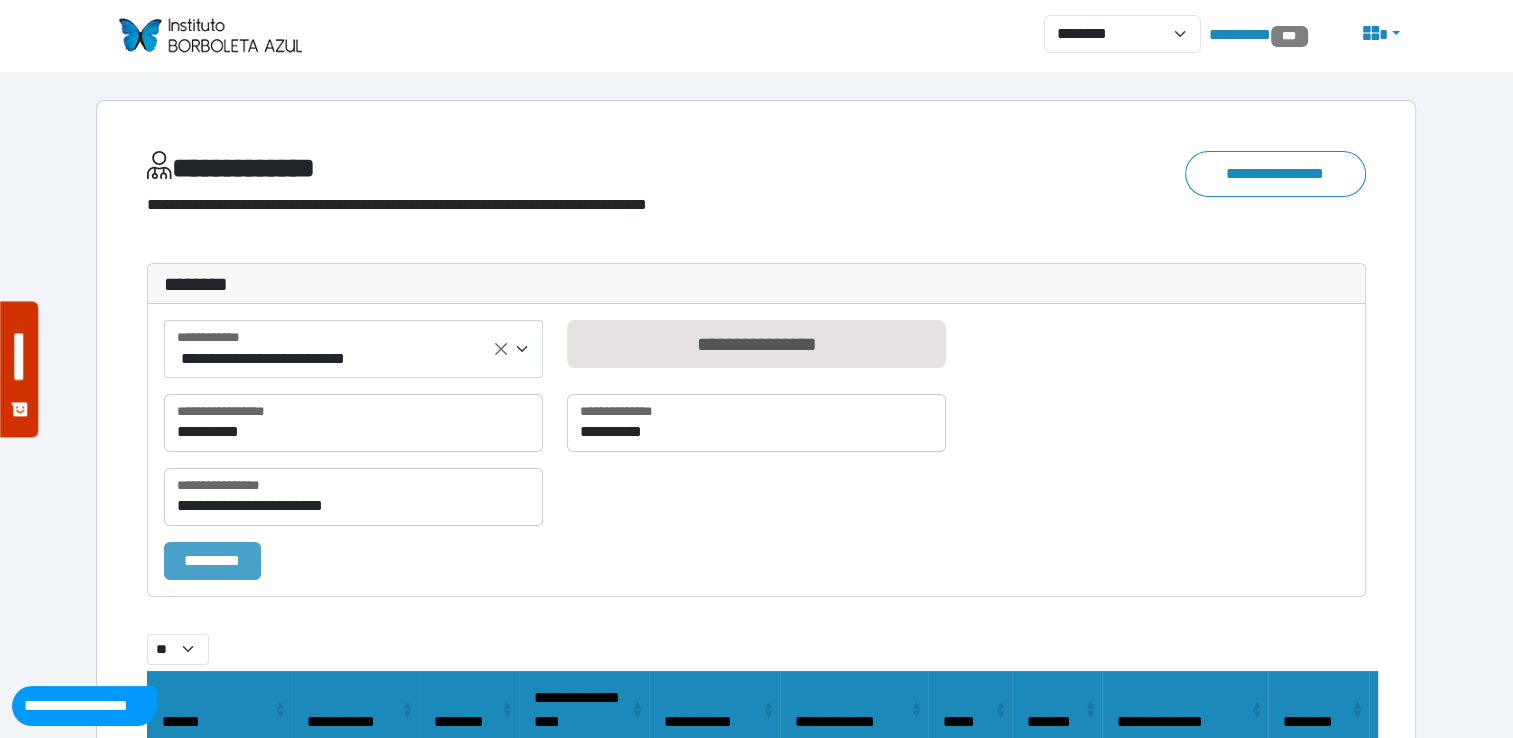 drag, startPoint x: 225, startPoint y: 562, endPoint x: 240, endPoint y: 570, distance: 17 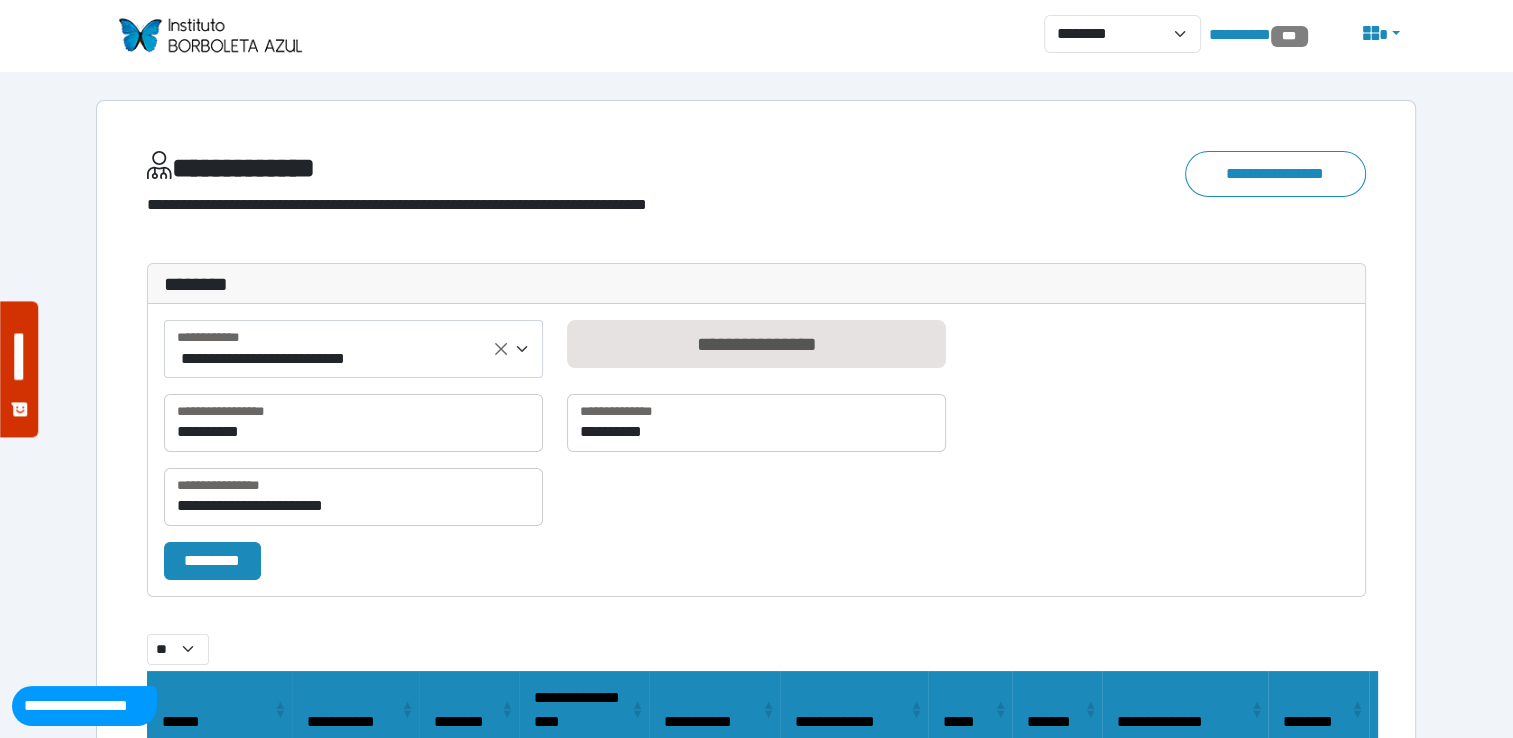select on "**" 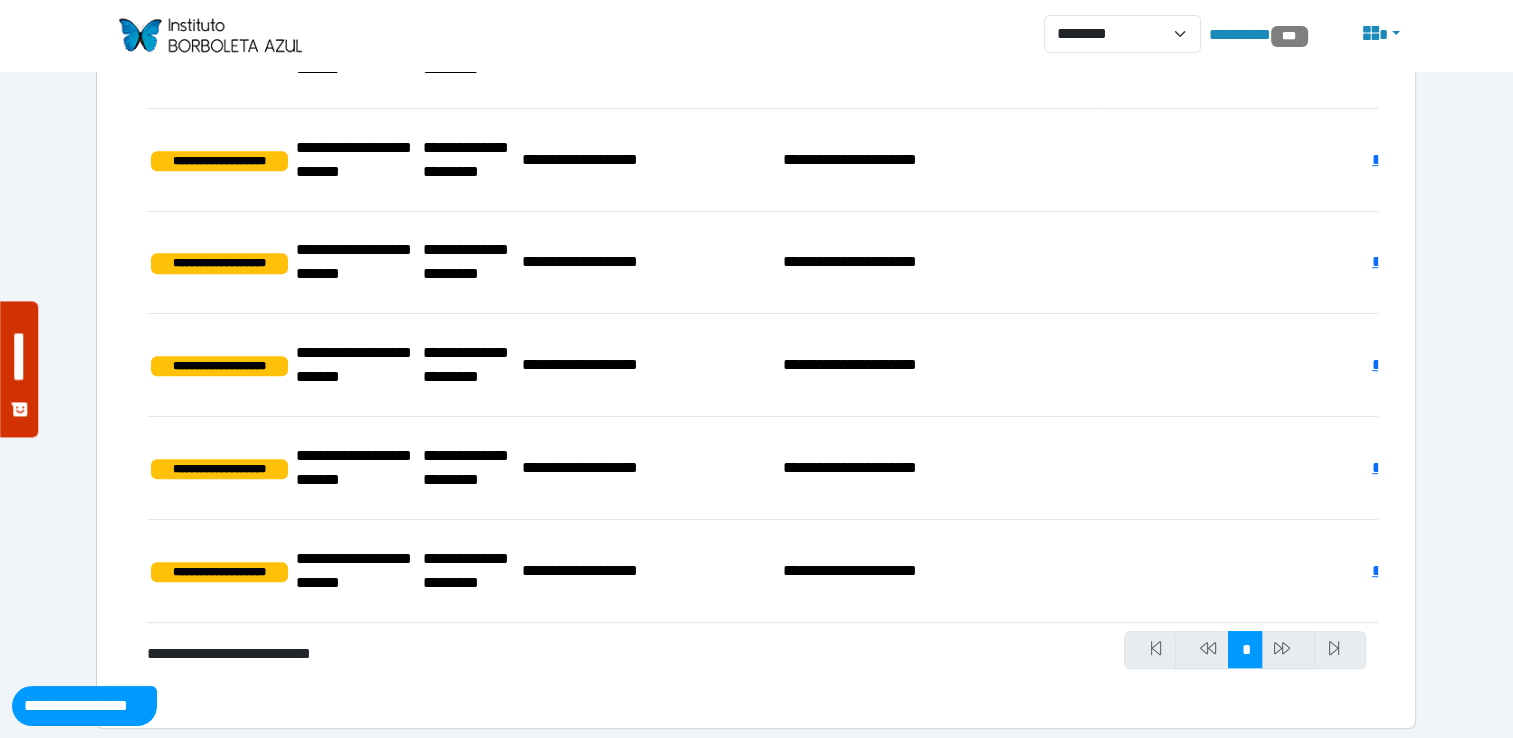 scroll, scrollTop: 1062, scrollLeft: 0, axis: vertical 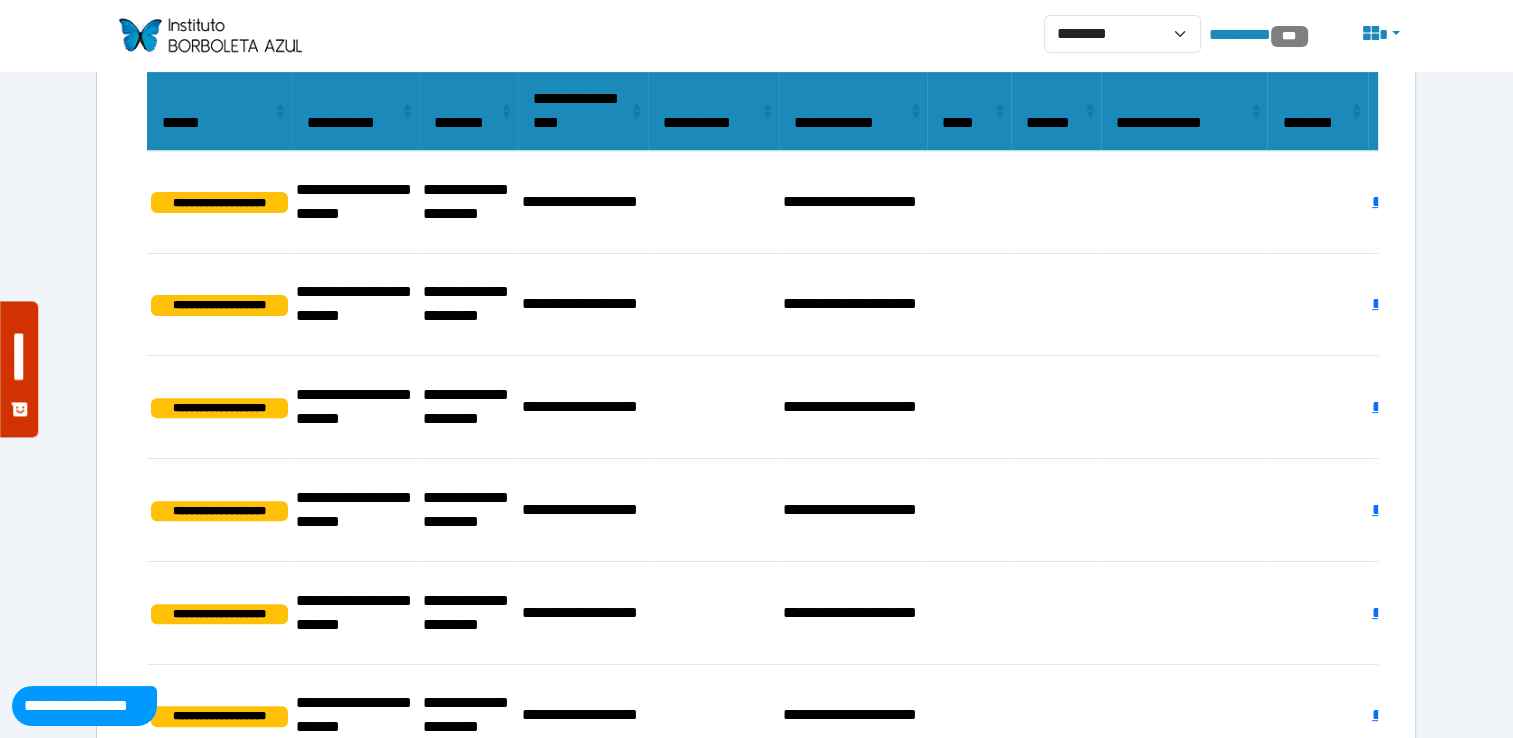 type 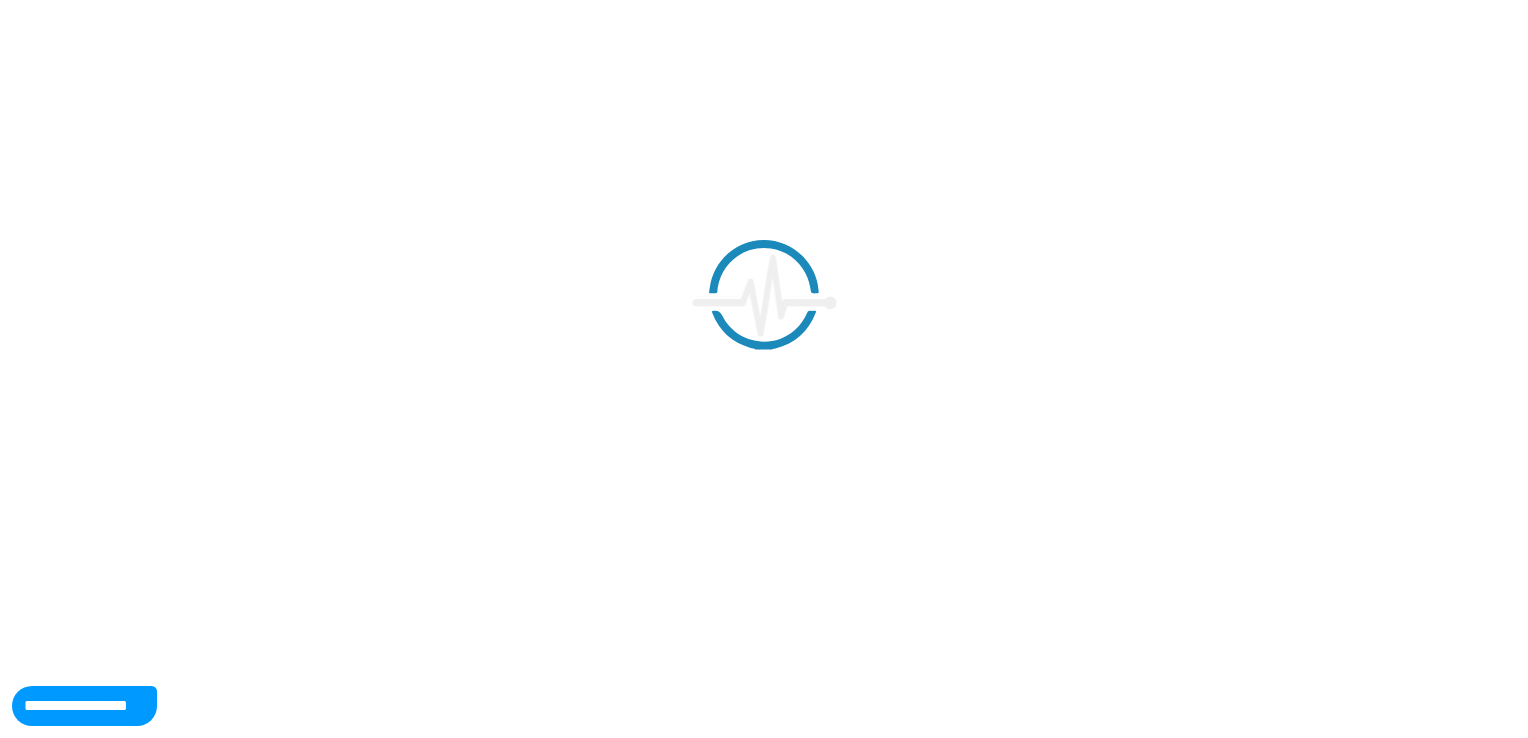 scroll, scrollTop: 0, scrollLeft: 0, axis: both 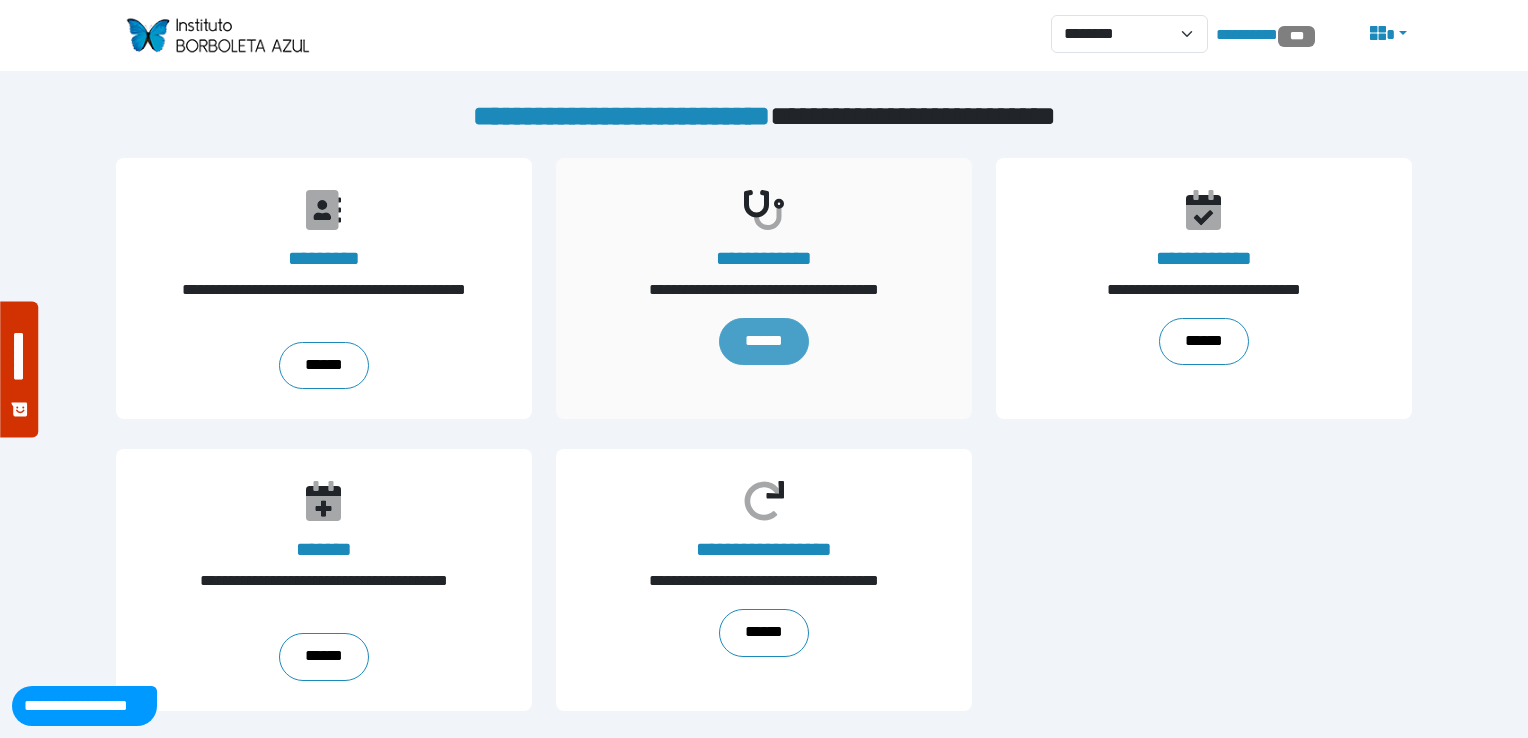 click on "******" at bounding box center (764, 342) 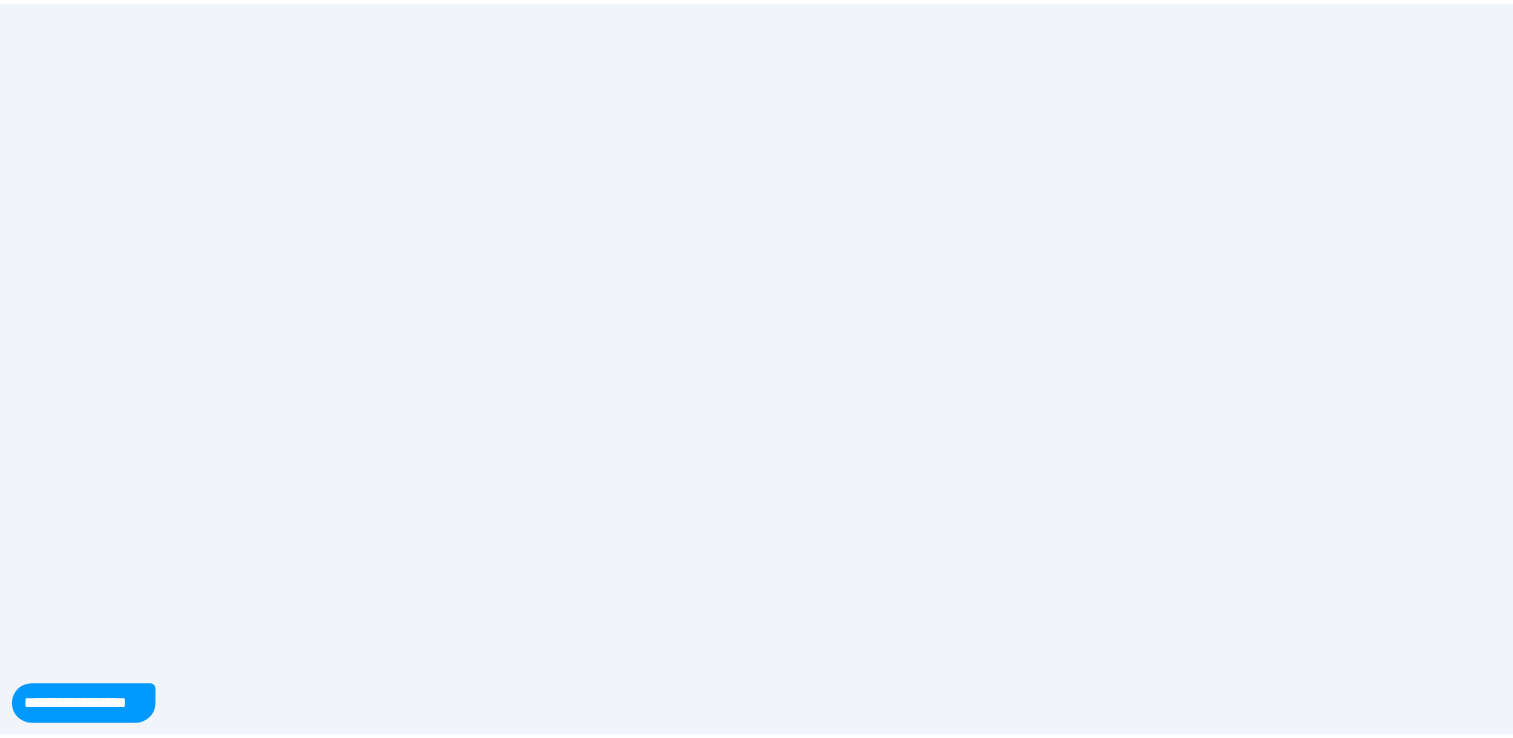 scroll, scrollTop: 0, scrollLeft: 0, axis: both 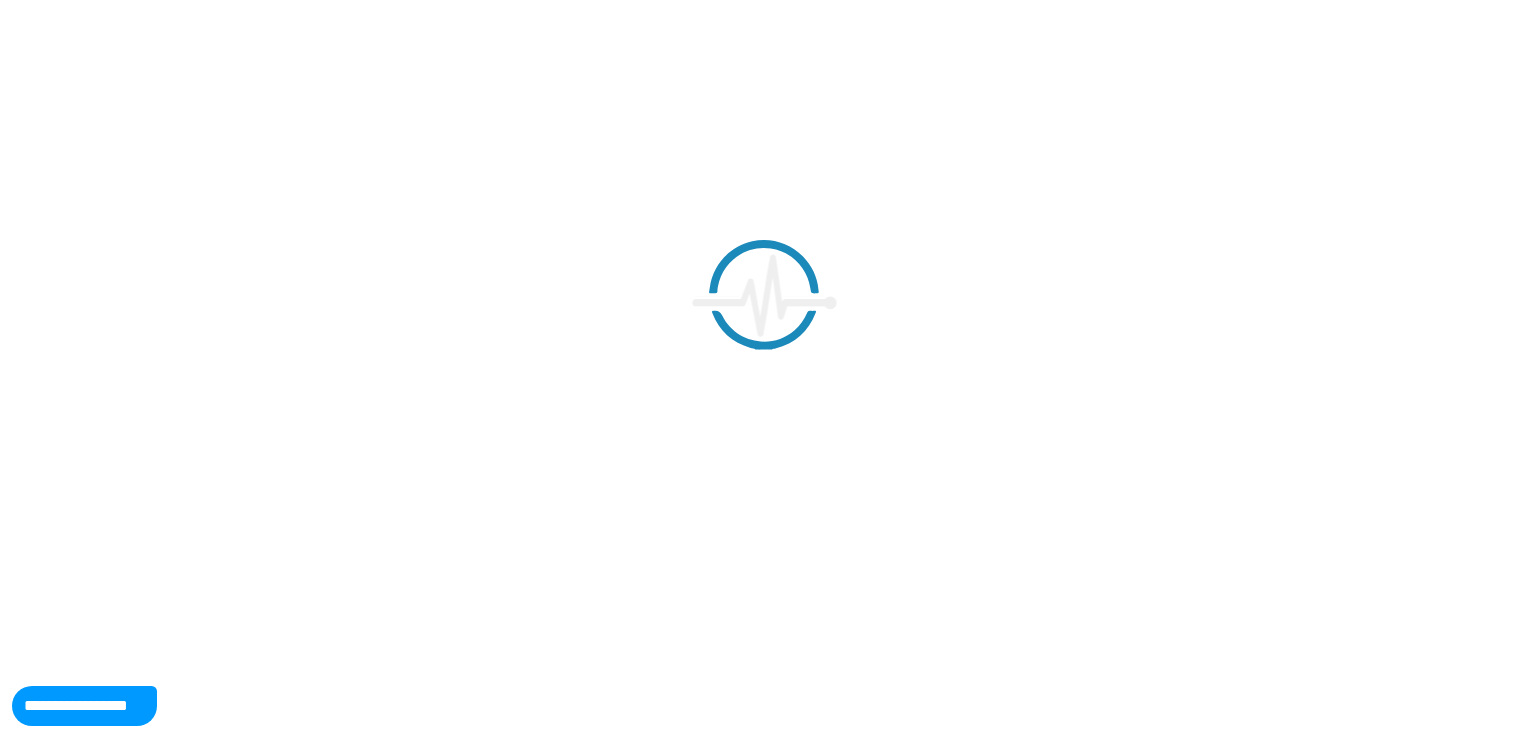 select on "**" 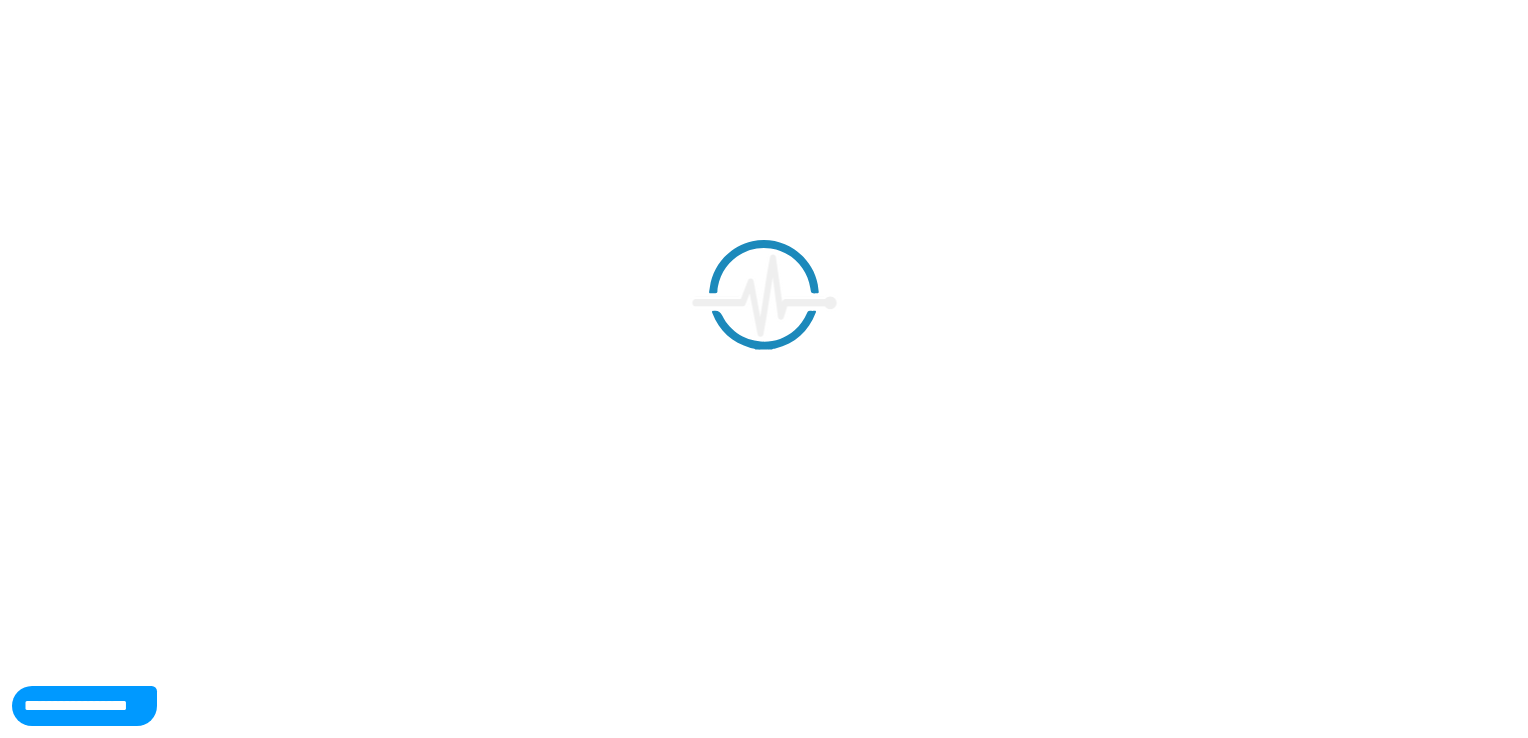 select 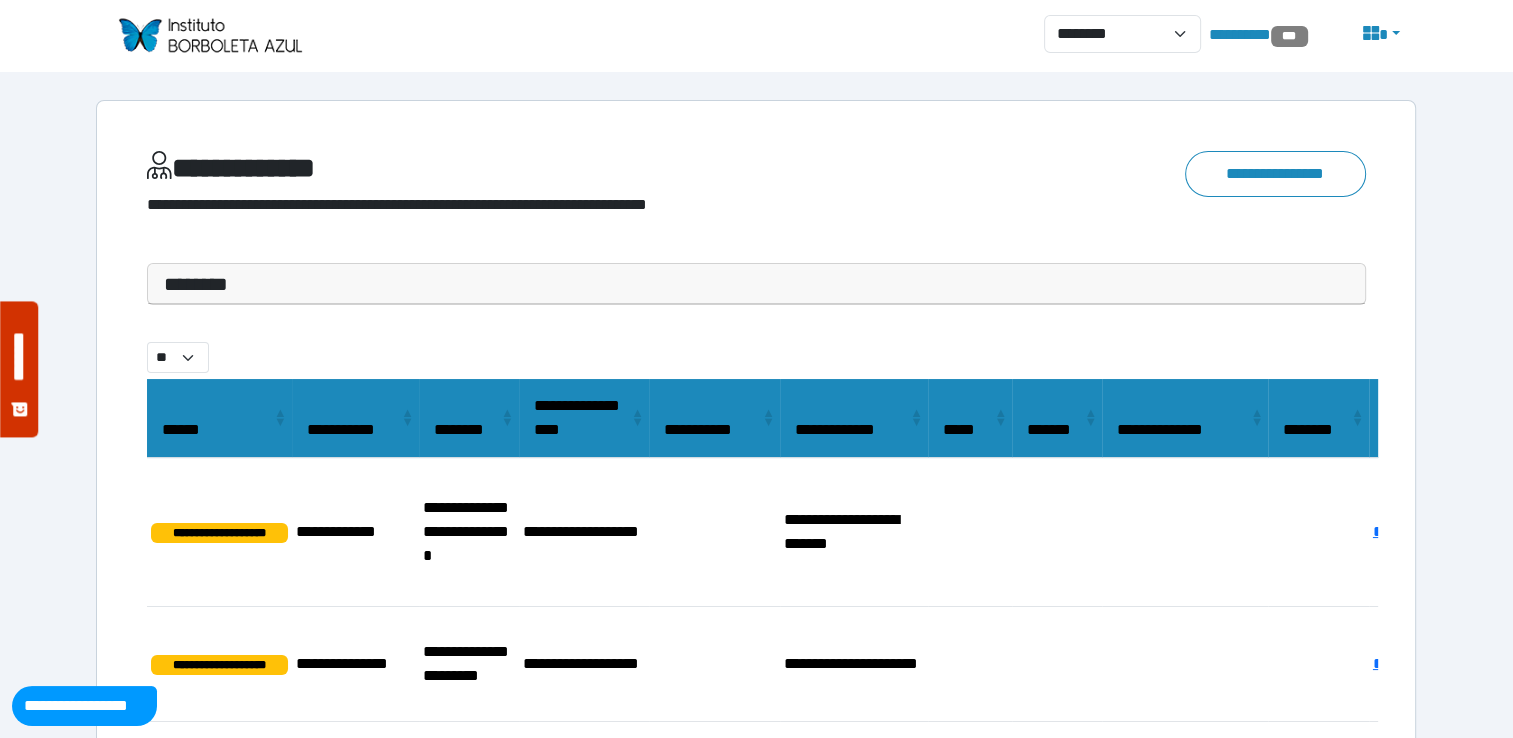 click on "********" at bounding box center [756, 284] 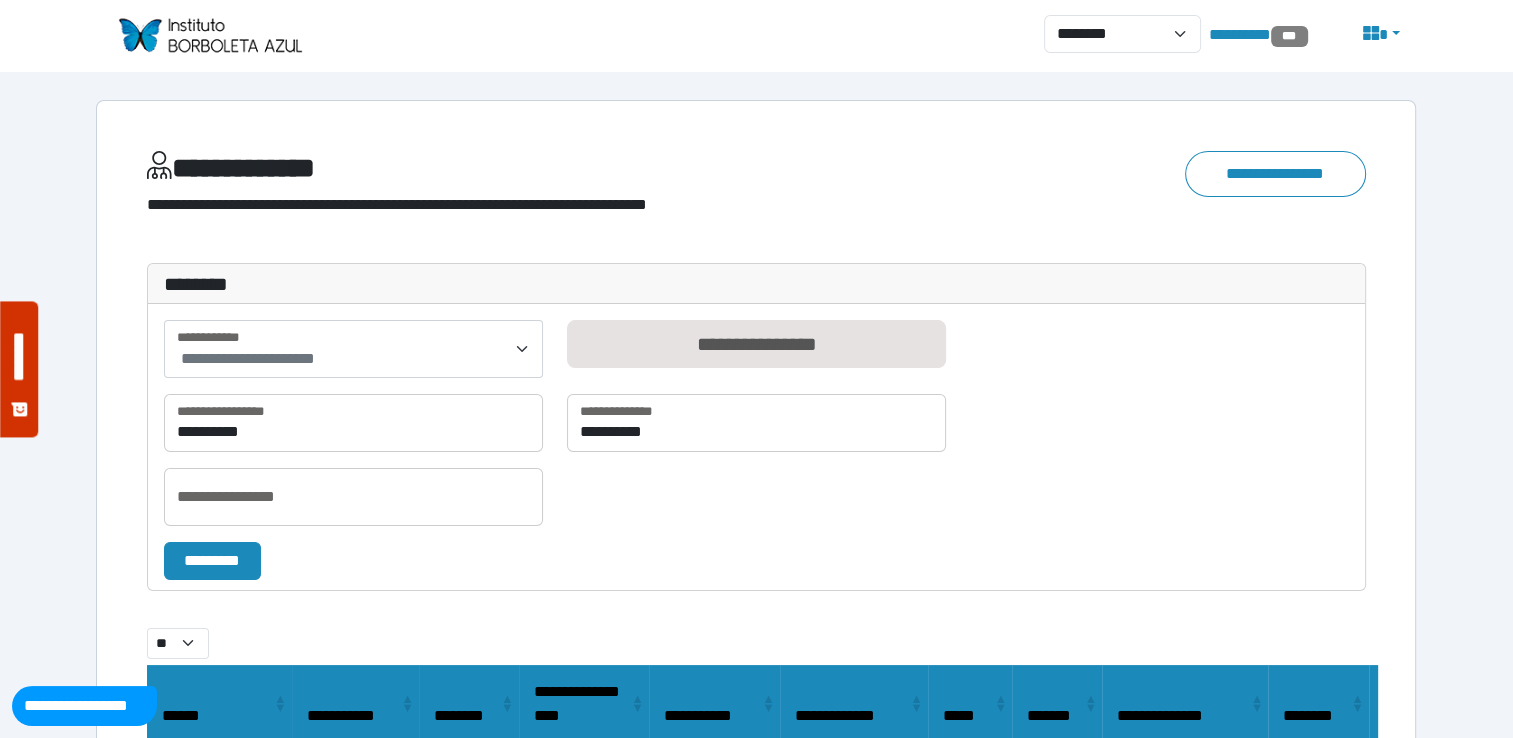 click on "**********" at bounding box center [353, 349] 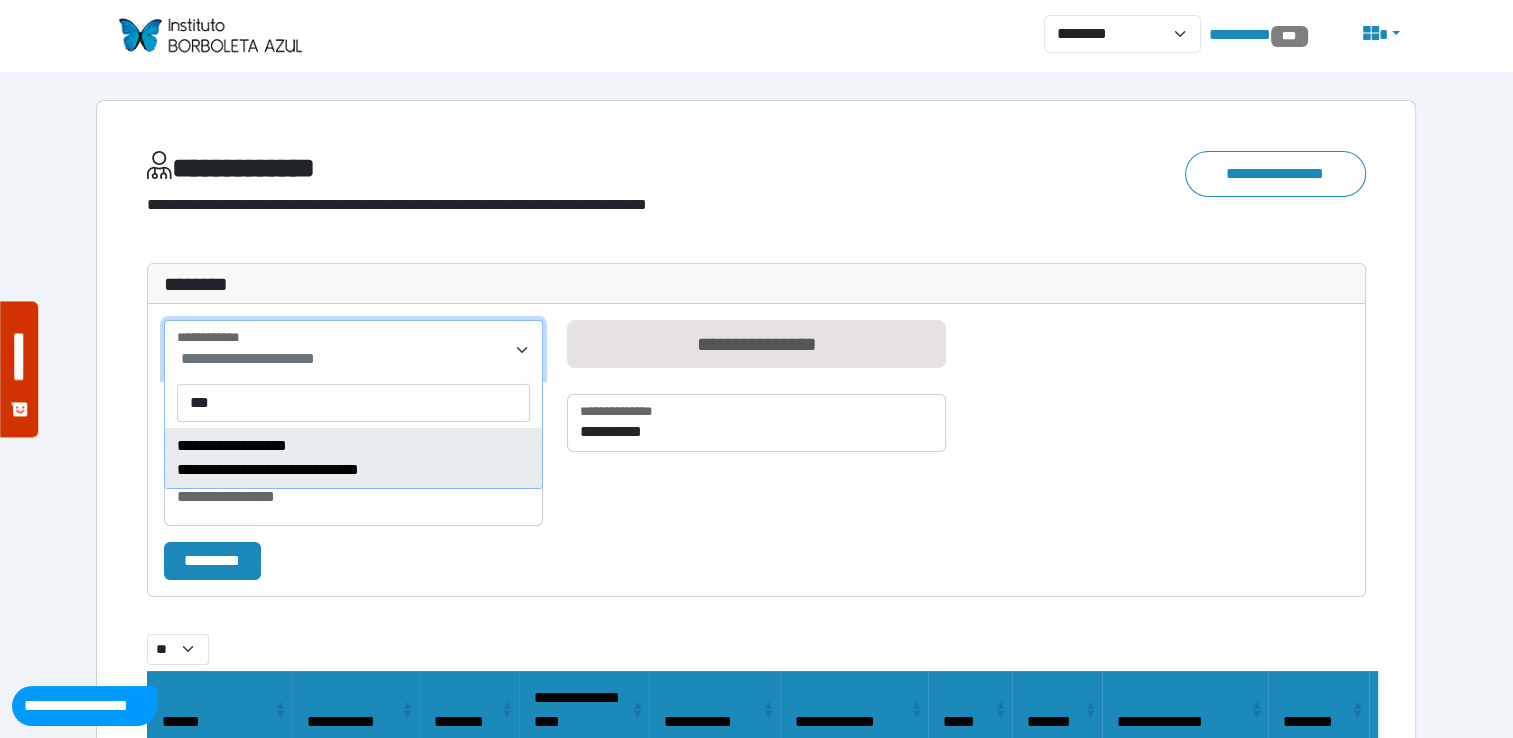 type on "***" 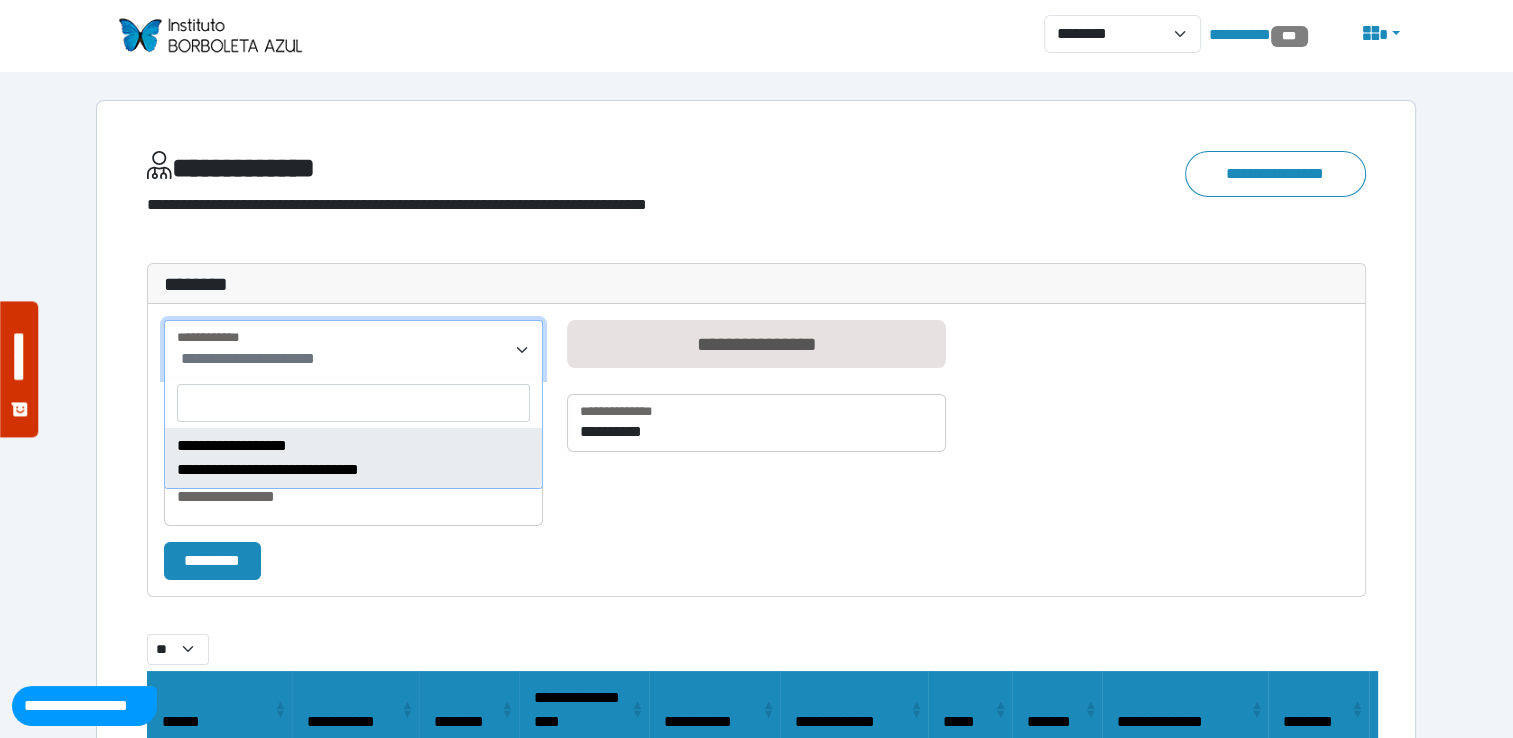select on "****" 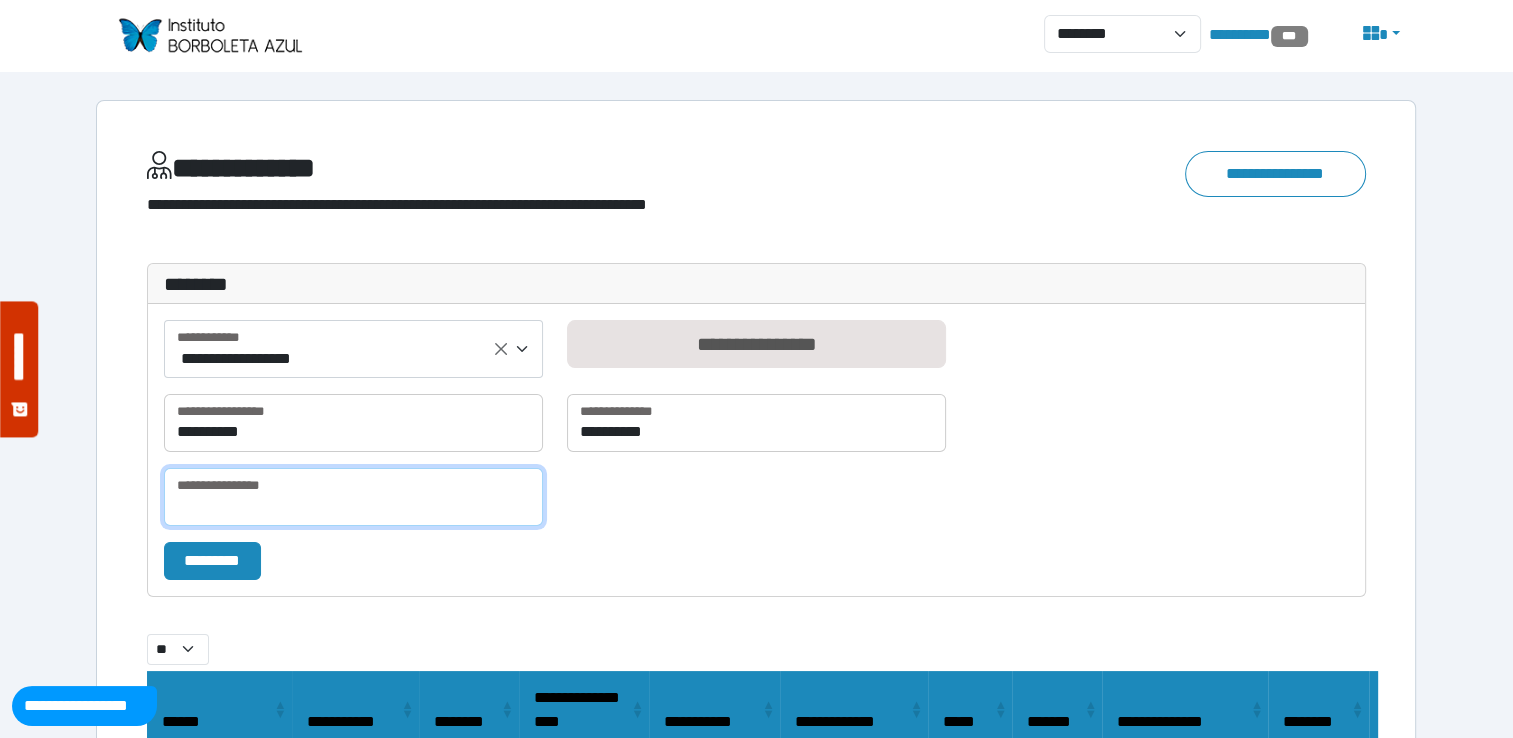 click at bounding box center (353, 497) 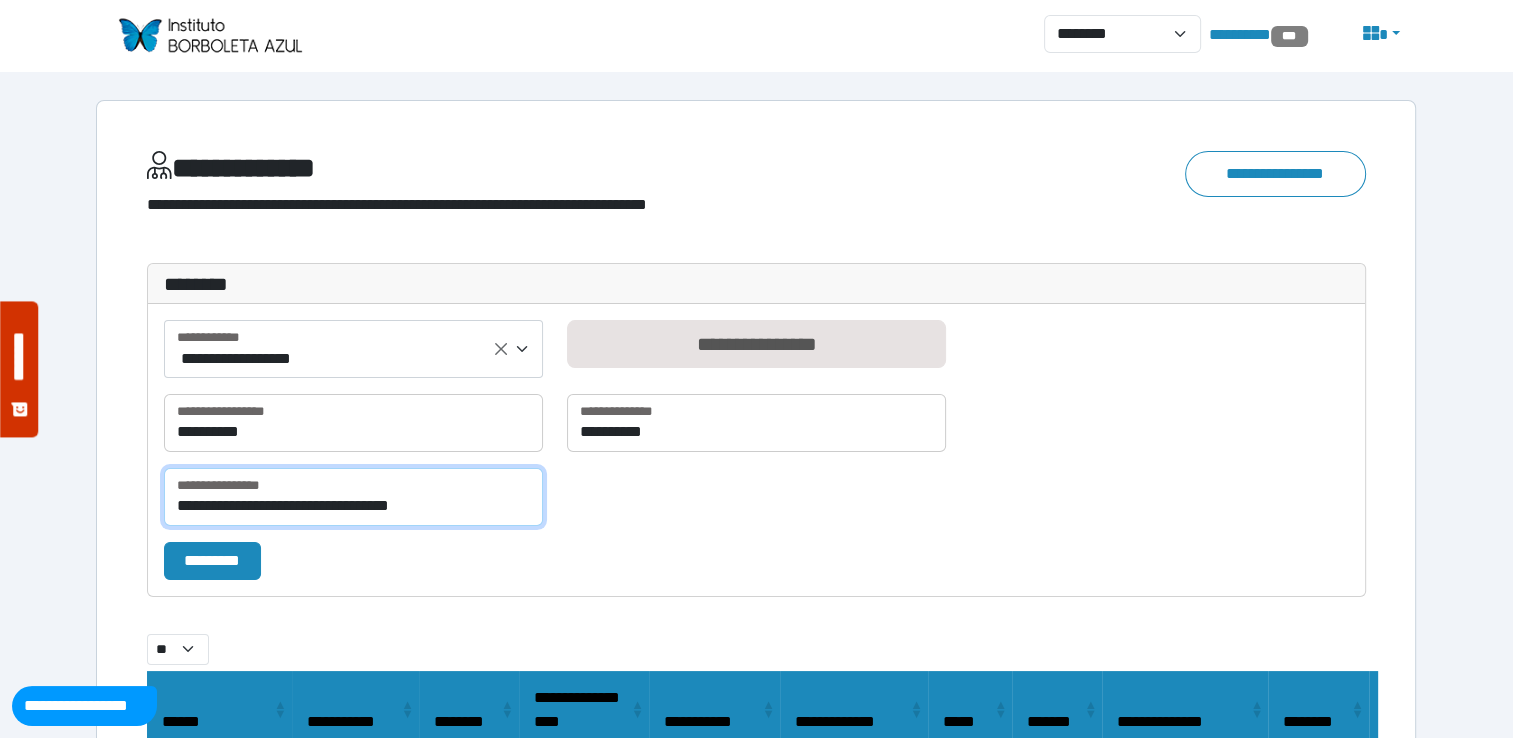 type on "**********" 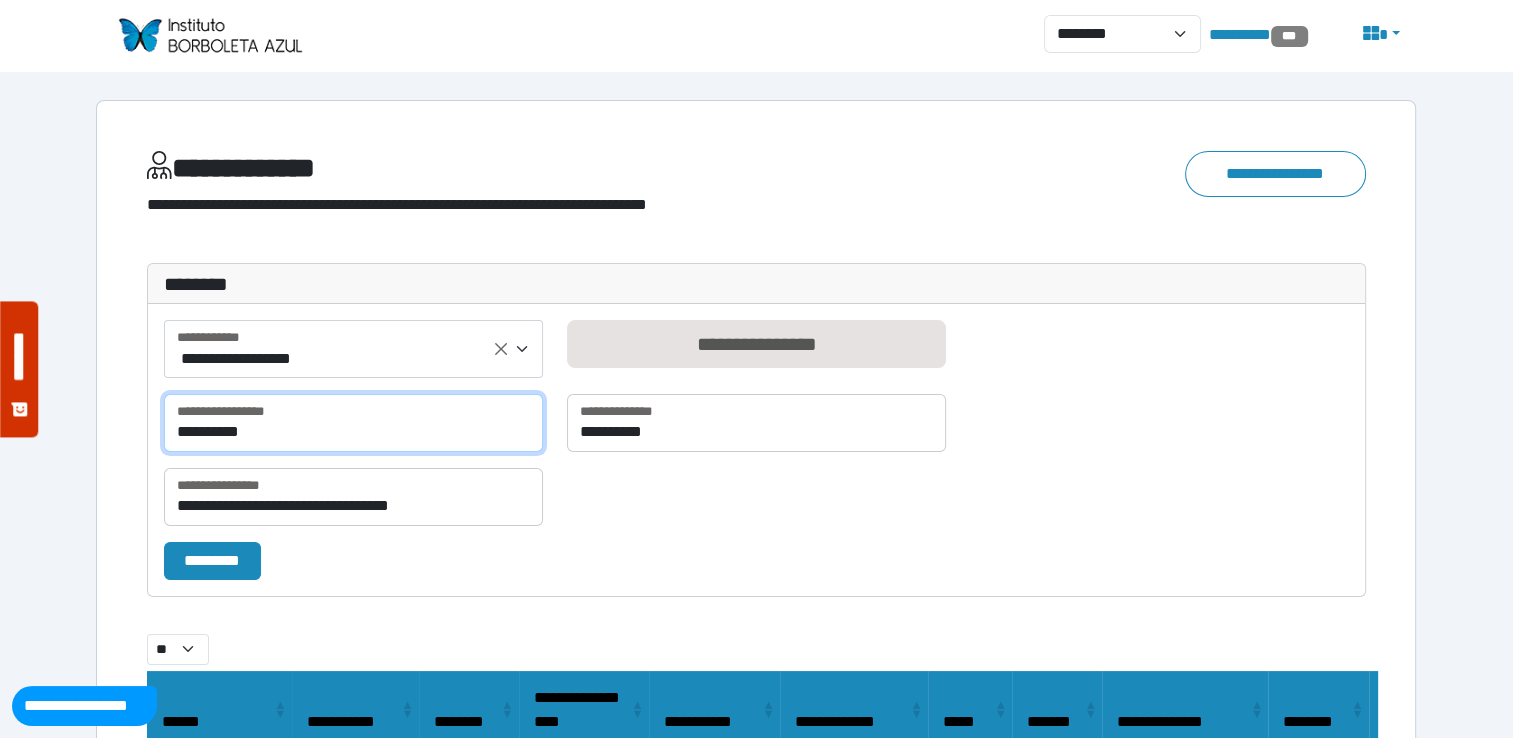 click on "**********" at bounding box center (353, 423) 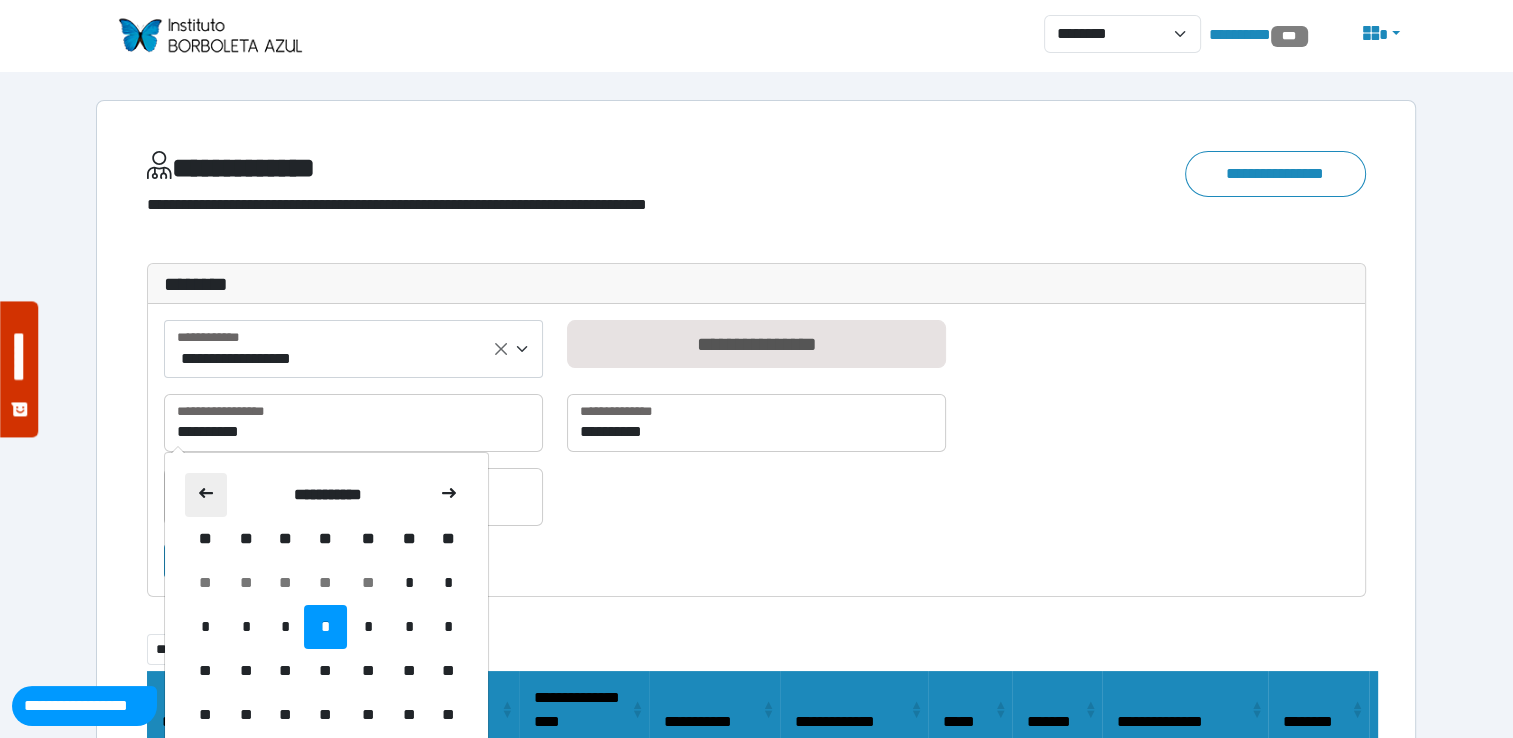 click 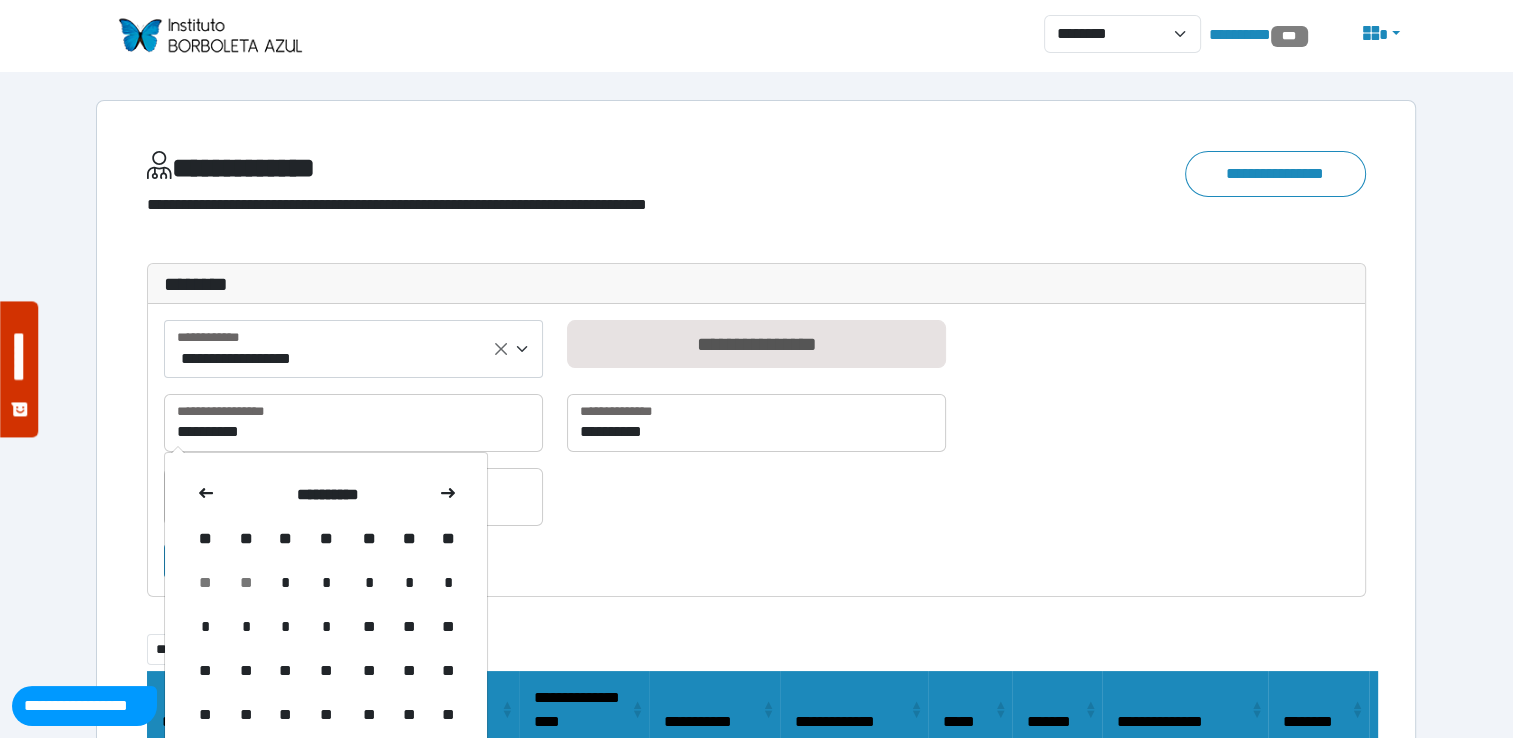 click 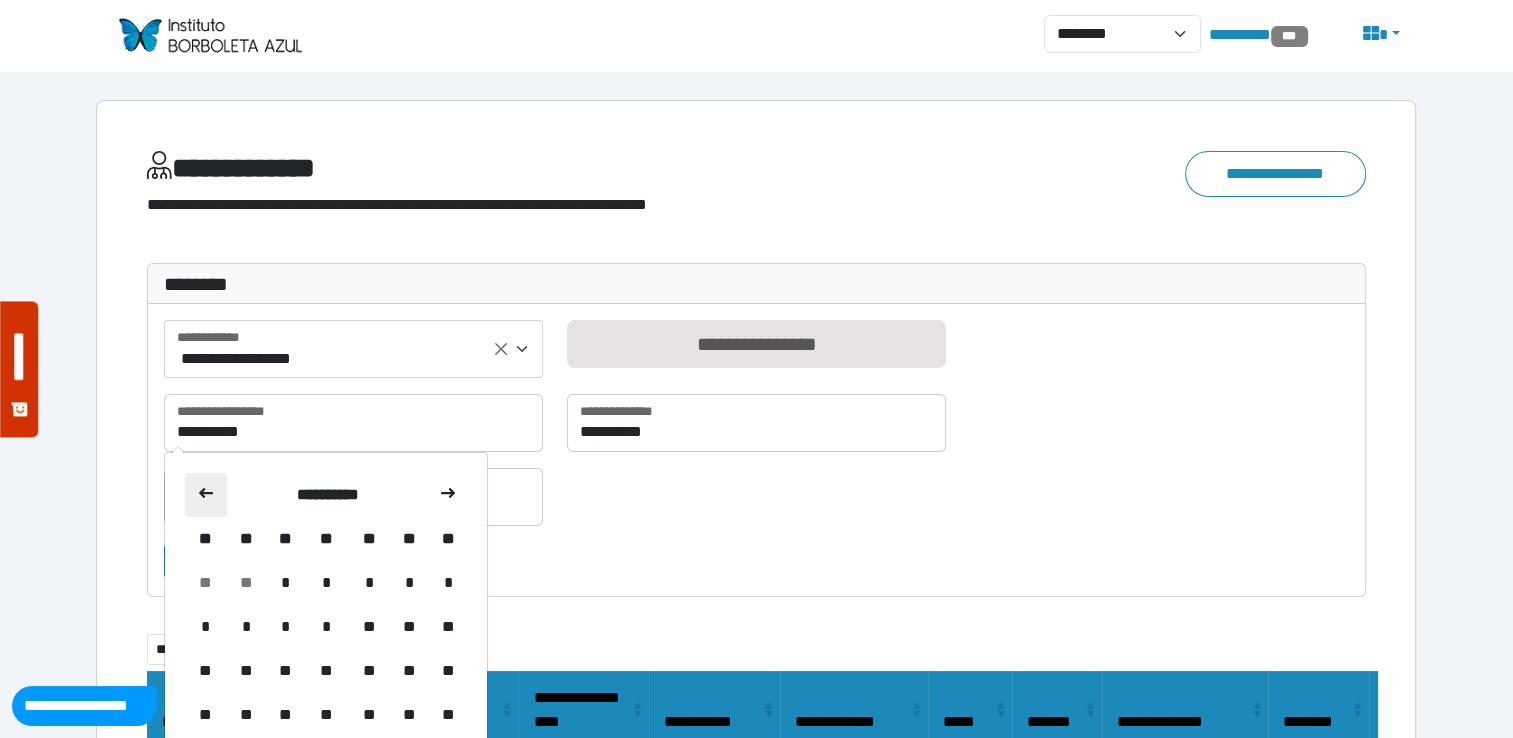 click at bounding box center (206, 495) 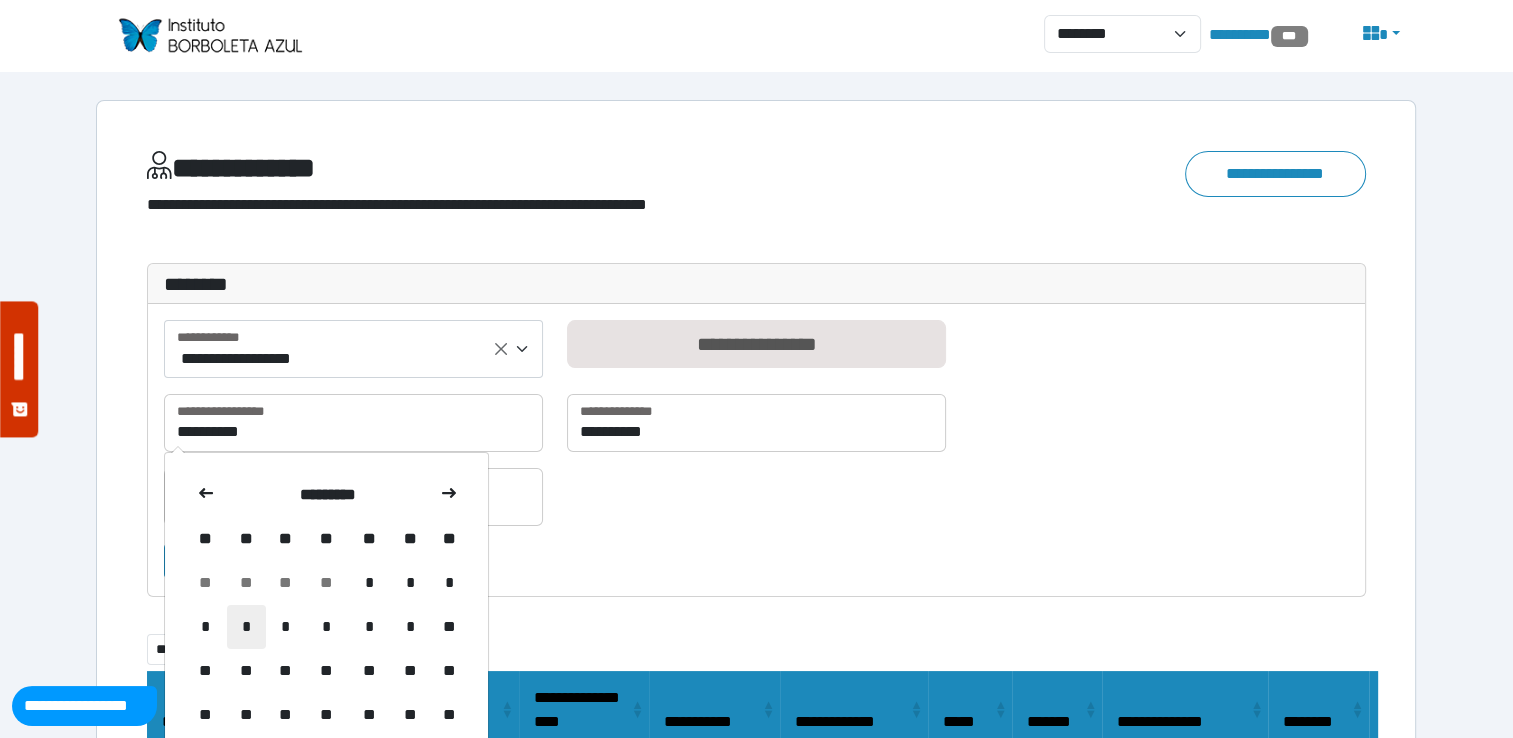 click on "*" at bounding box center (246, 627) 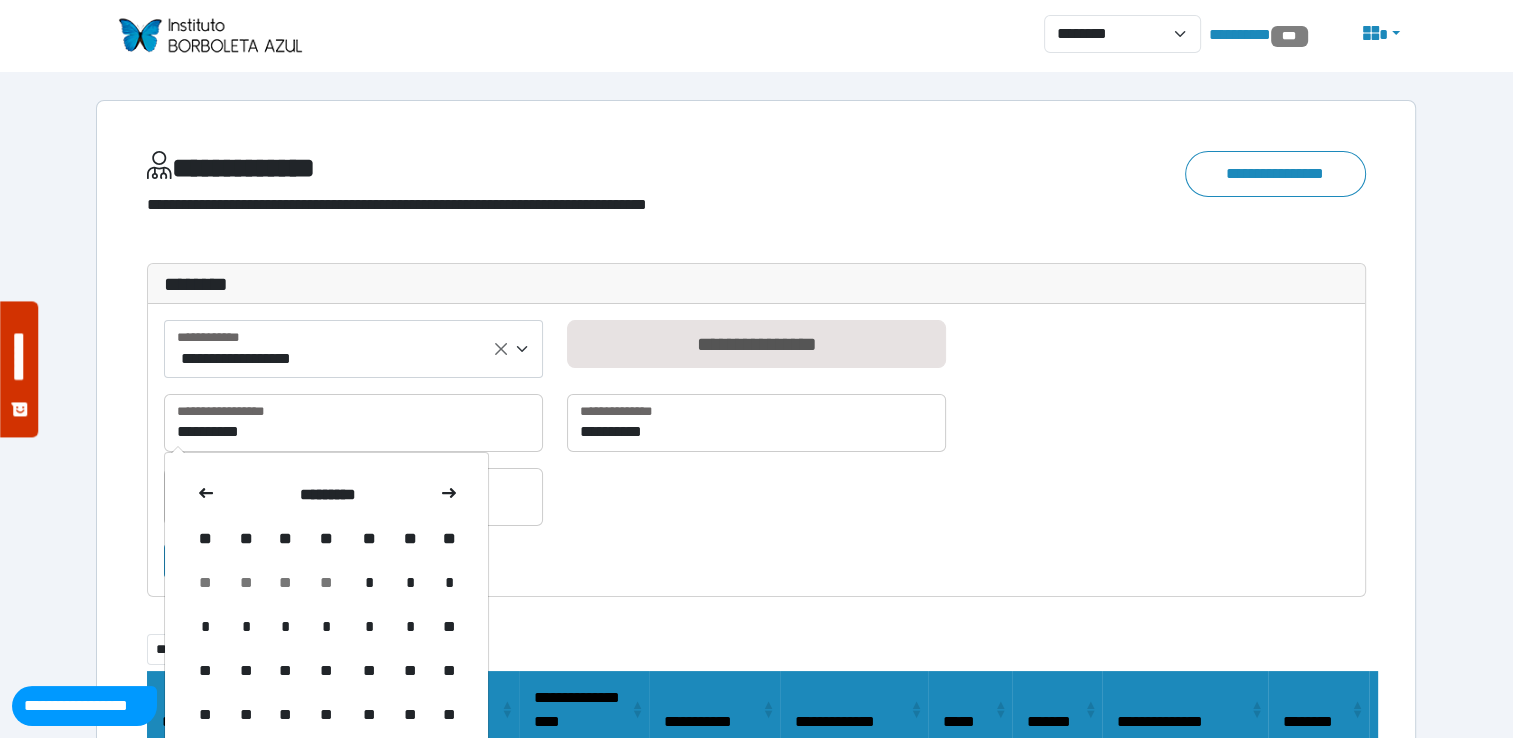 type on "**********" 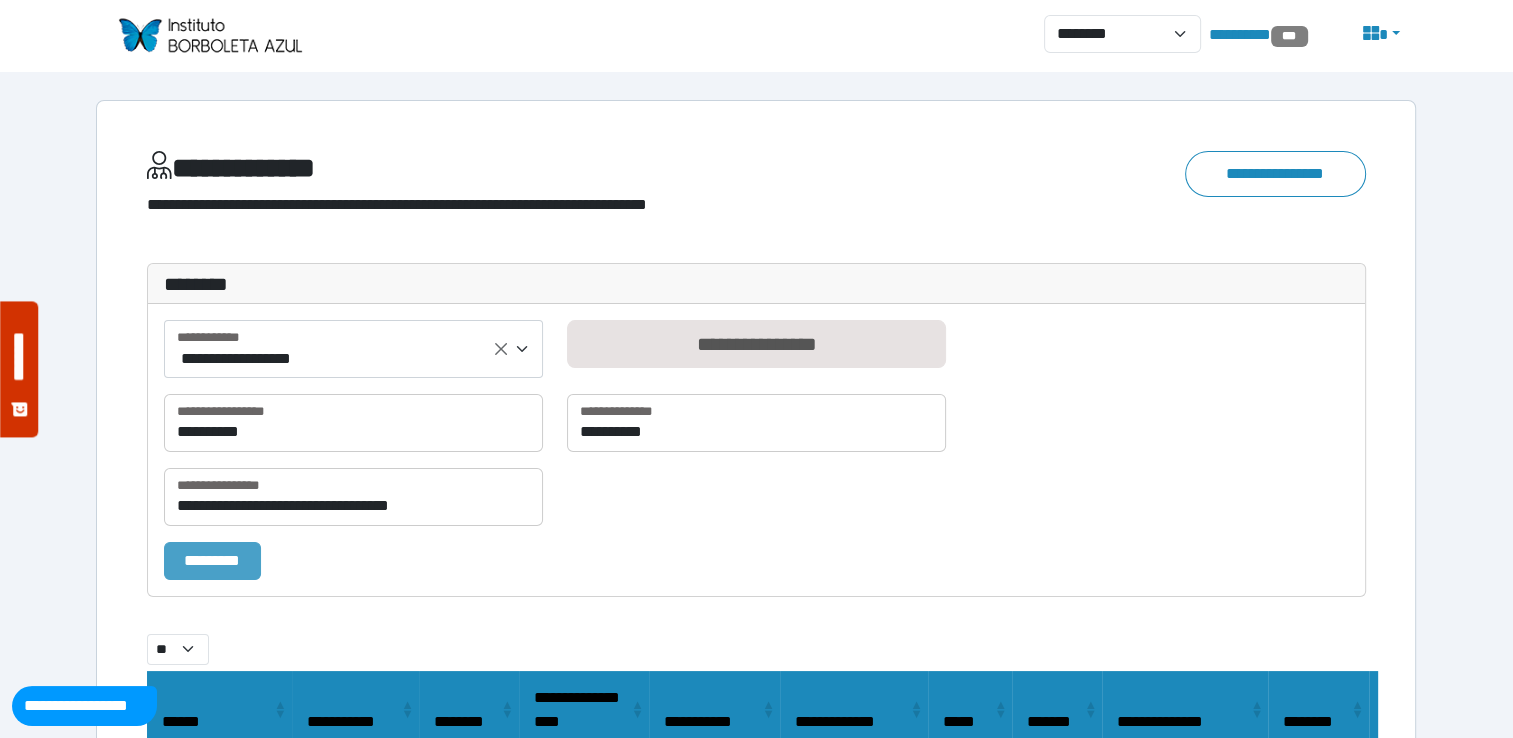 click on "*********" at bounding box center (212, 561) 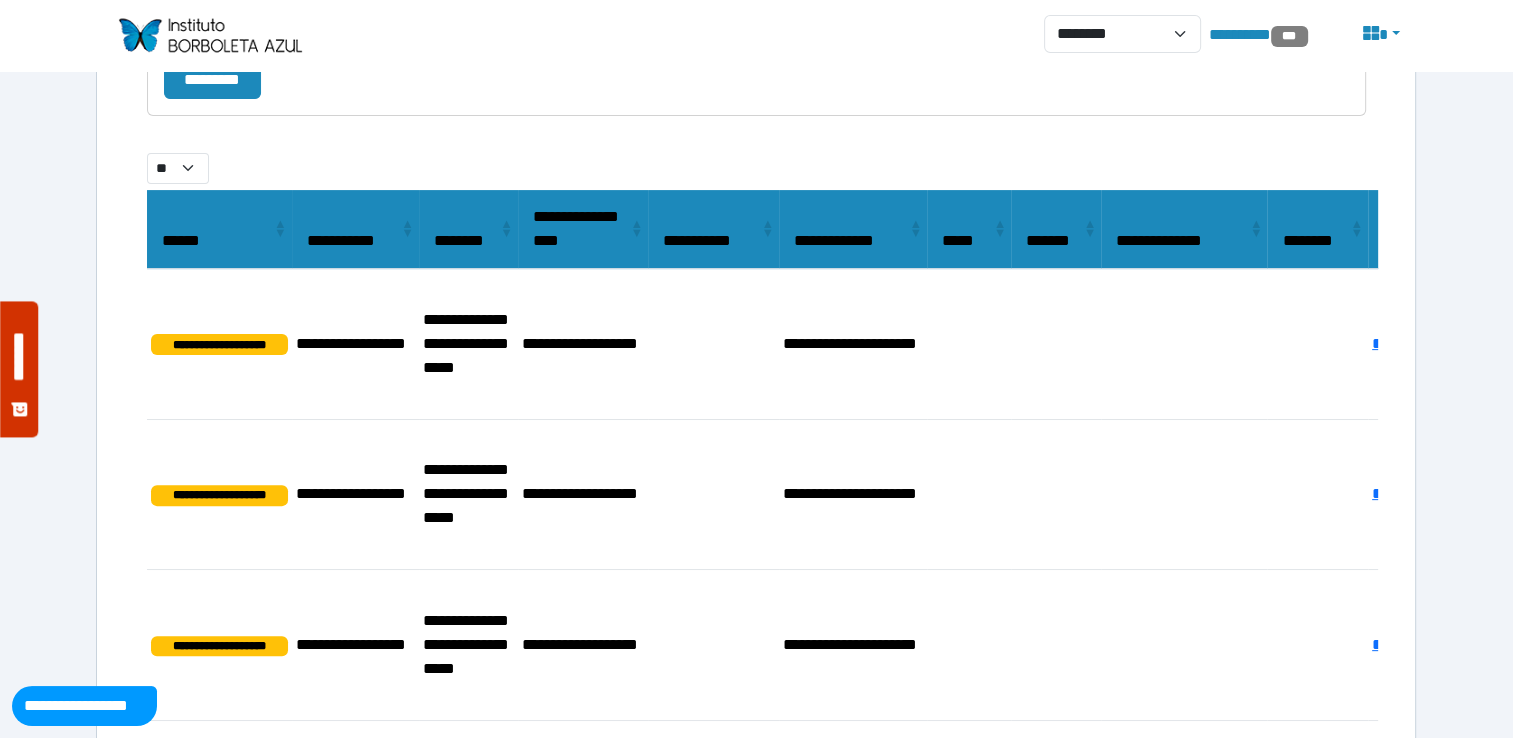 scroll, scrollTop: 483, scrollLeft: 0, axis: vertical 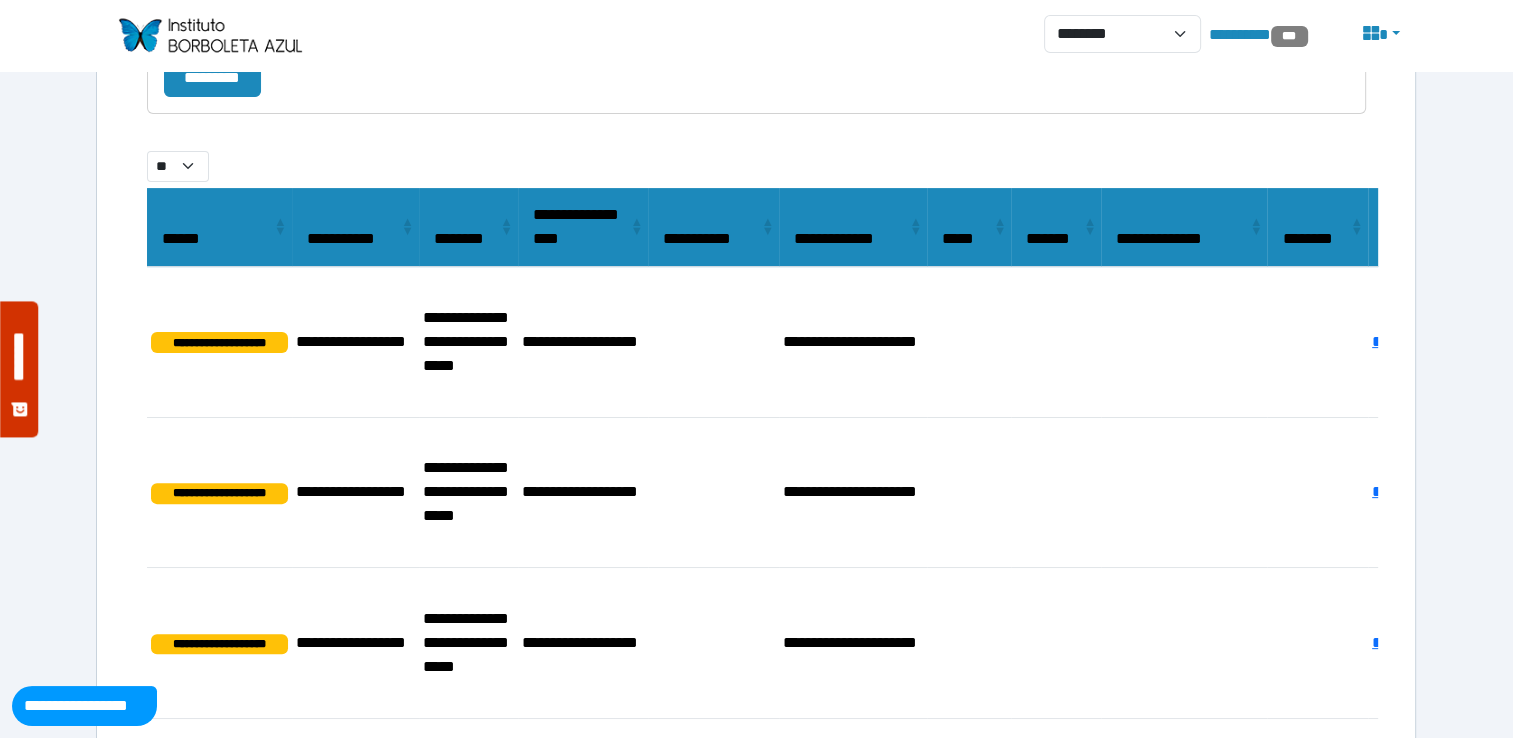 select on "**" 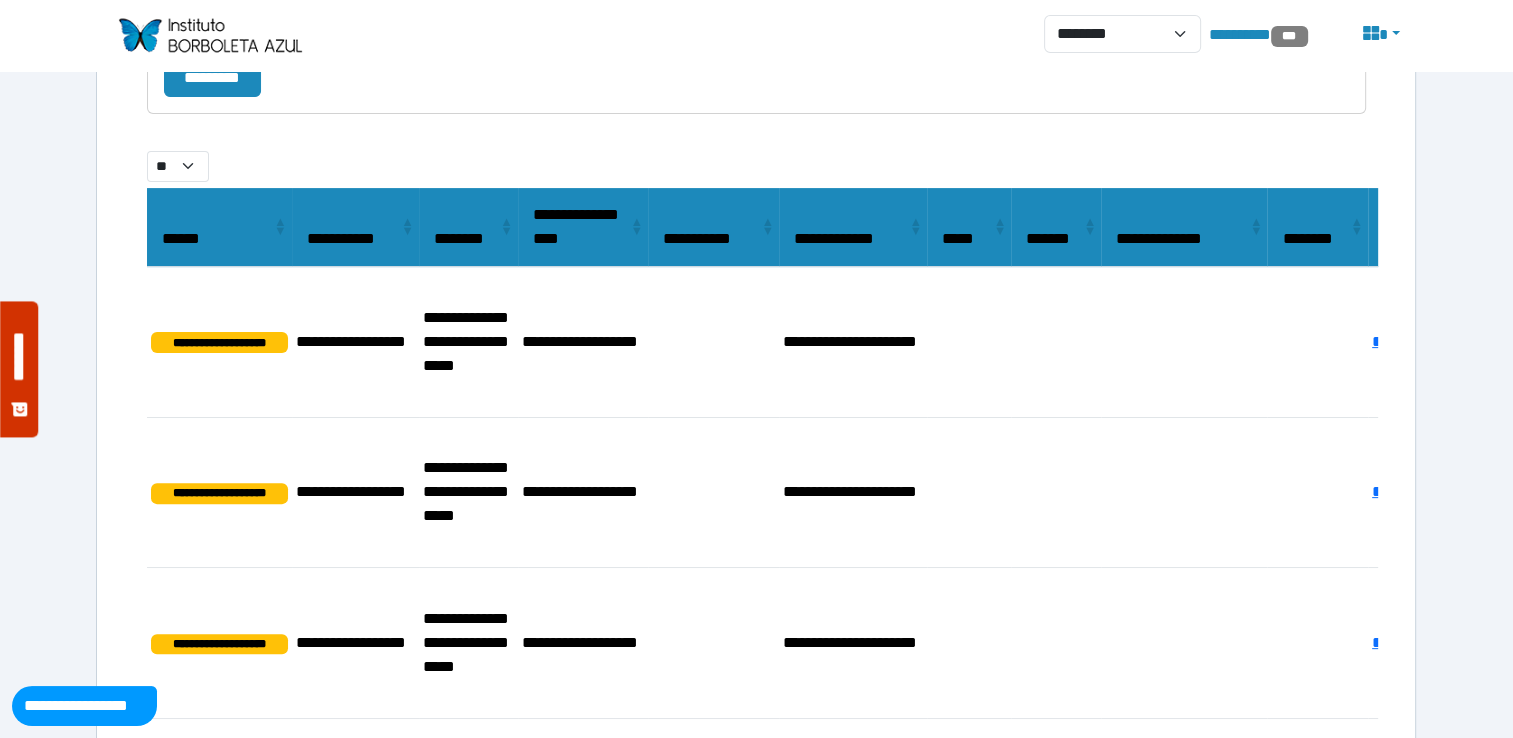 type 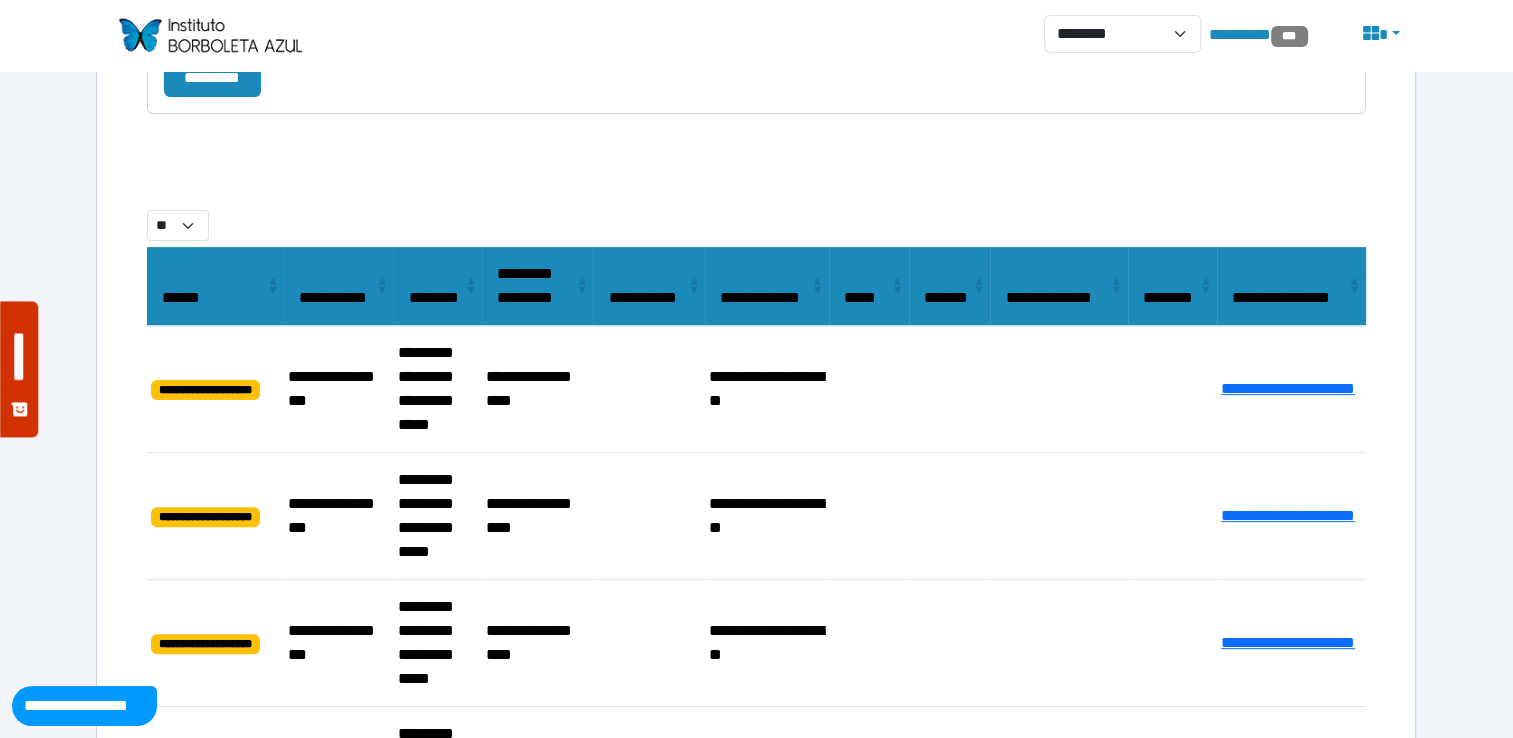 select on "**" 